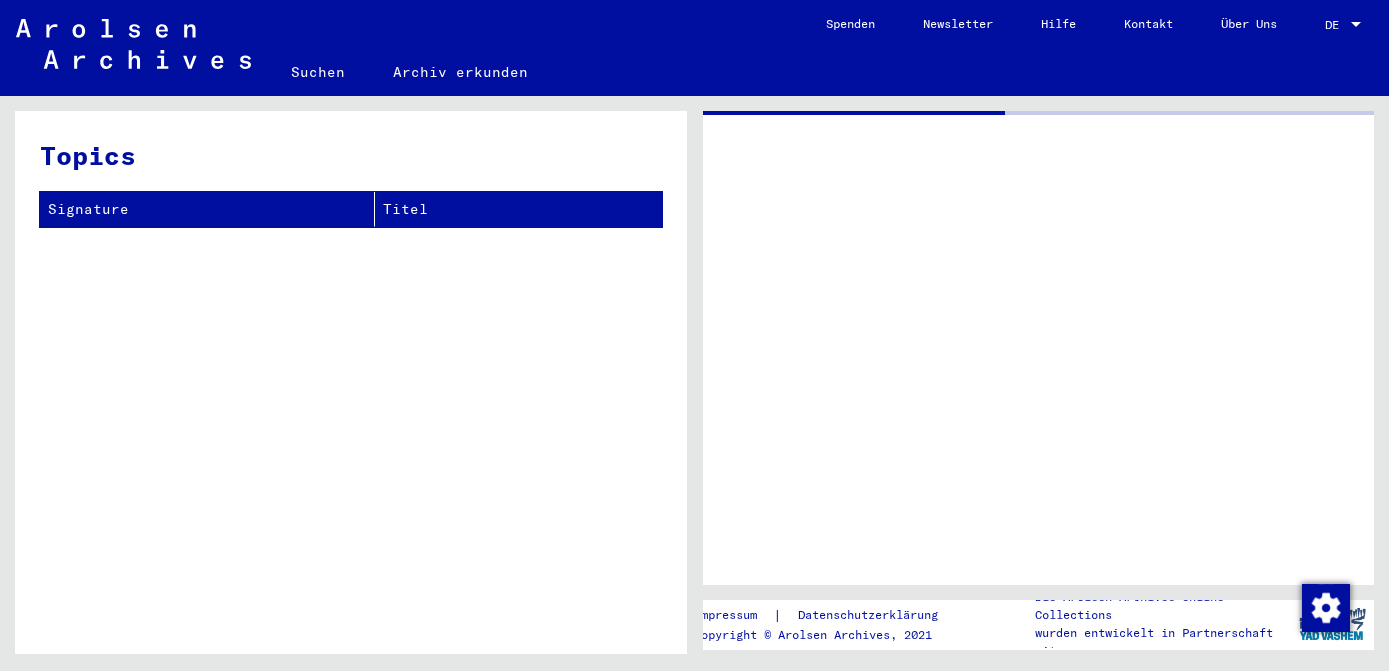 scroll, scrollTop: 0, scrollLeft: 0, axis: both 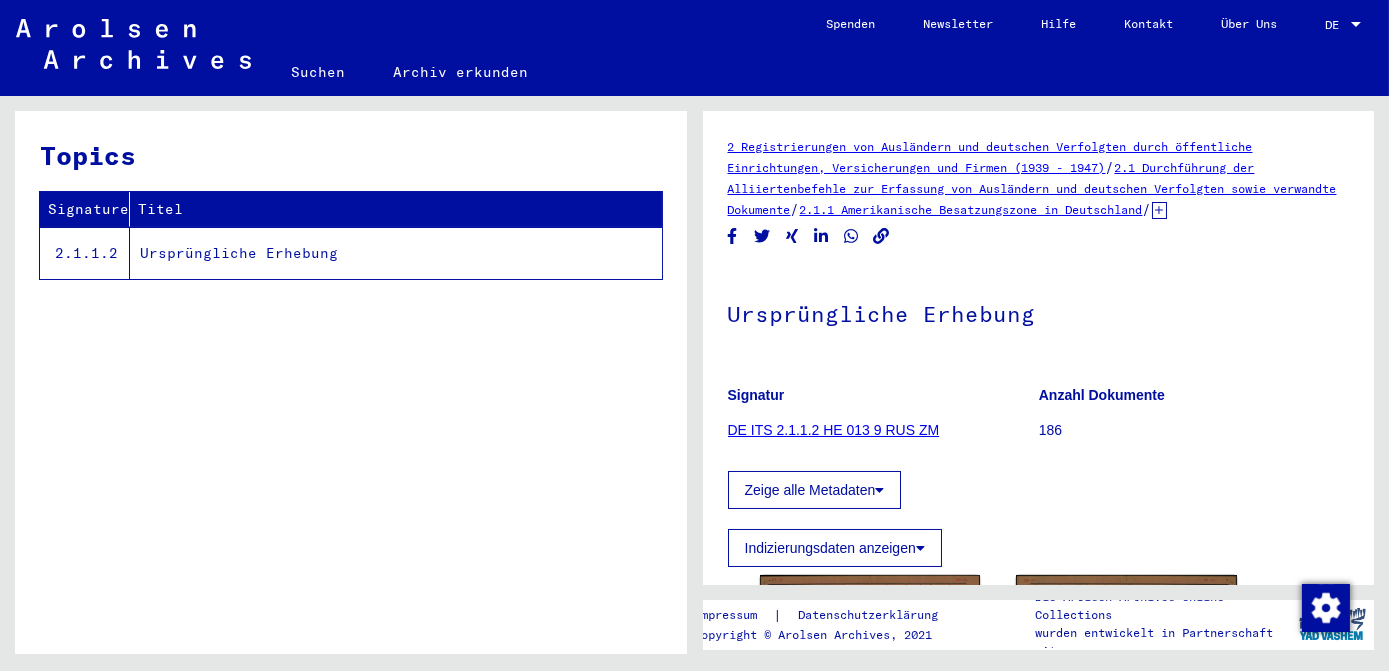 click on "DE ITS 2.1.1.2 HE 013 9 RUS ZM" 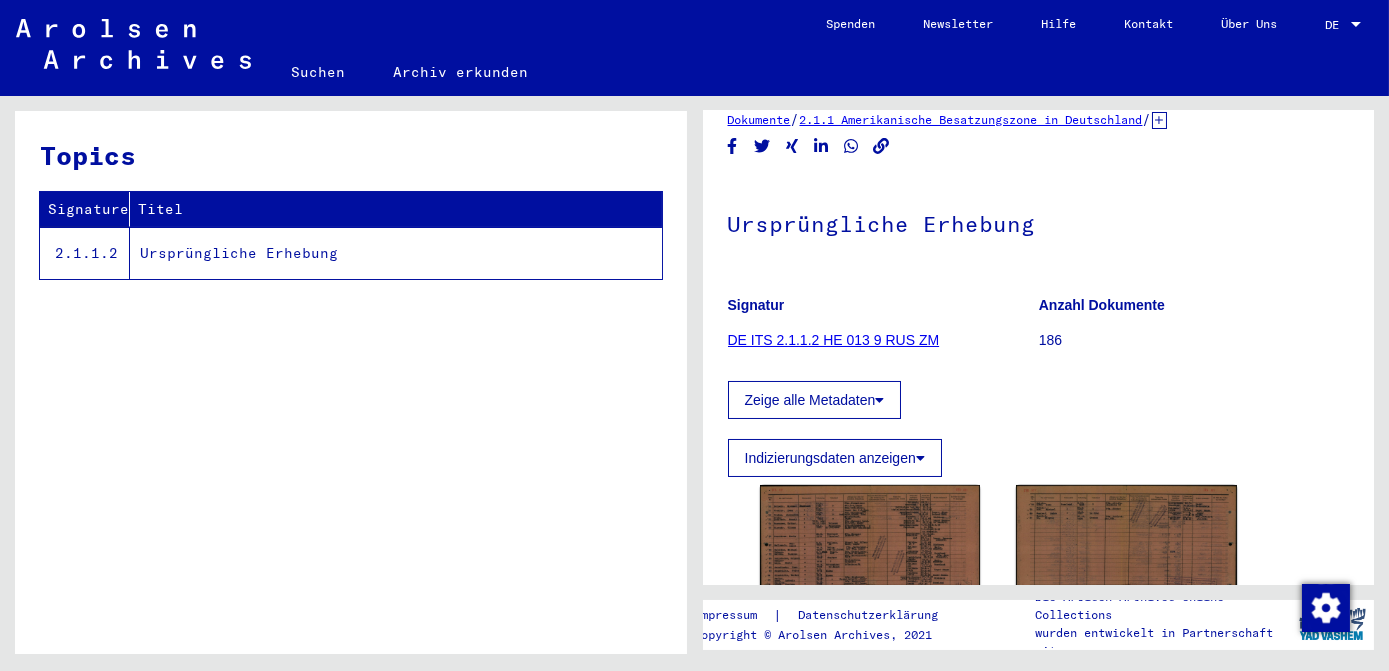 click on "DE ITS 2.1.1.2 HE 013 9 RUS ZM" 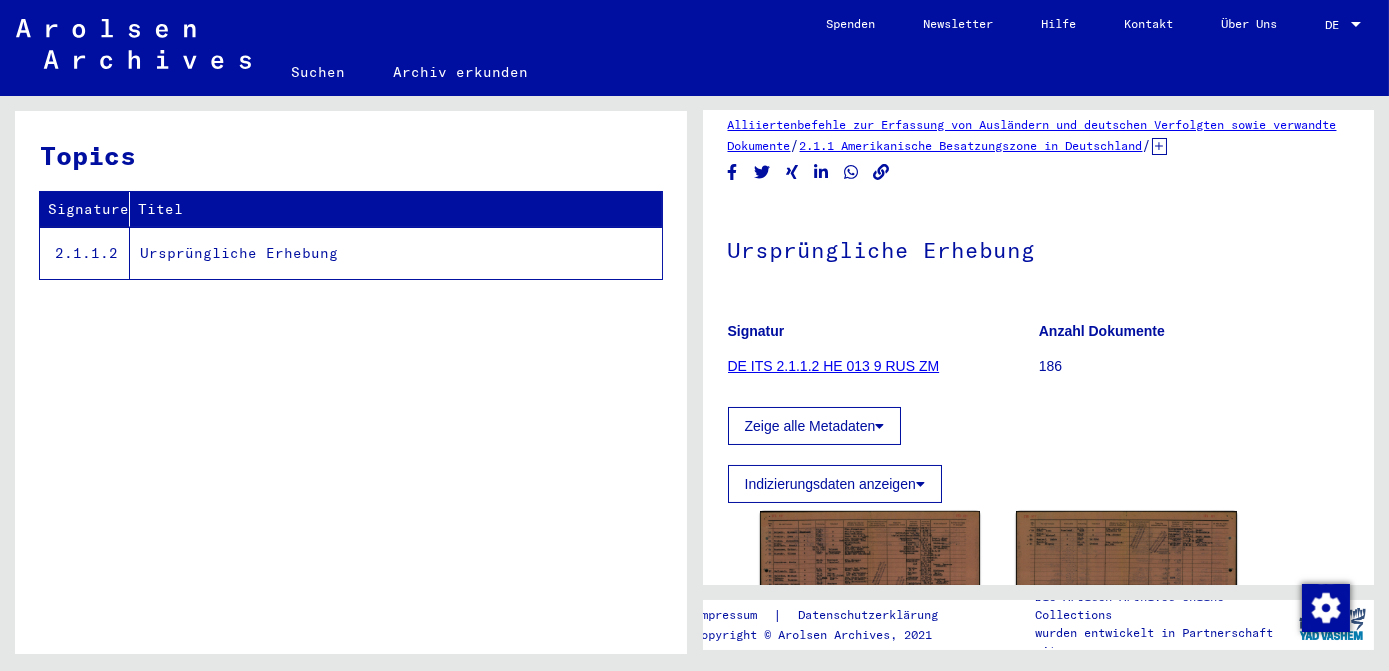 scroll, scrollTop: 0, scrollLeft: 0, axis: both 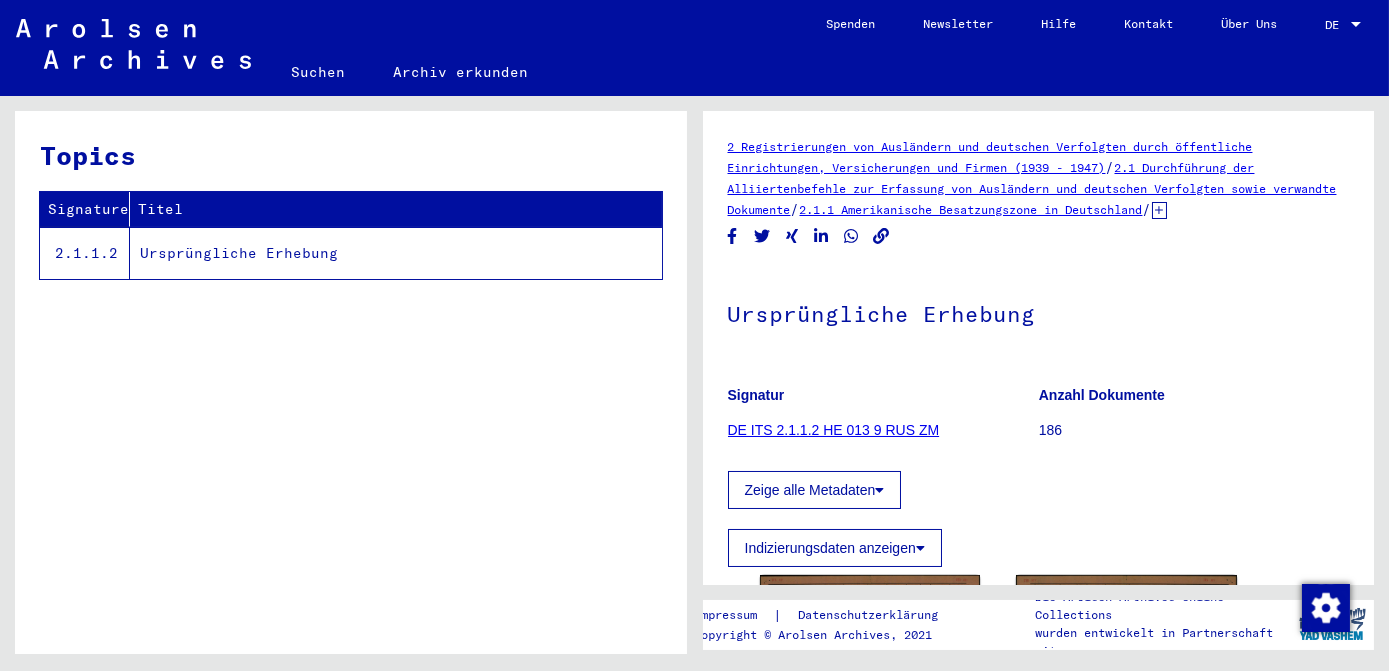 click 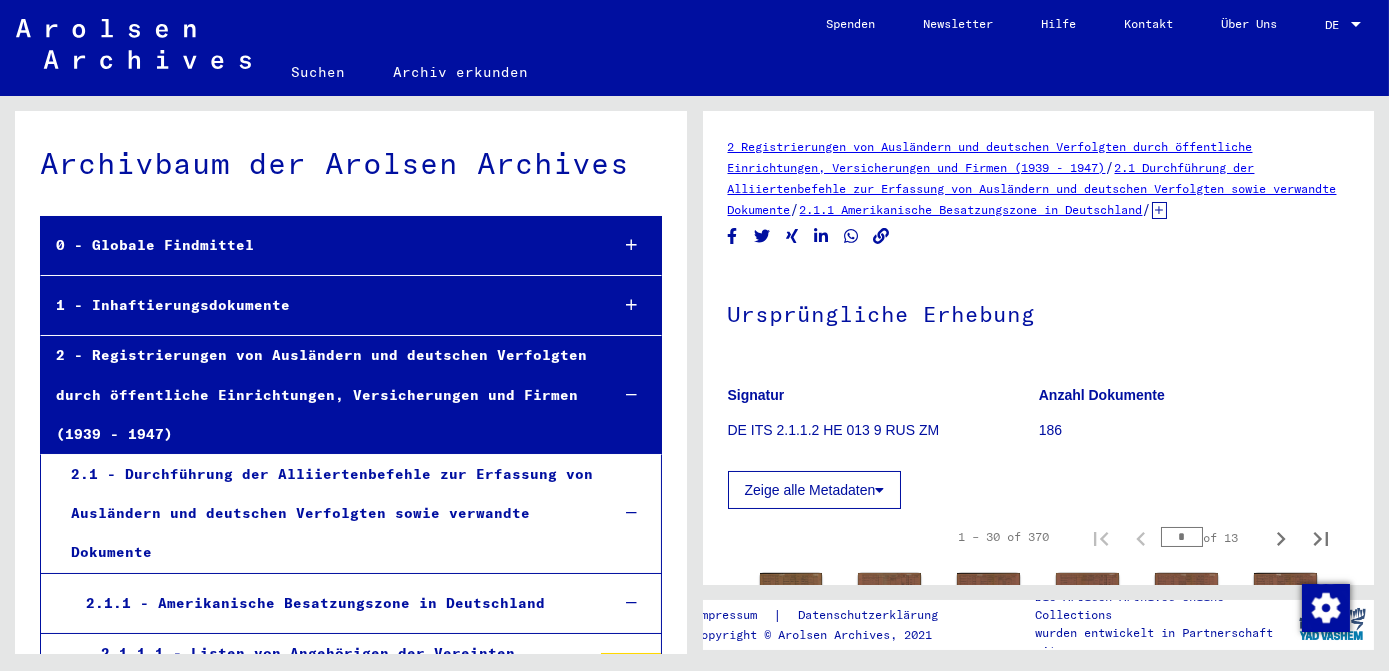 scroll, scrollTop: 3875, scrollLeft: 0, axis: vertical 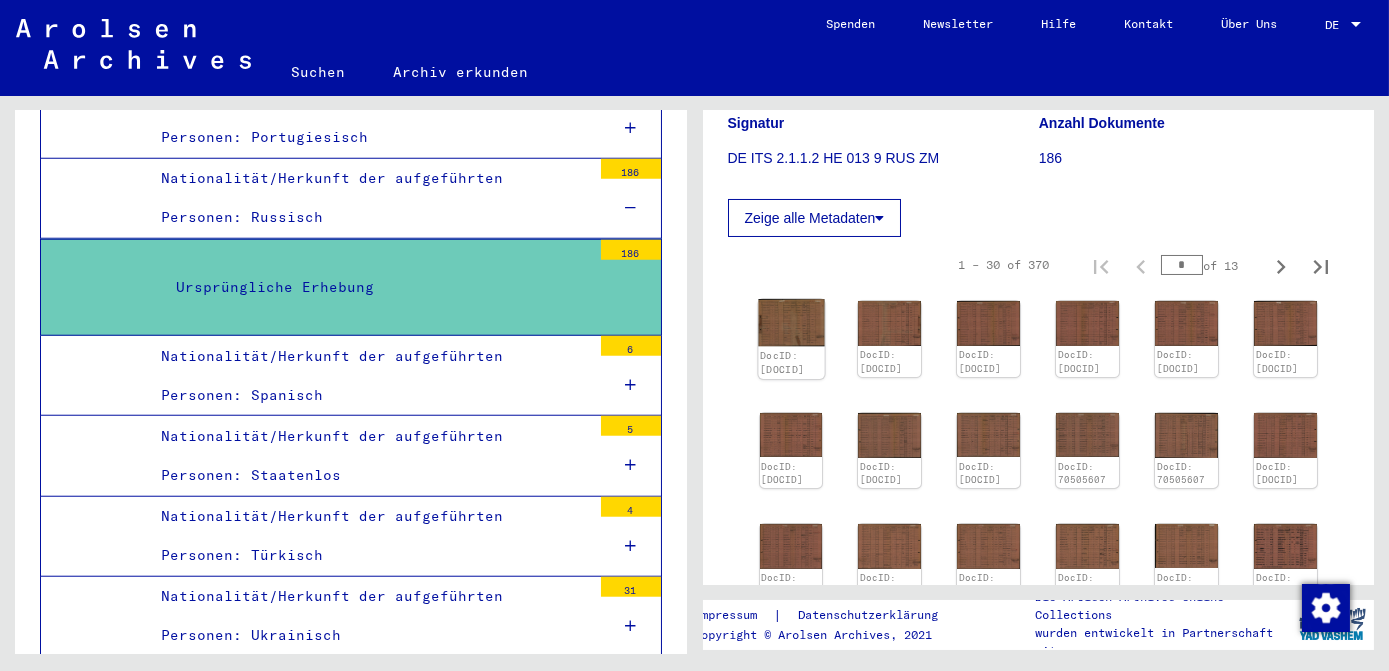 click 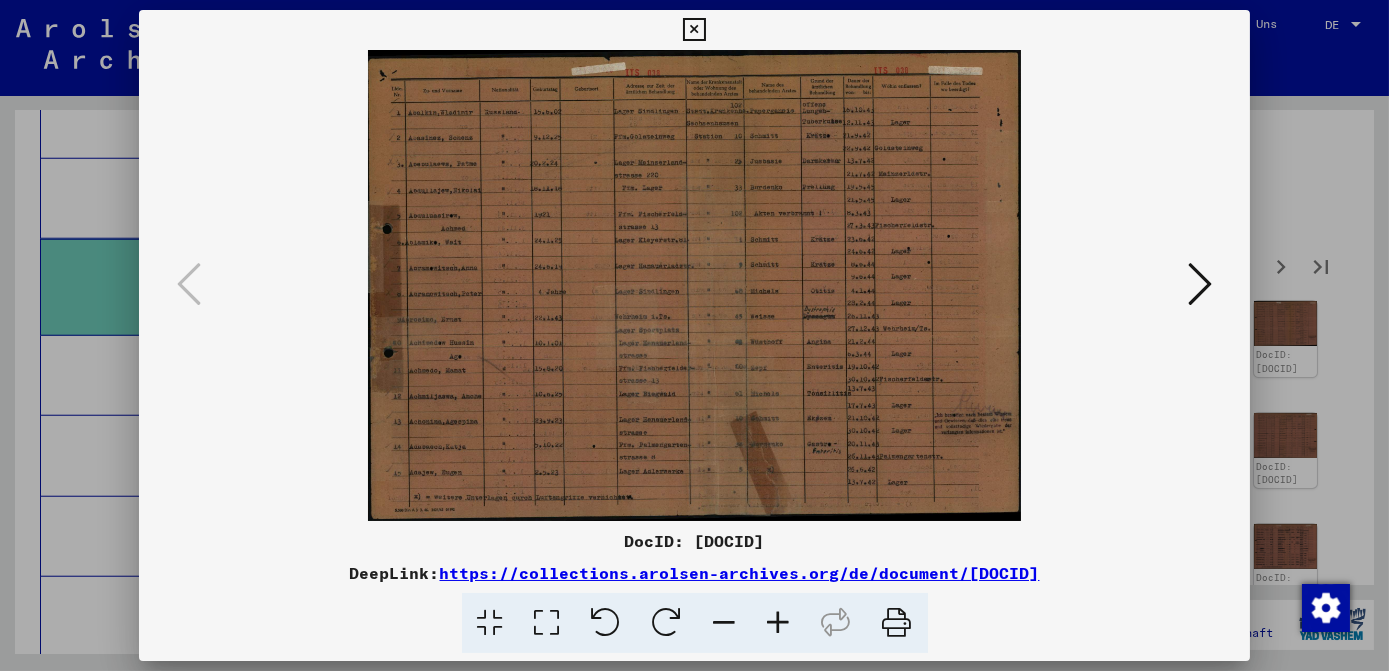 click at bounding box center (547, 623) 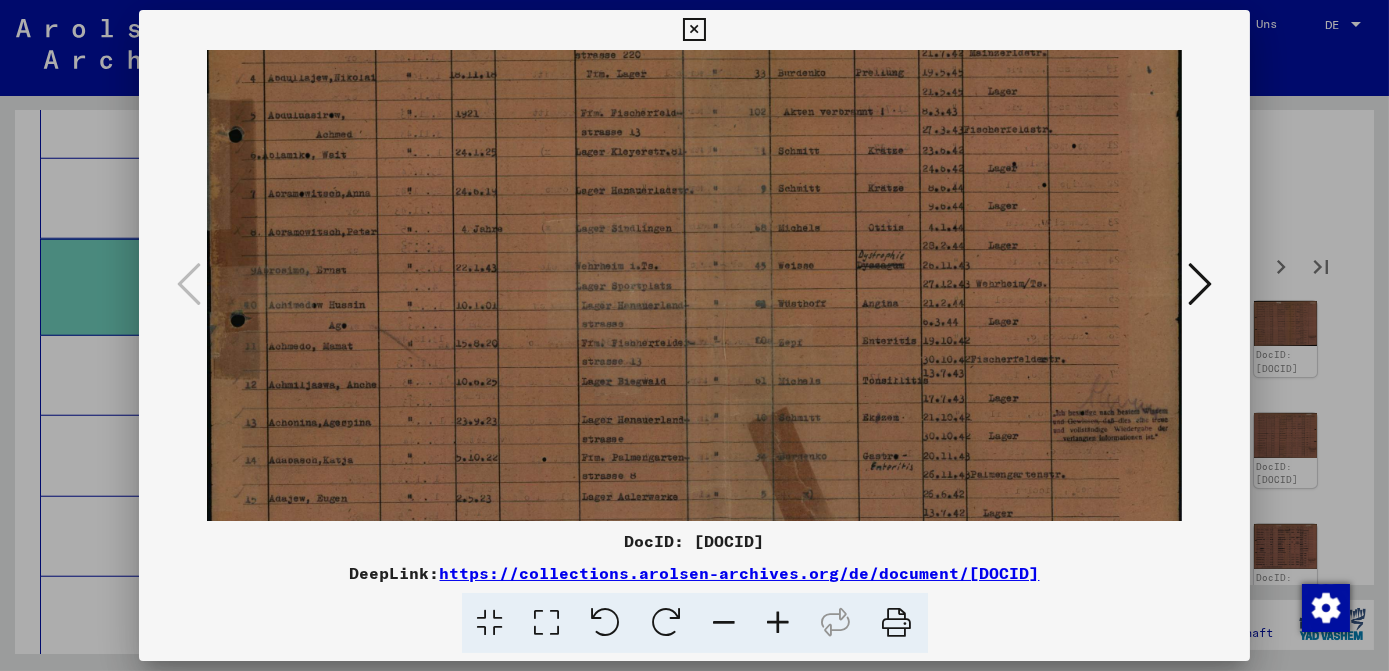 scroll, scrollTop: 185, scrollLeft: 0, axis: vertical 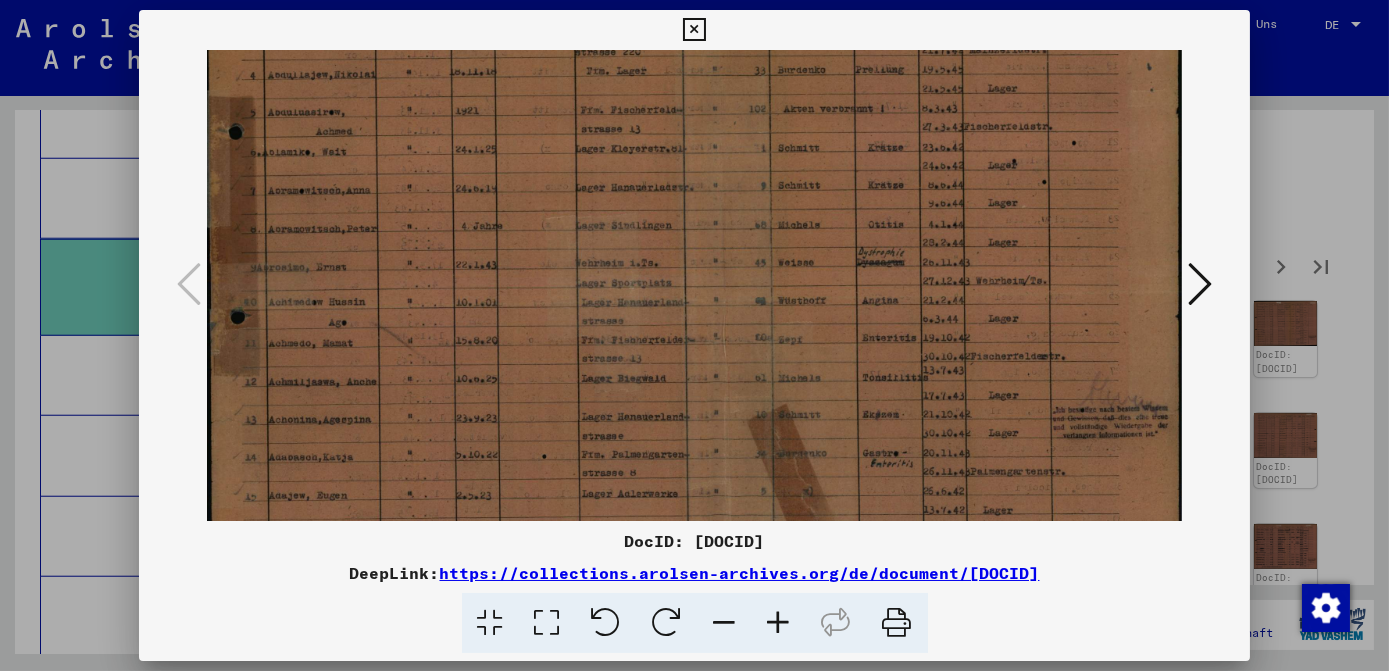 drag, startPoint x: 773, startPoint y: 393, endPoint x: 788, endPoint y: 205, distance: 188.59746 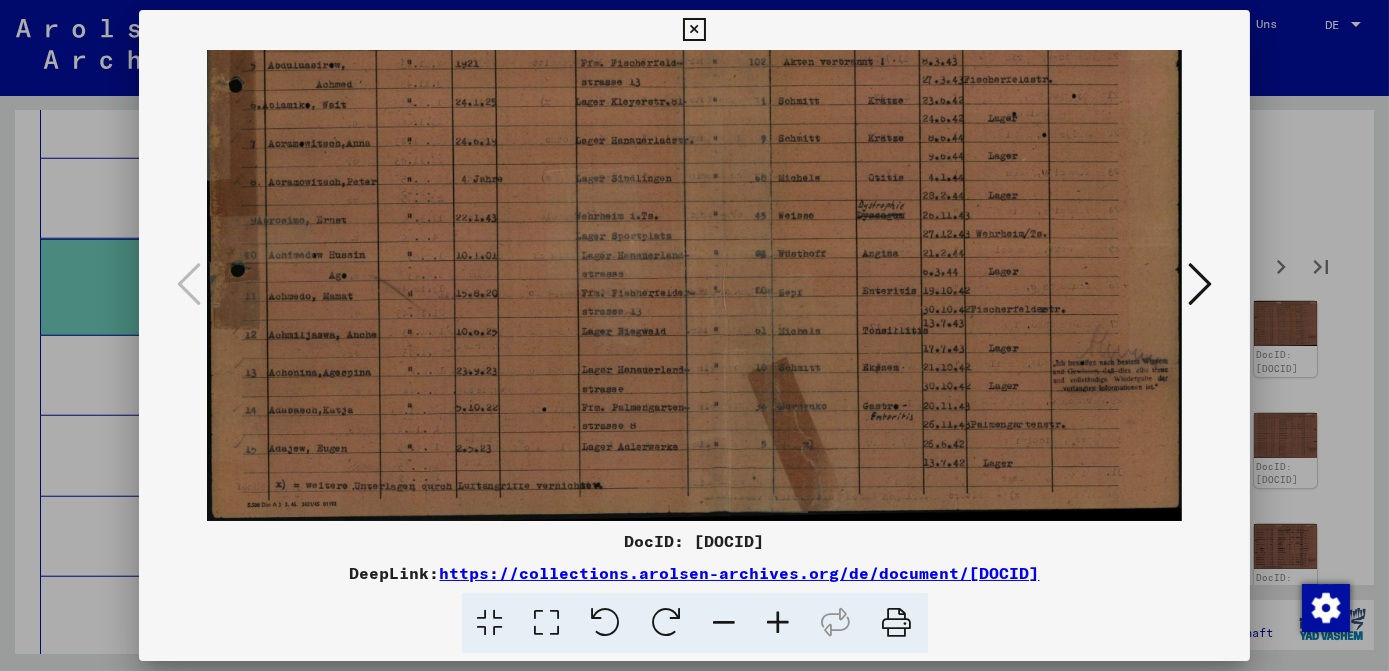 drag, startPoint x: 793, startPoint y: 412, endPoint x: 799, endPoint y: 228, distance: 184.0978 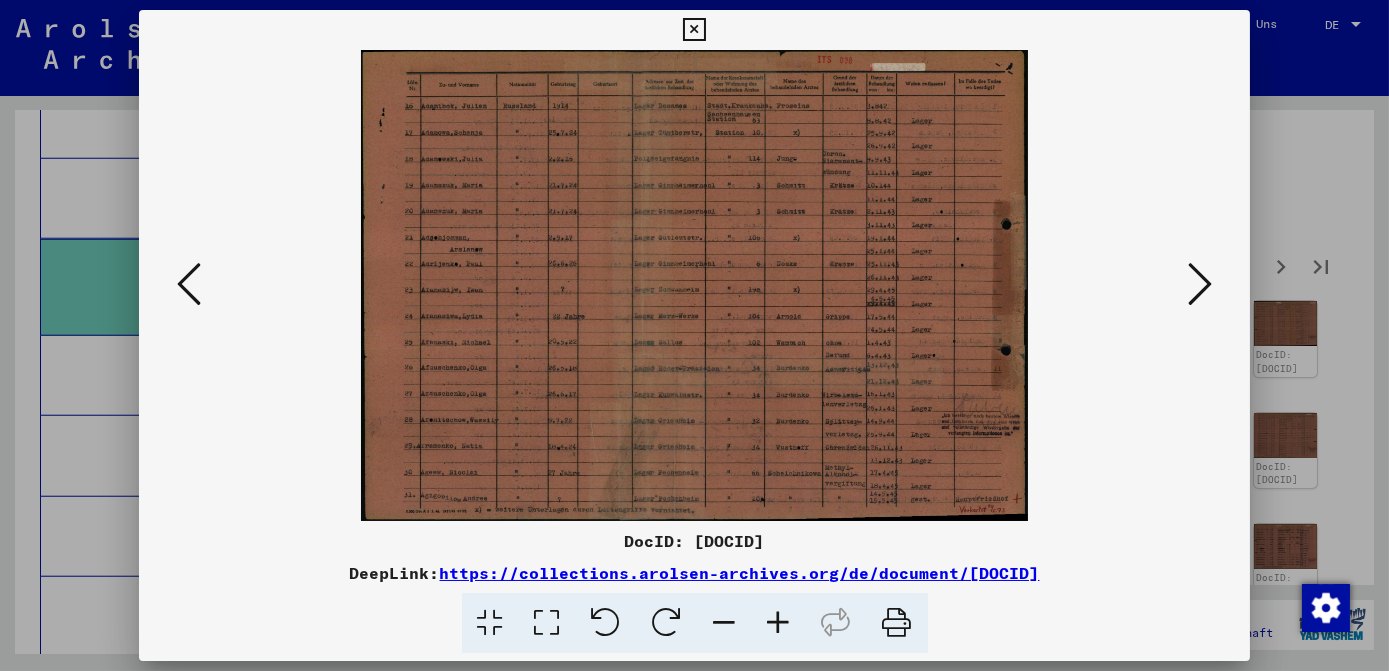 click at bounding box center (779, 623) 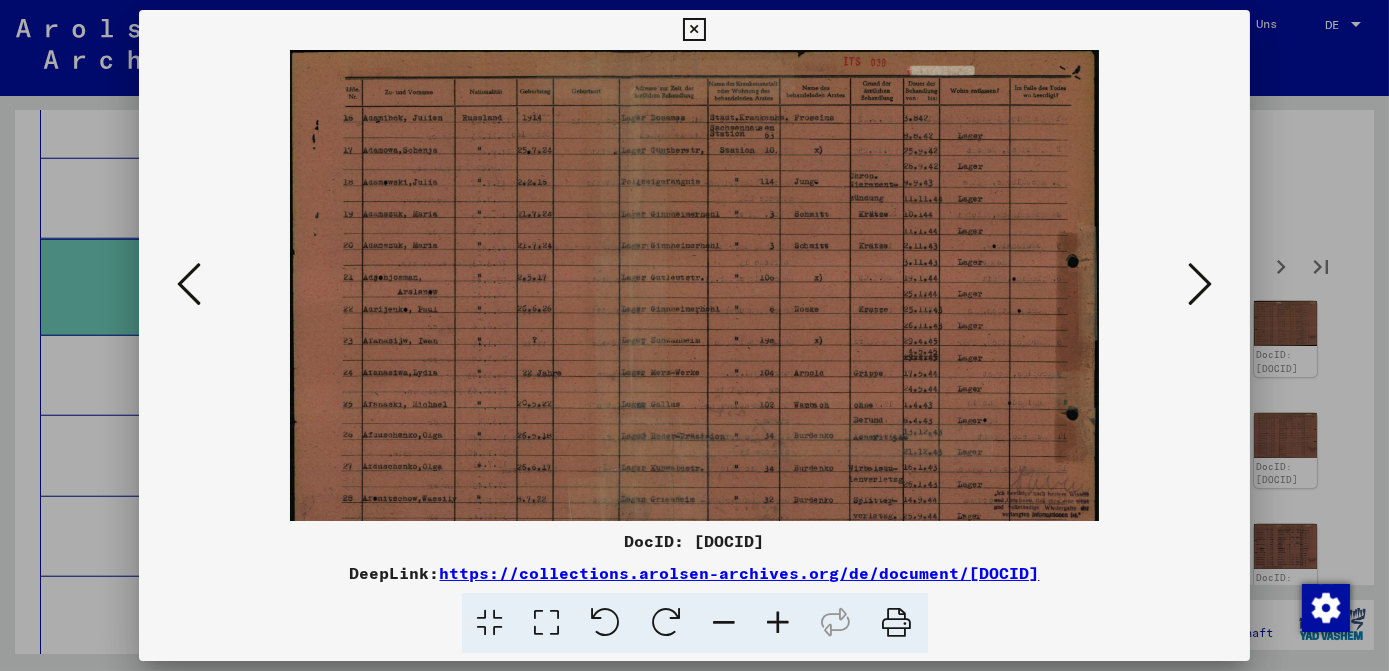 click at bounding box center [779, 623] 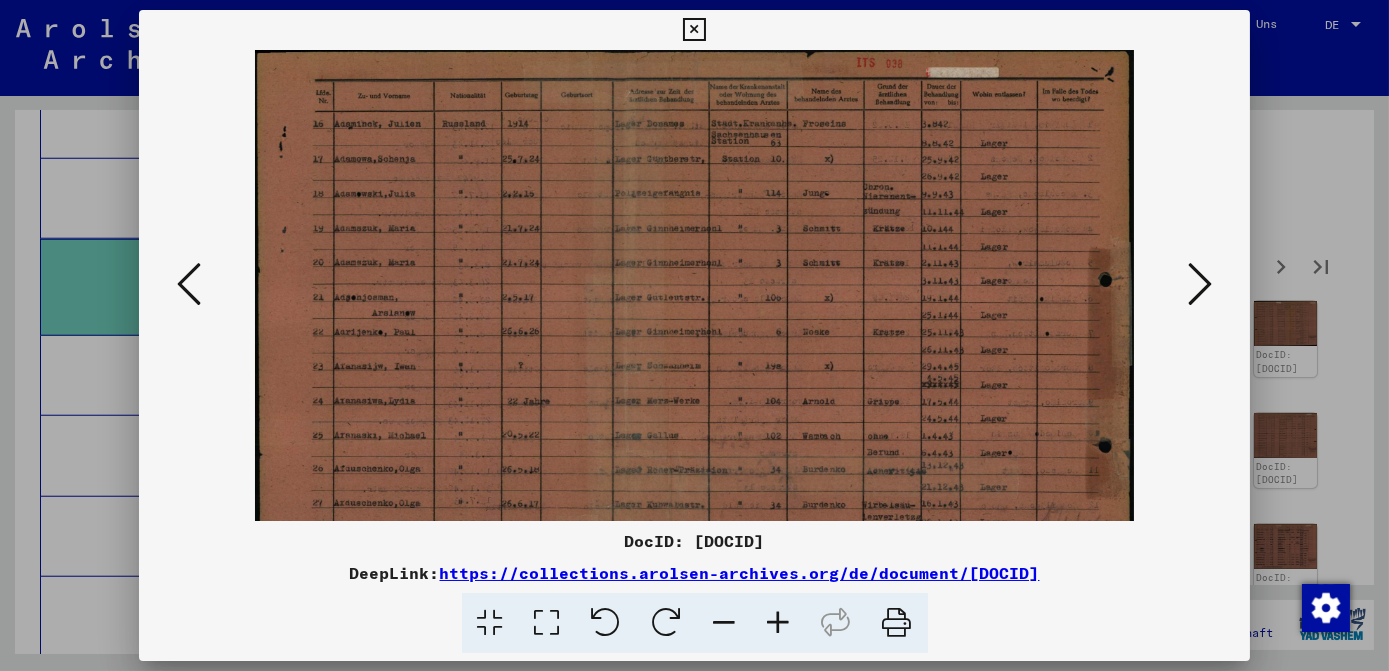 click at bounding box center (779, 623) 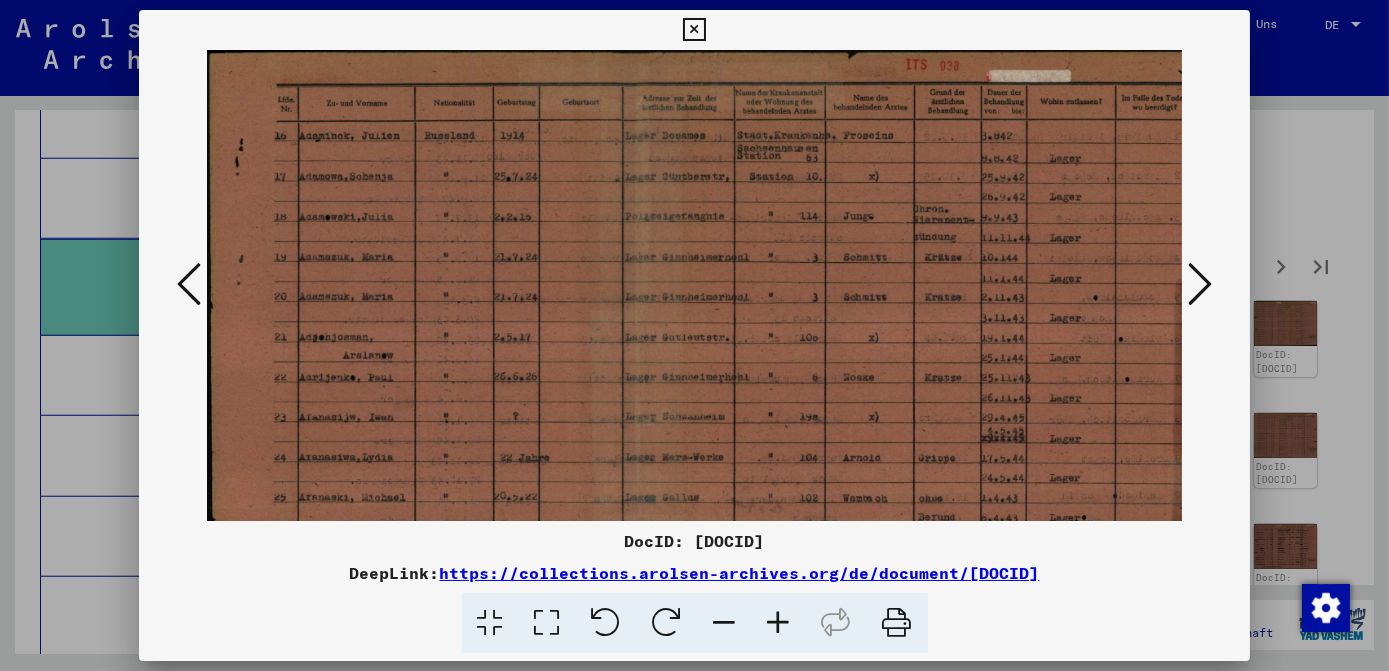 click at bounding box center [779, 623] 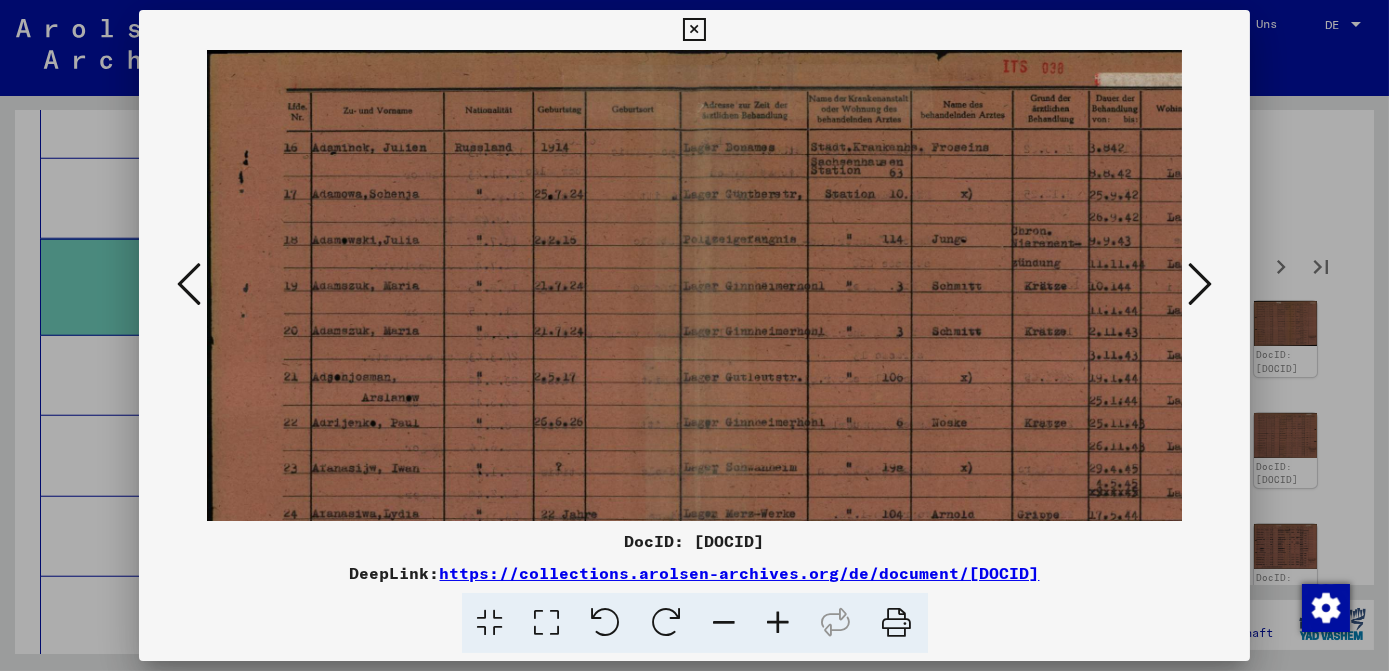 click at bounding box center [779, 623] 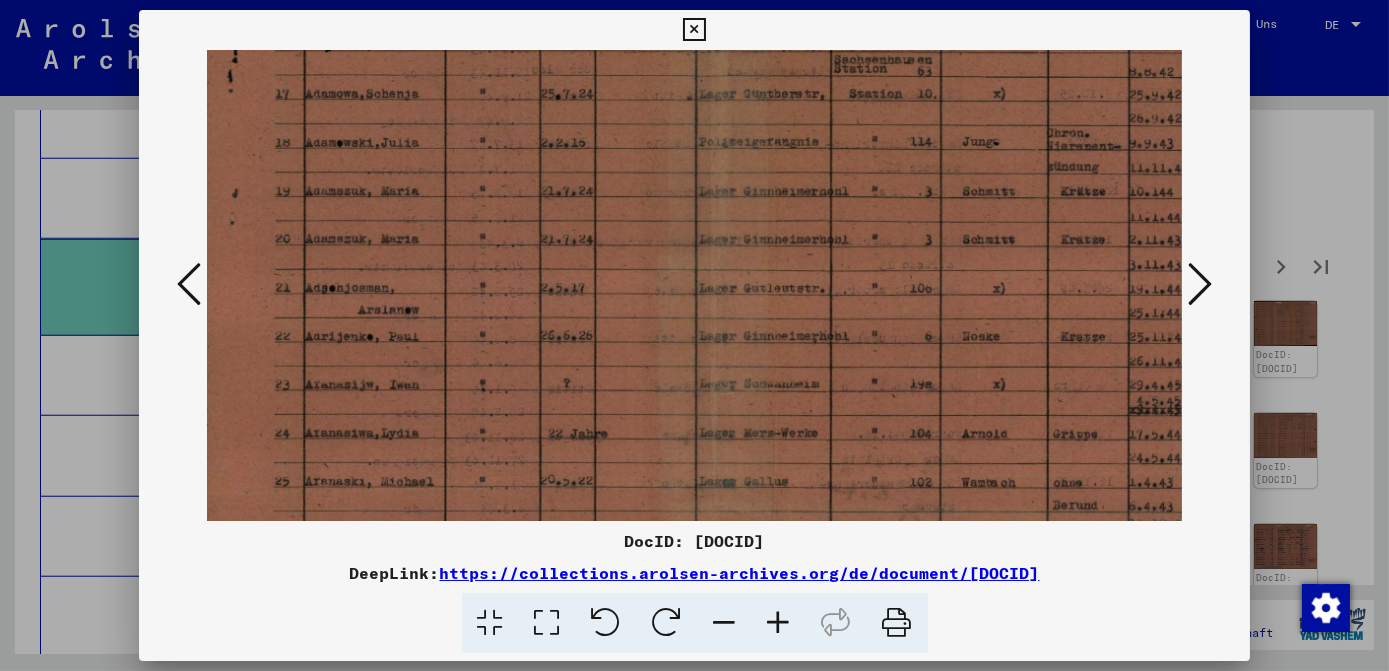 scroll, scrollTop: 135, scrollLeft: 19, axis: both 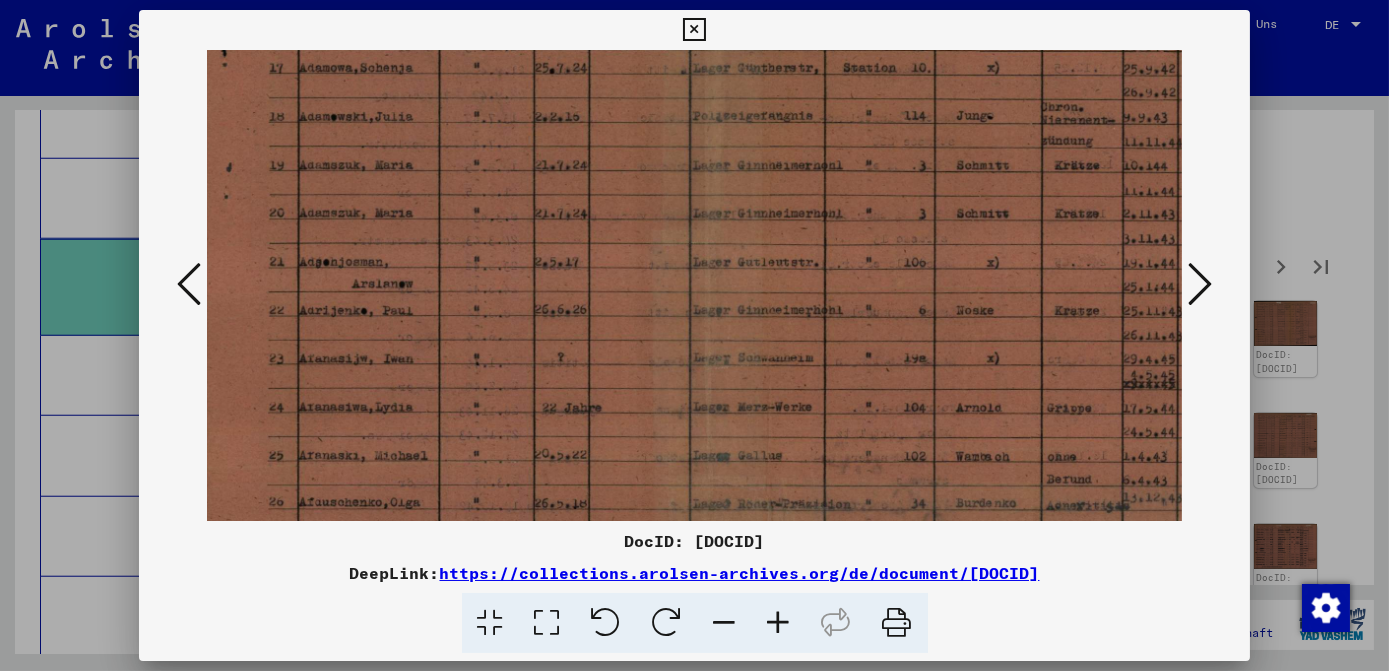 drag, startPoint x: 927, startPoint y: 395, endPoint x: 907, endPoint y: 260, distance: 136.47343 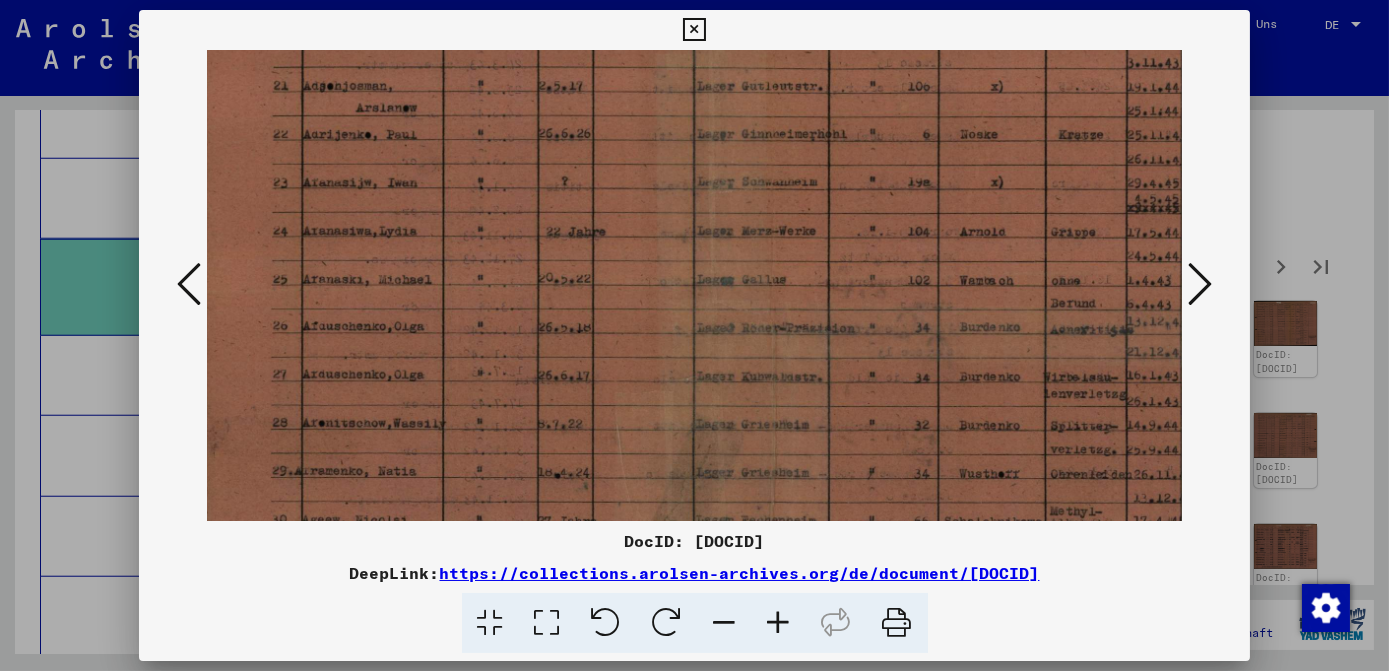 scroll, scrollTop: 312, scrollLeft: 15, axis: both 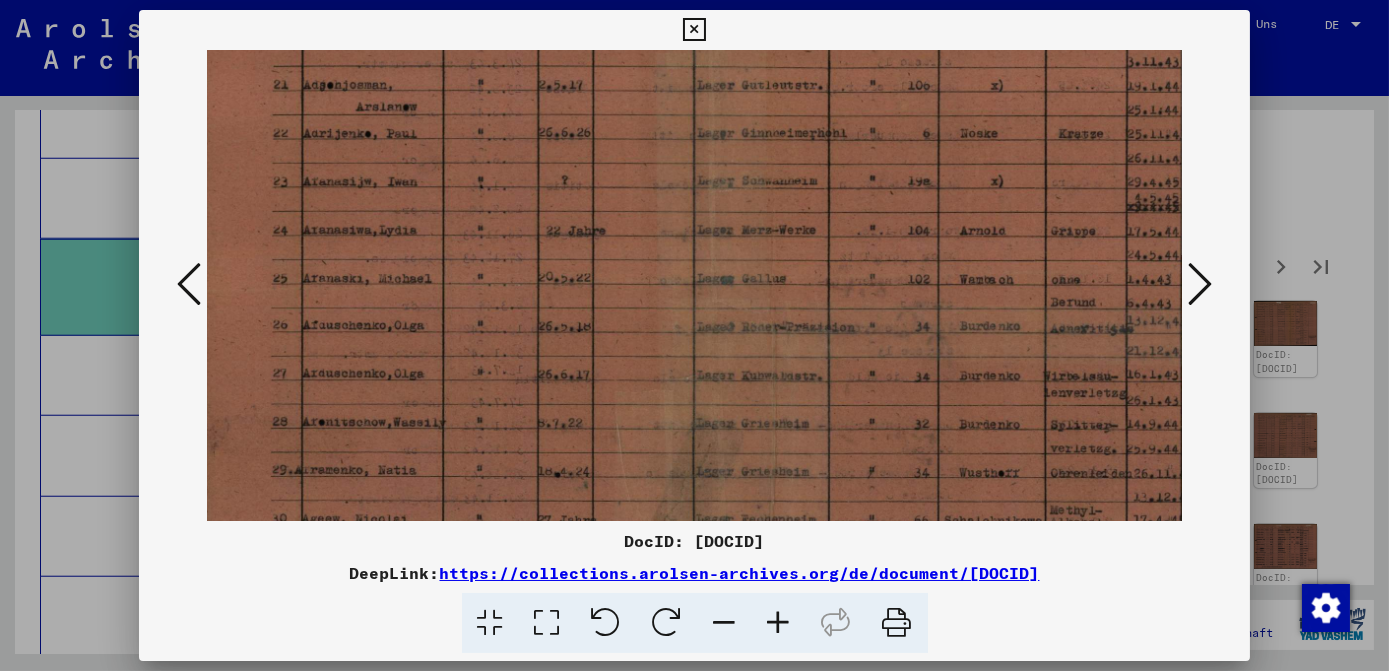 drag, startPoint x: 907, startPoint y: 416, endPoint x: 912, endPoint y: 239, distance: 177.0706 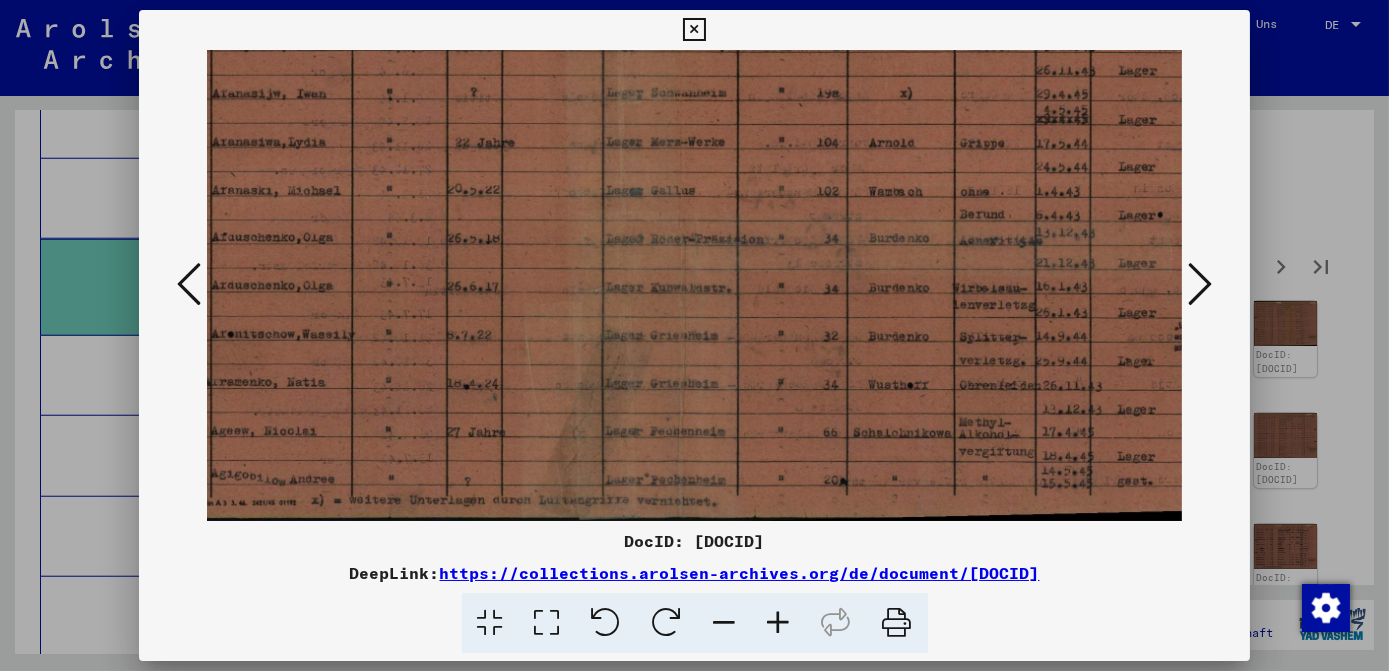 scroll, scrollTop: 400, scrollLeft: 96, axis: both 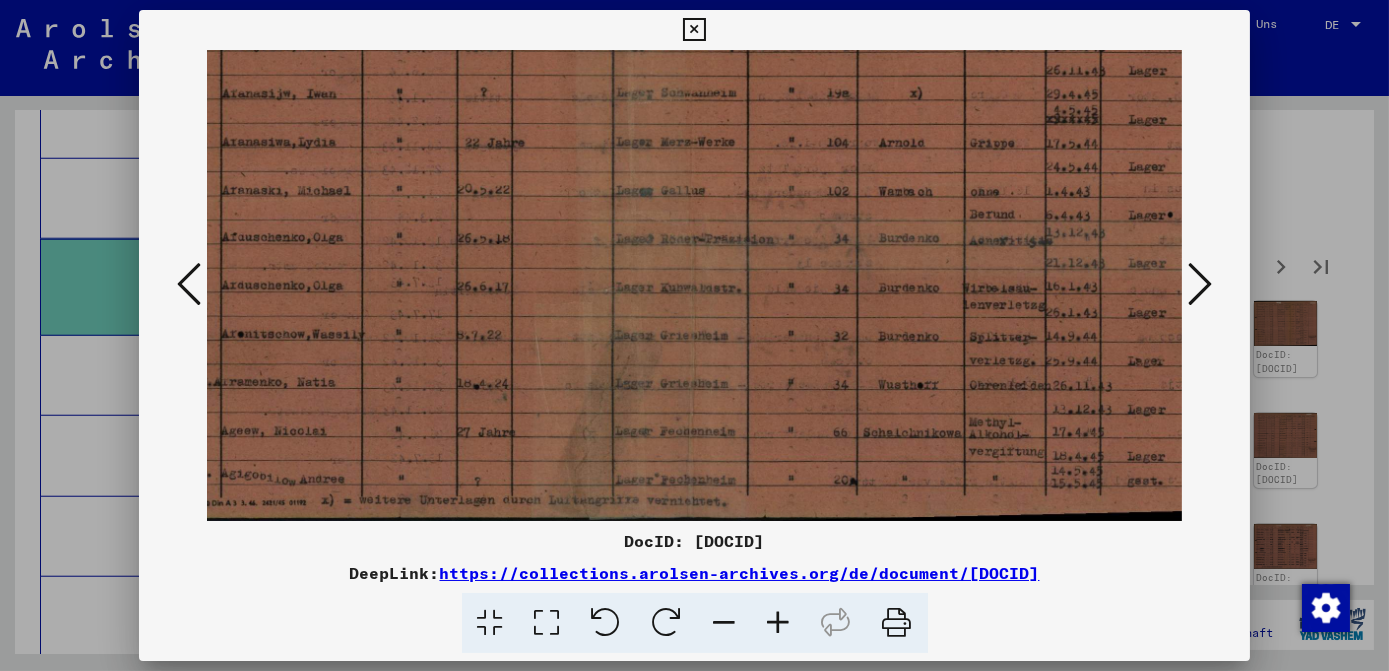 drag, startPoint x: 952, startPoint y: 424, endPoint x: 871, endPoint y: 248, distance: 193.74467 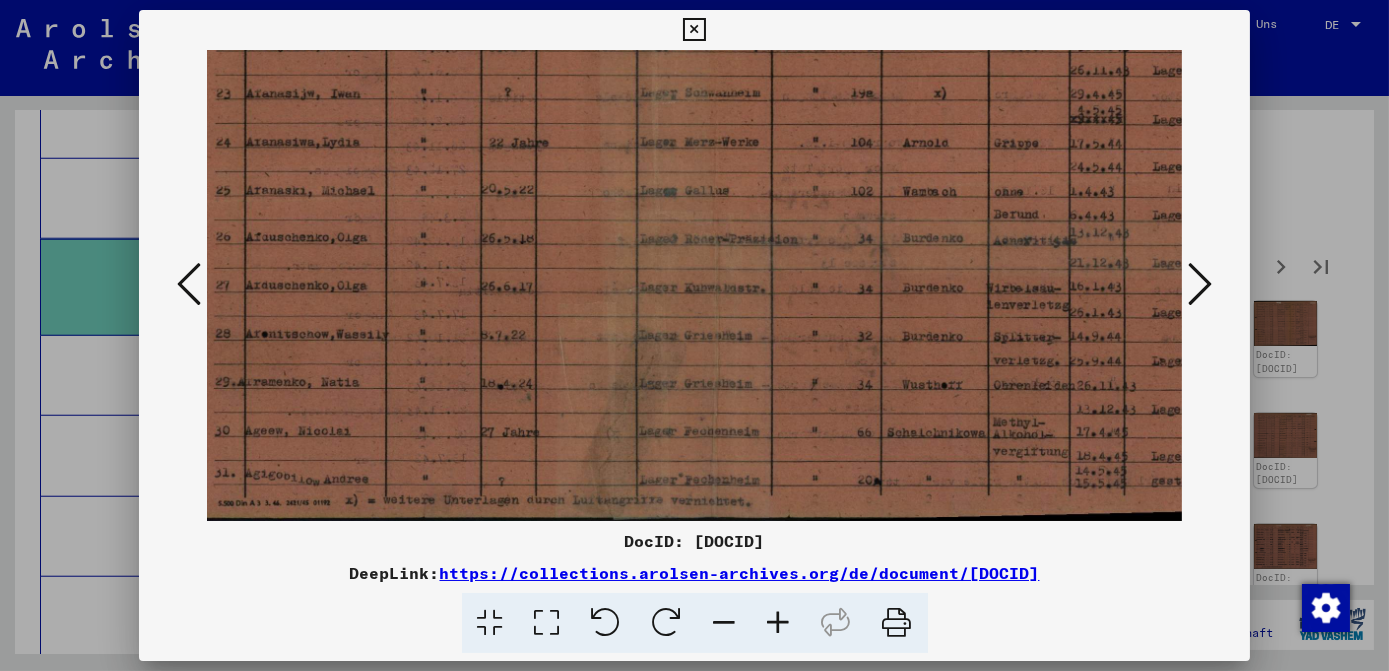 scroll, scrollTop: 400, scrollLeft: 0, axis: vertical 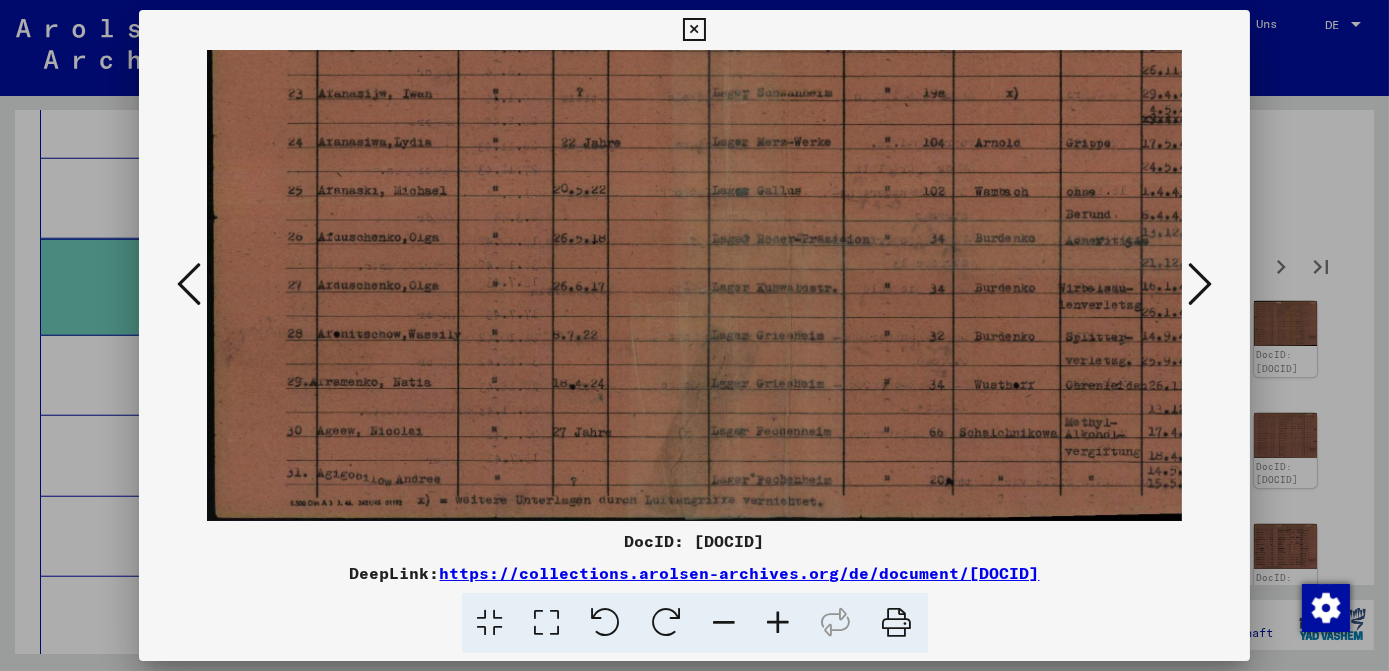 drag, startPoint x: 898, startPoint y: 316, endPoint x: 1052, endPoint y: 271, distance: 160.44002 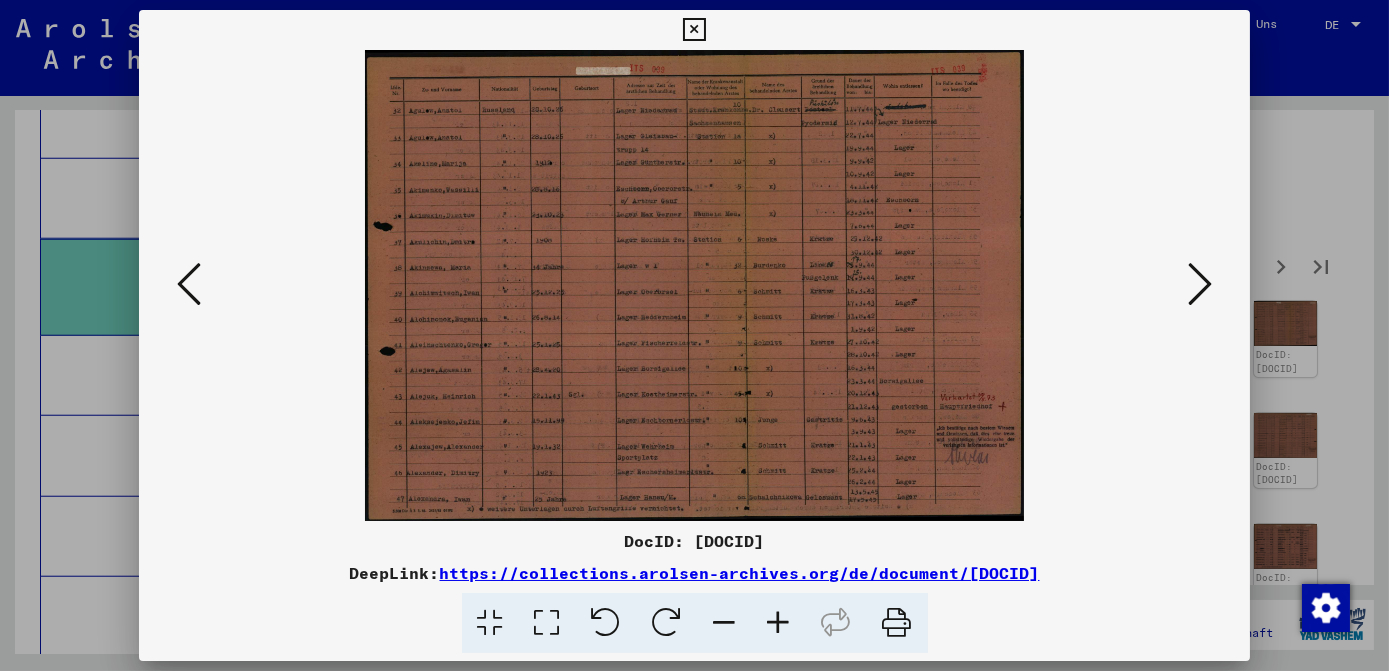 scroll, scrollTop: 0, scrollLeft: 0, axis: both 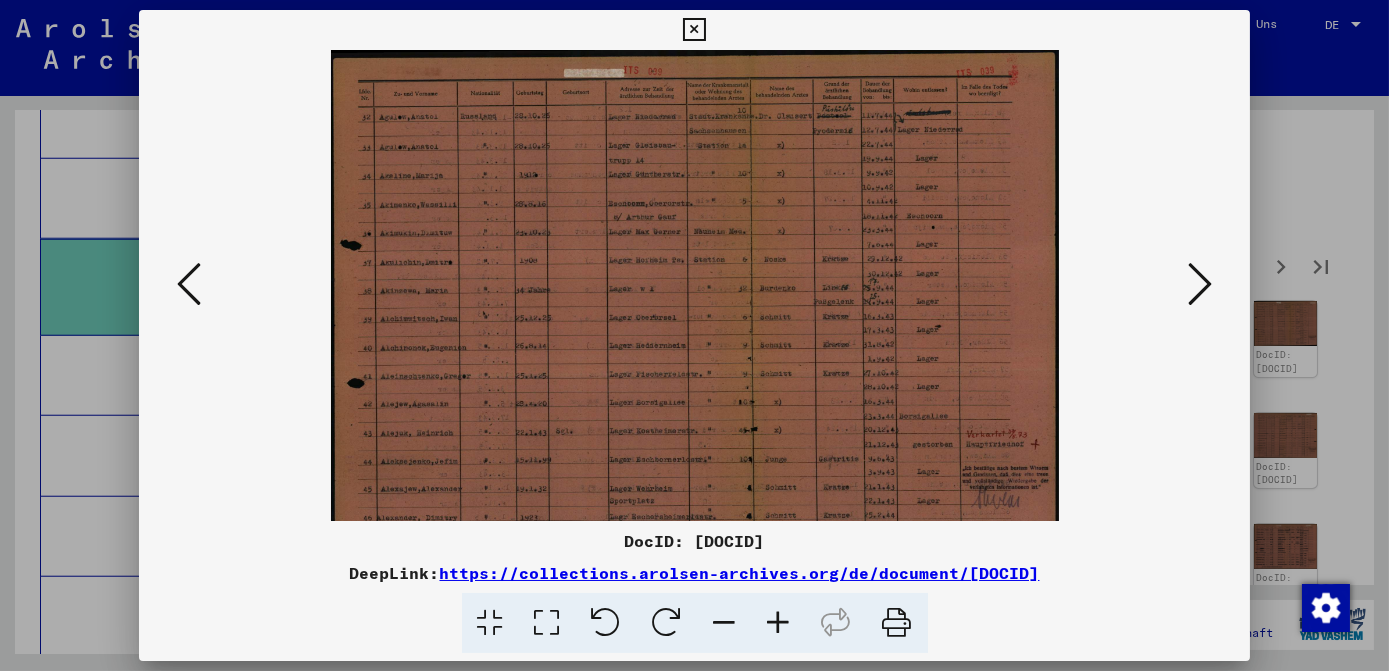 click at bounding box center (779, 623) 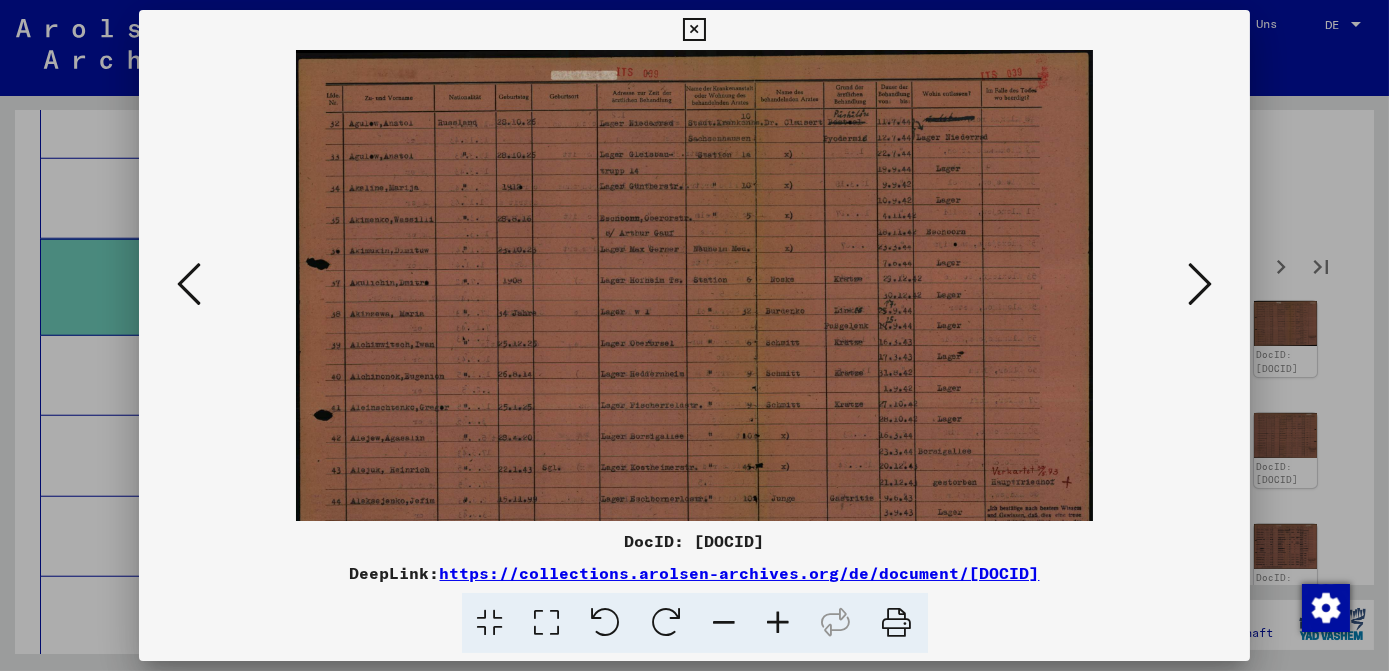 click at bounding box center (779, 623) 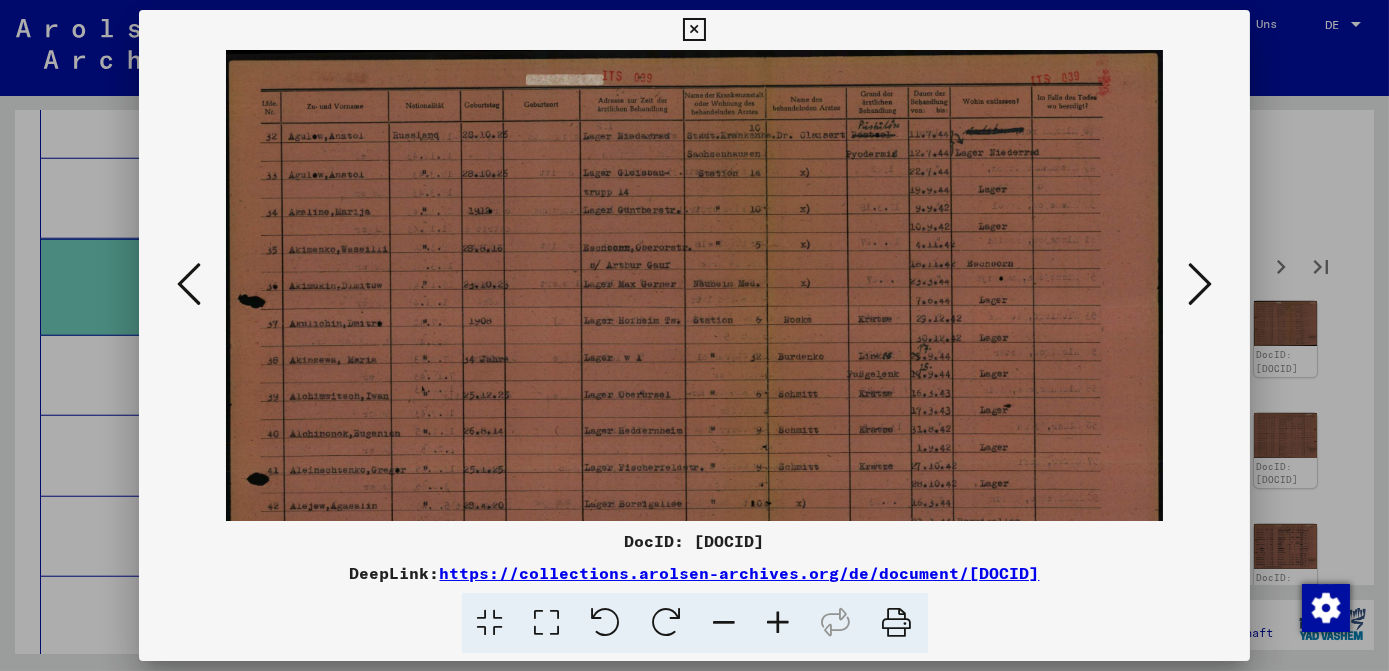 click at bounding box center (779, 623) 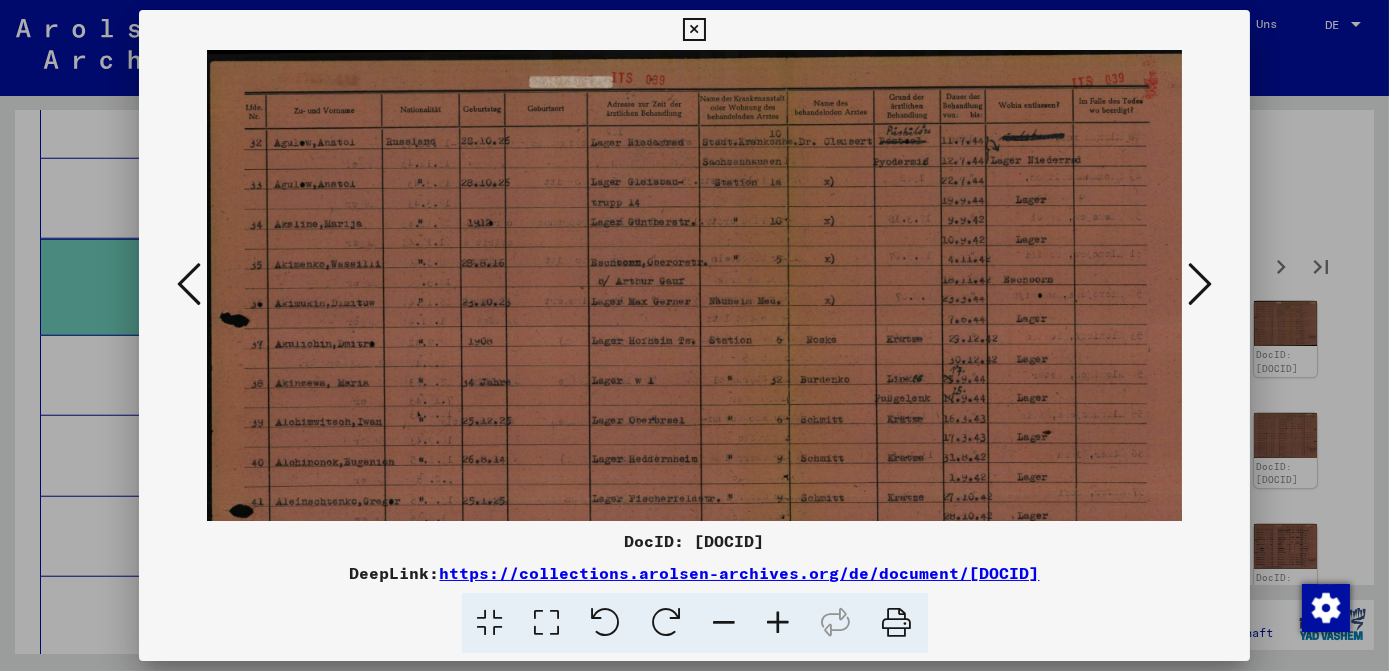 click at bounding box center (779, 623) 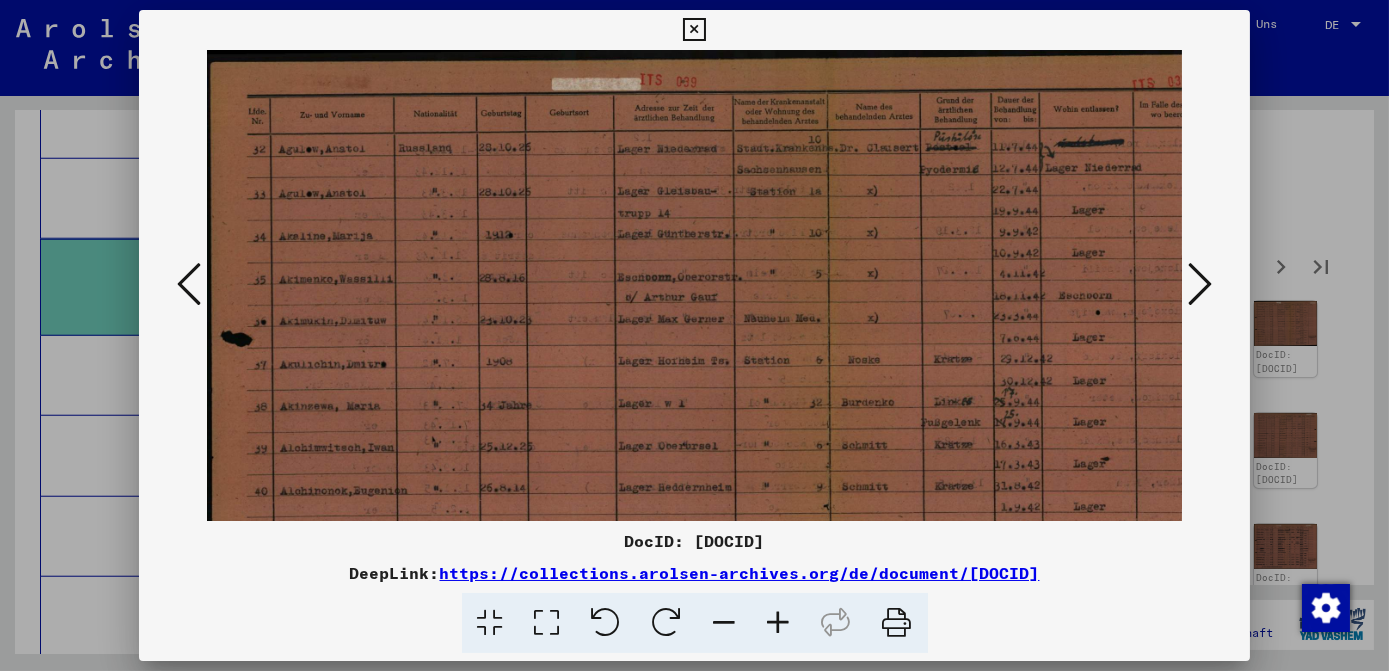 click at bounding box center [779, 623] 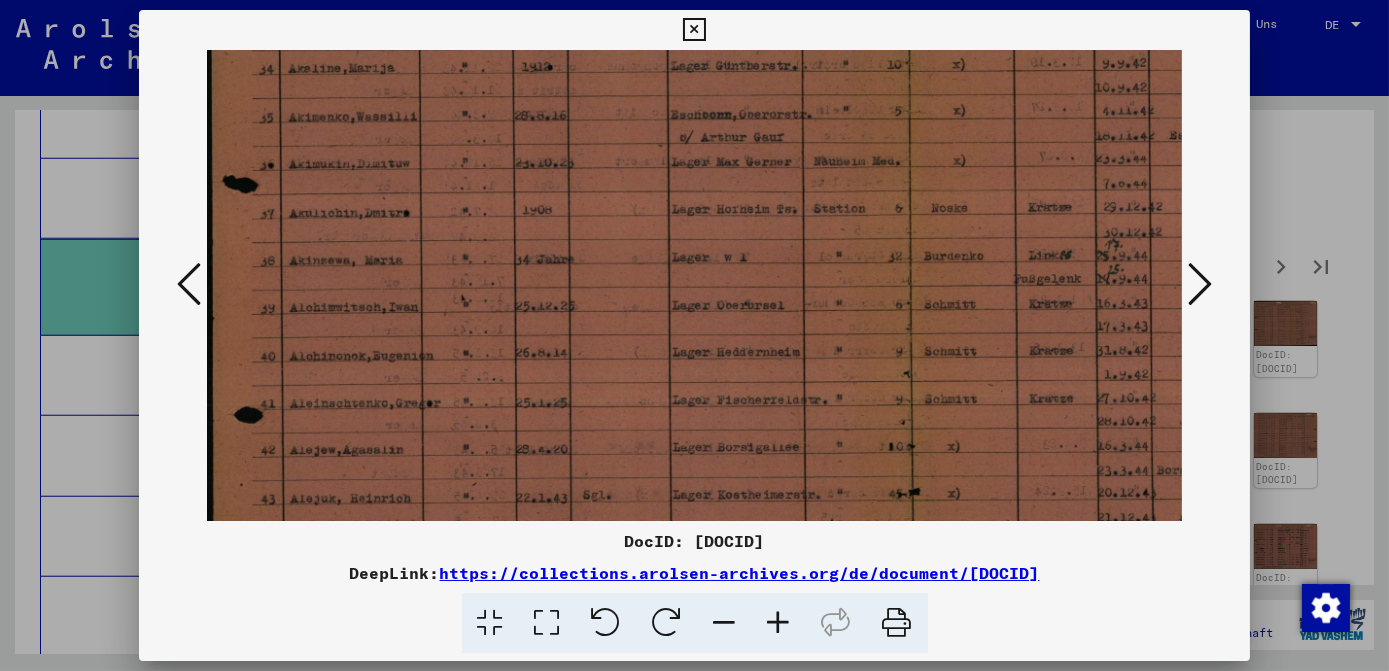 scroll, scrollTop: 196, scrollLeft: 0, axis: vertical 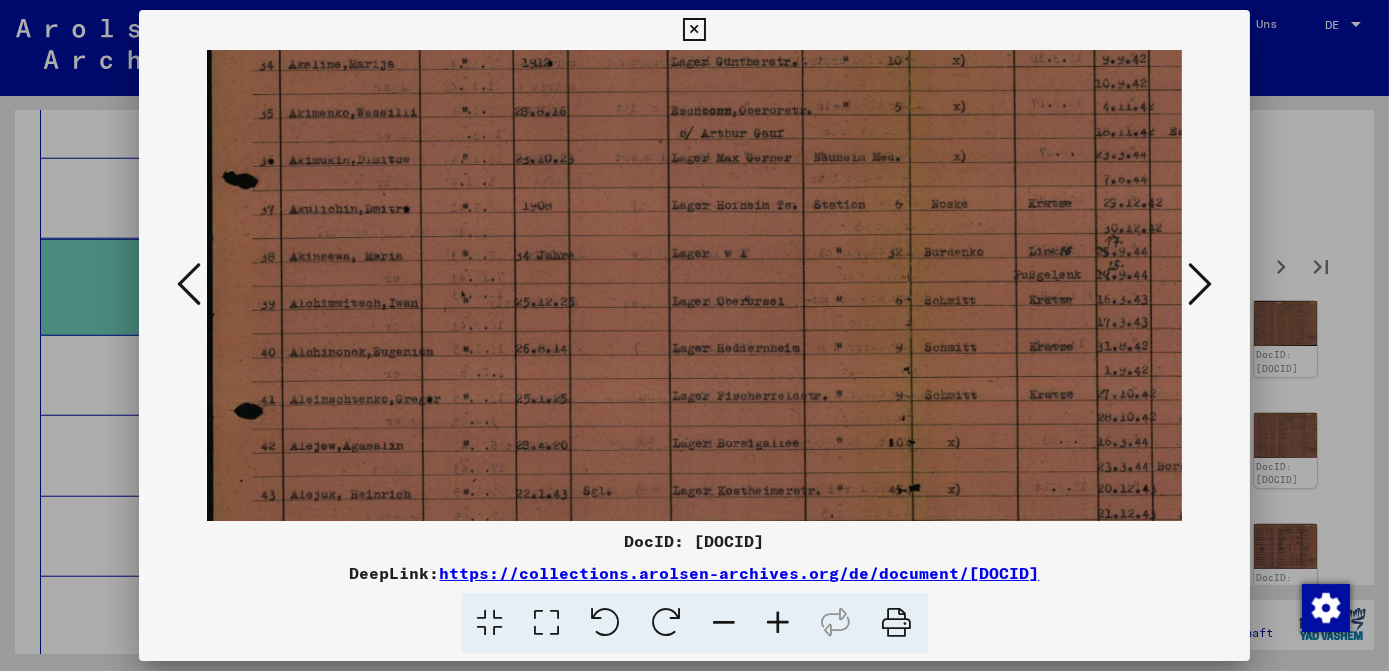 drag, startPoint x: 970, startPoint y: 450, endPoint x: 976, endPoint y: 260, distance: 190.09471 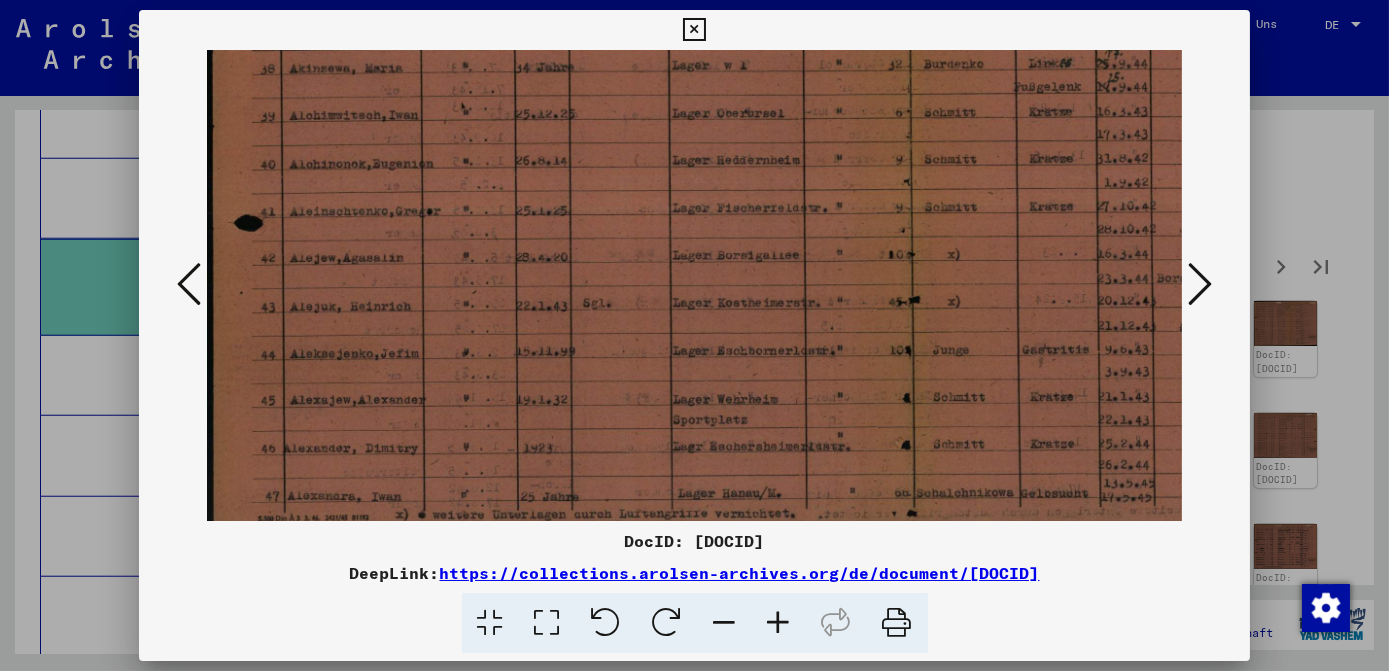scroll, scrollTop: 400, scrollLeft: 0, axis: vertical 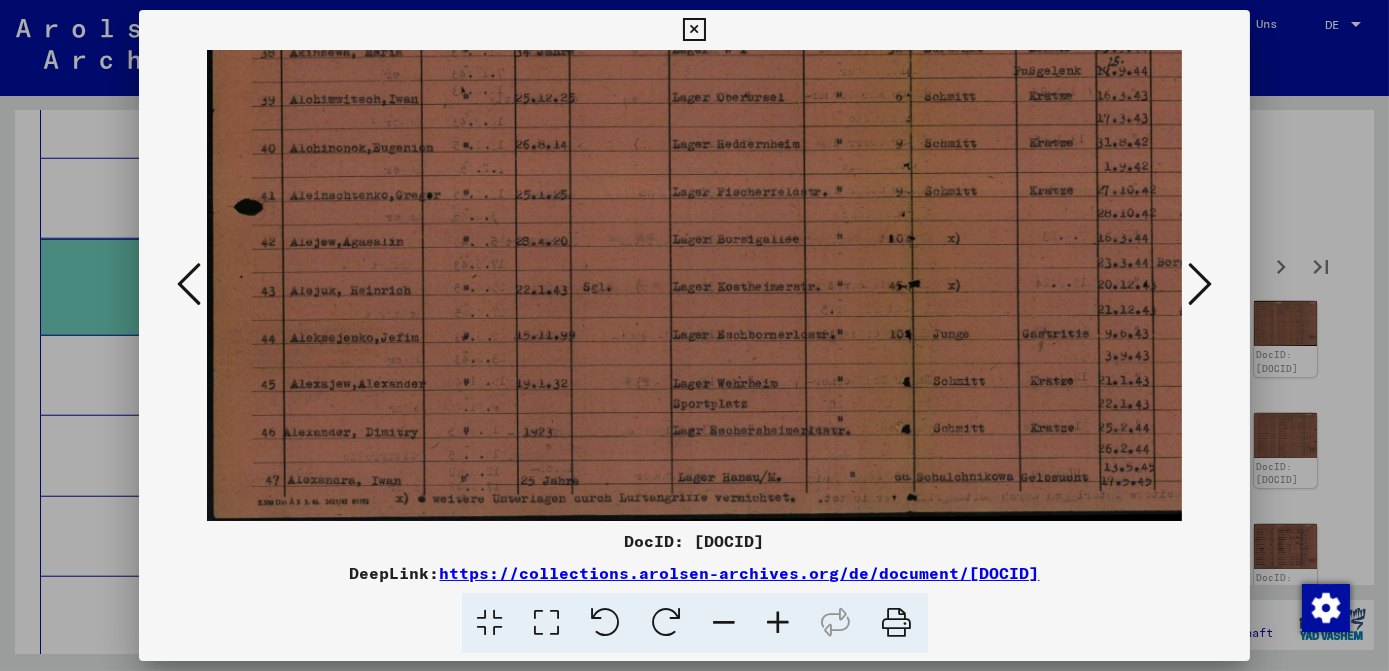 drag, startPoint x: 894, startPoint y: 405, endPoint x: 898, endPoint y: 188, distance: 217.03687 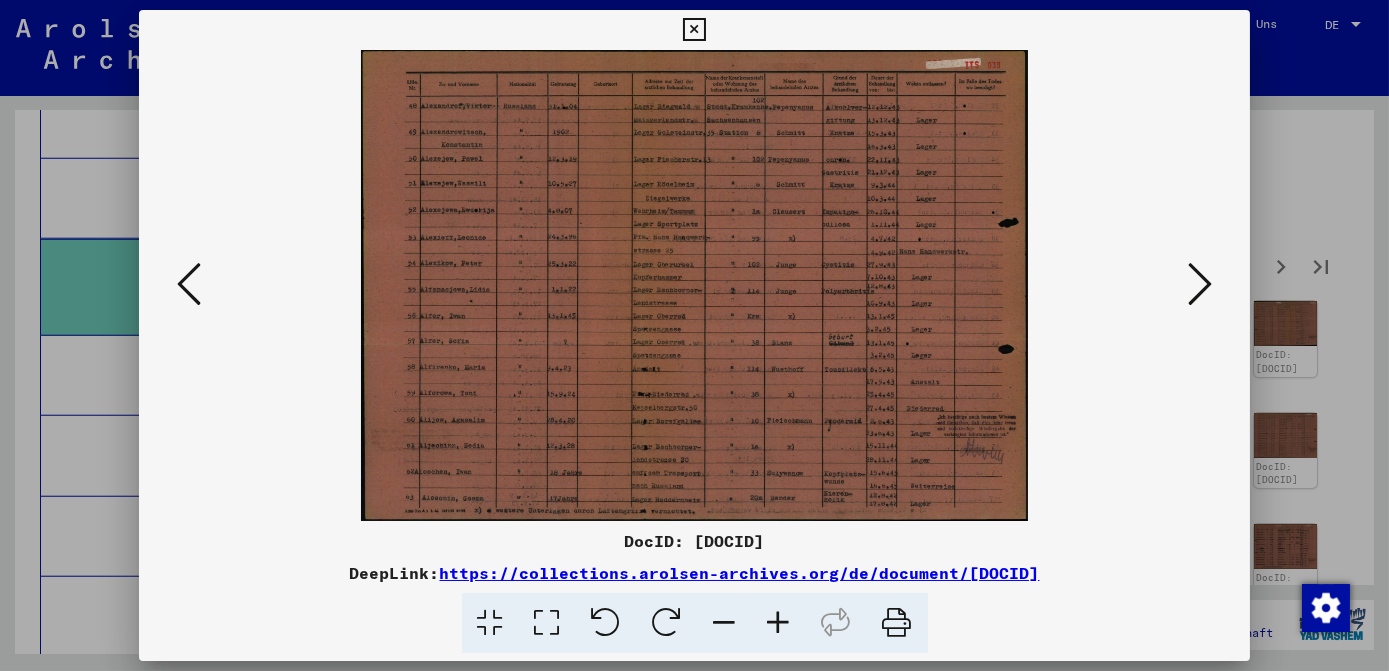click at bounding box center (779, 623) 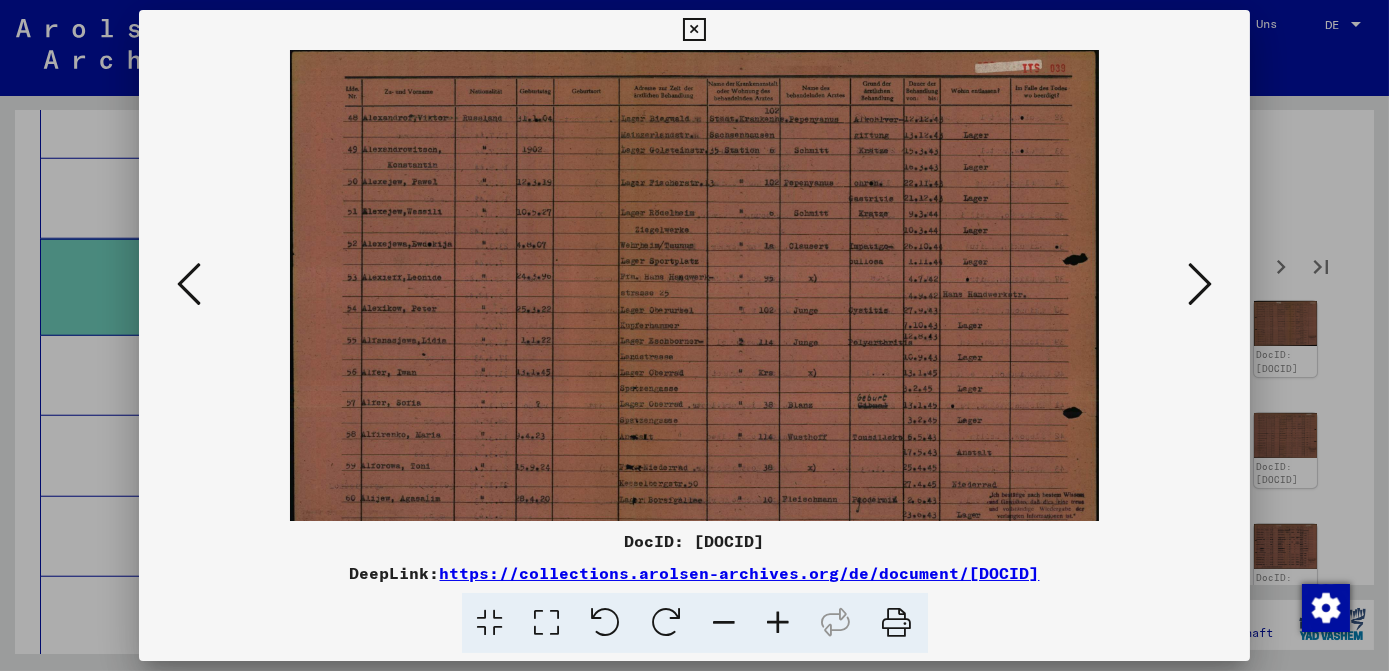 click at bounding box center (779, 623) 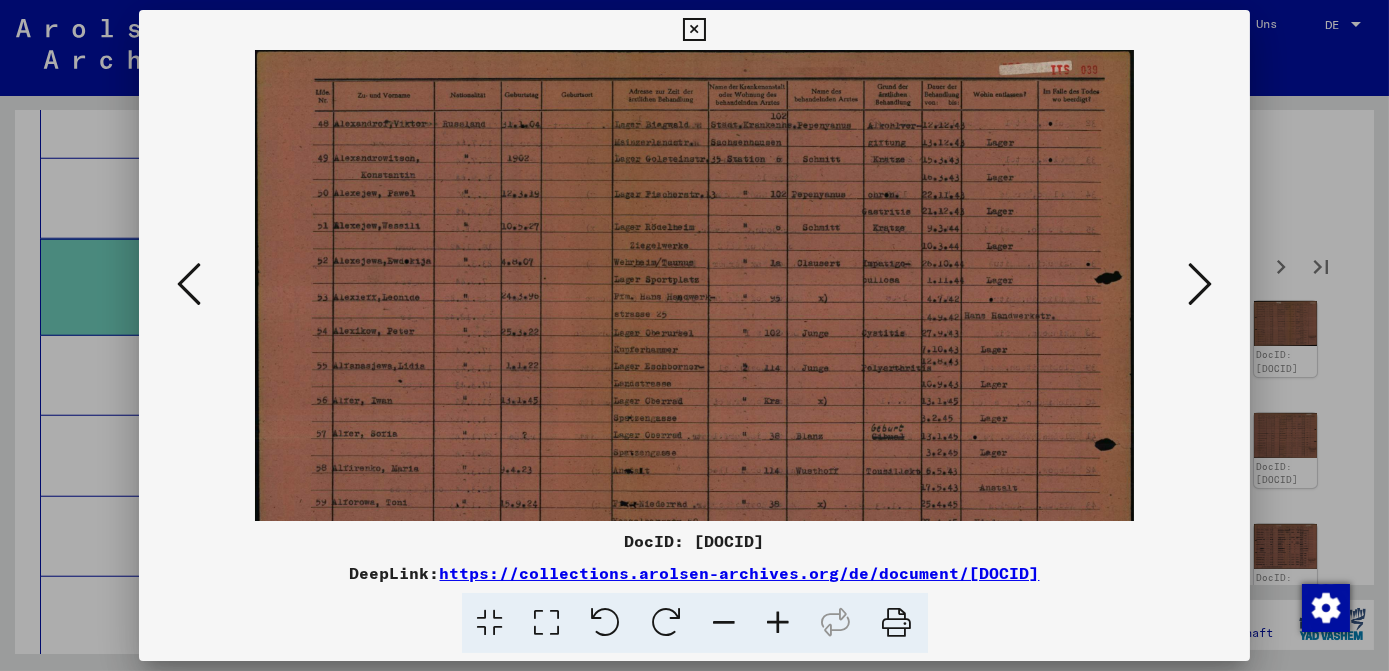 click at bounding box center (779, 623) 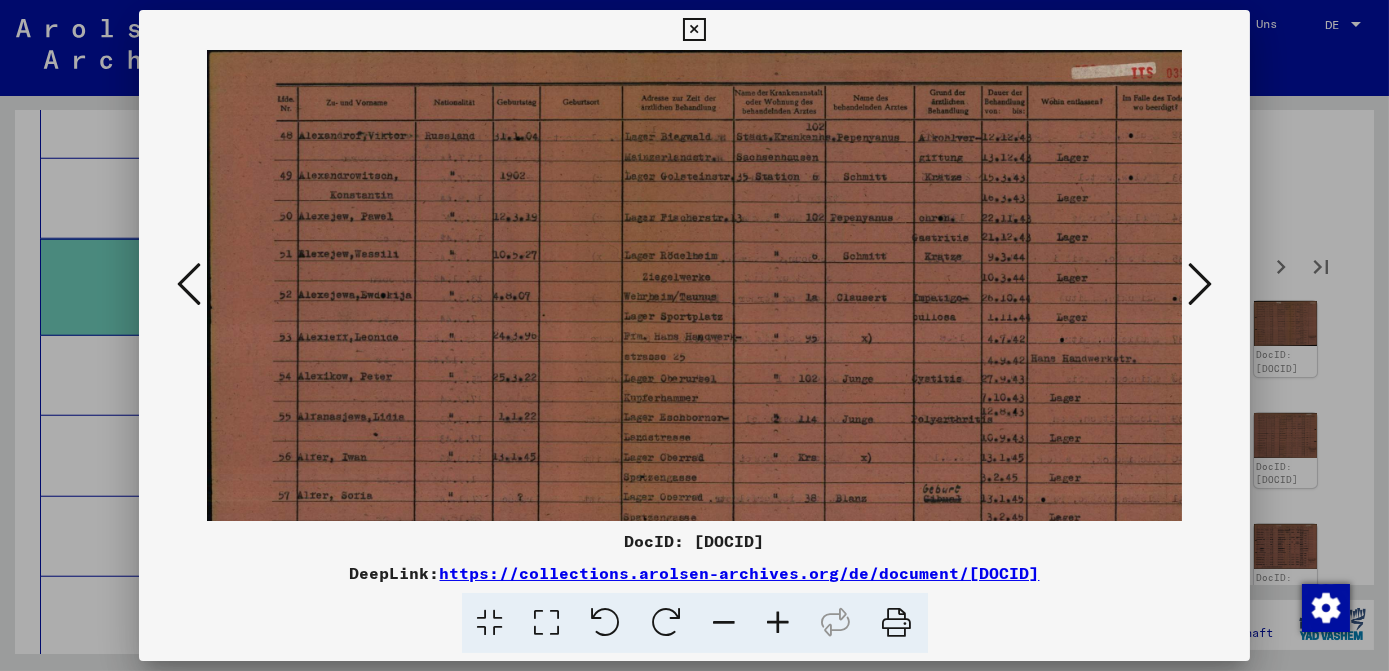 click at bounding box center [779, 623] 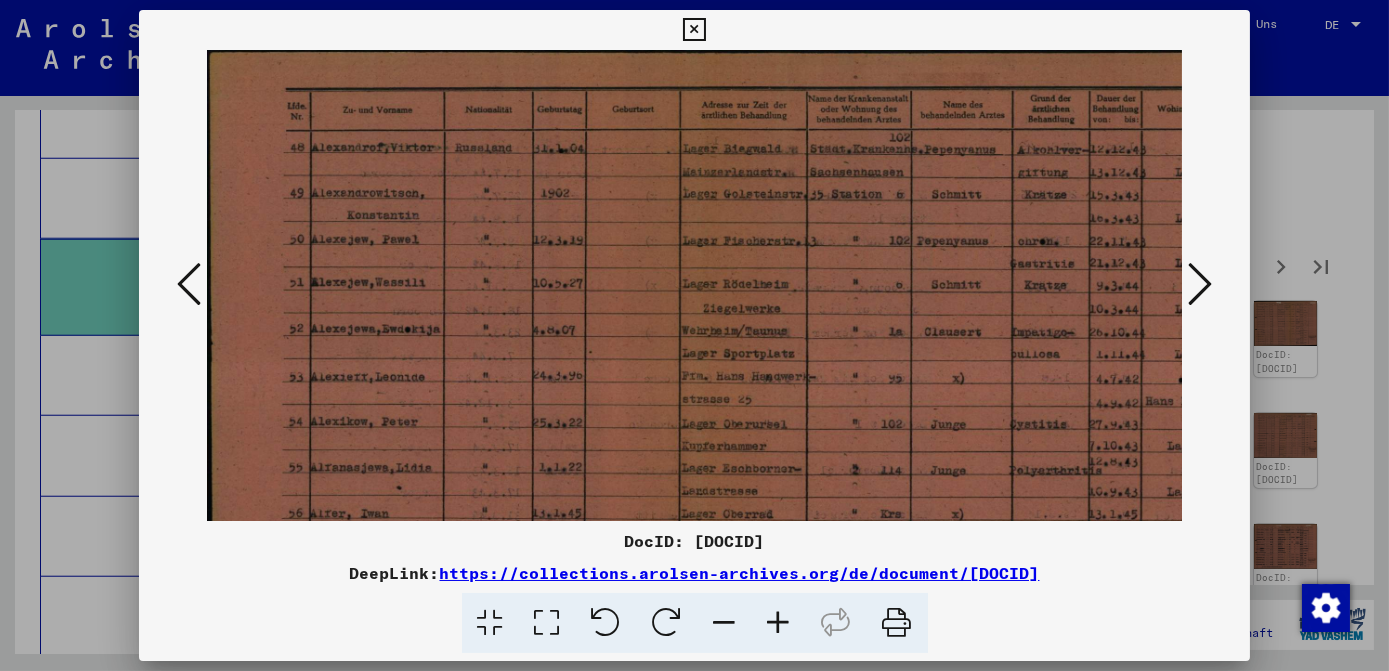 click at bounding box center [779, 623] 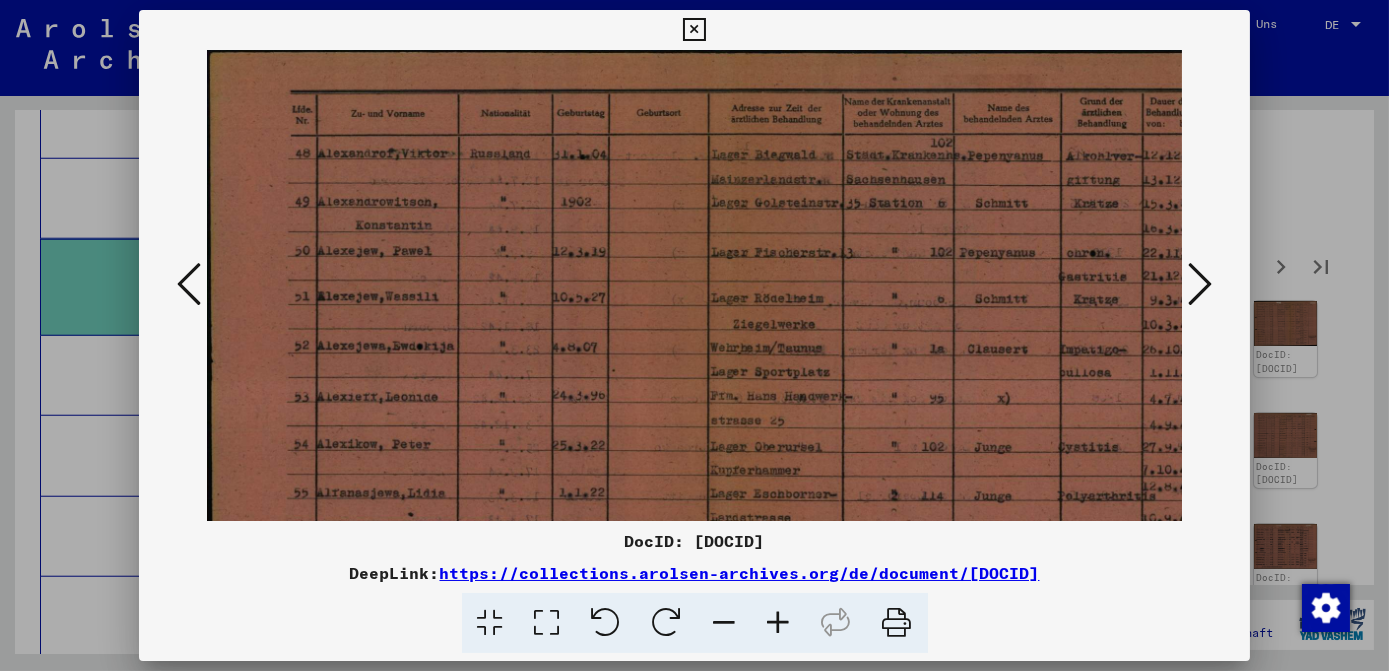 click at bounding box center [779, 623] 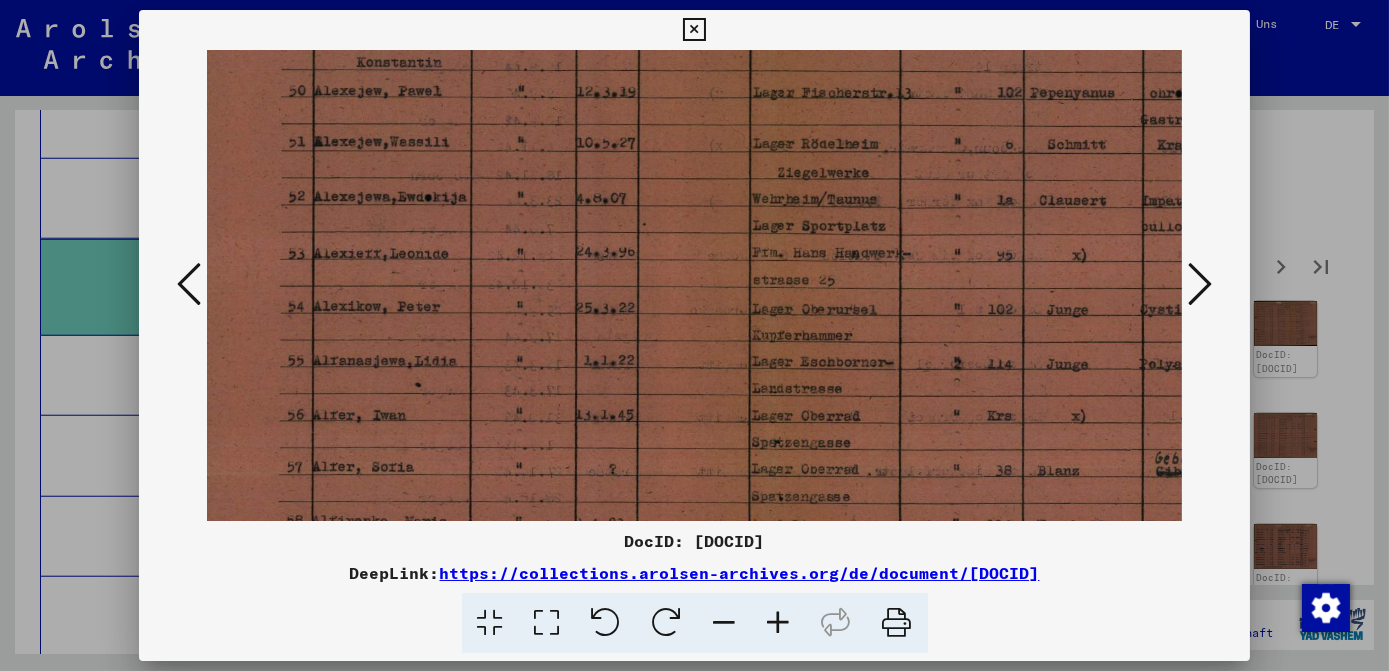 scroll, scrollTop: 199, scrollLeft: 16, axis: both 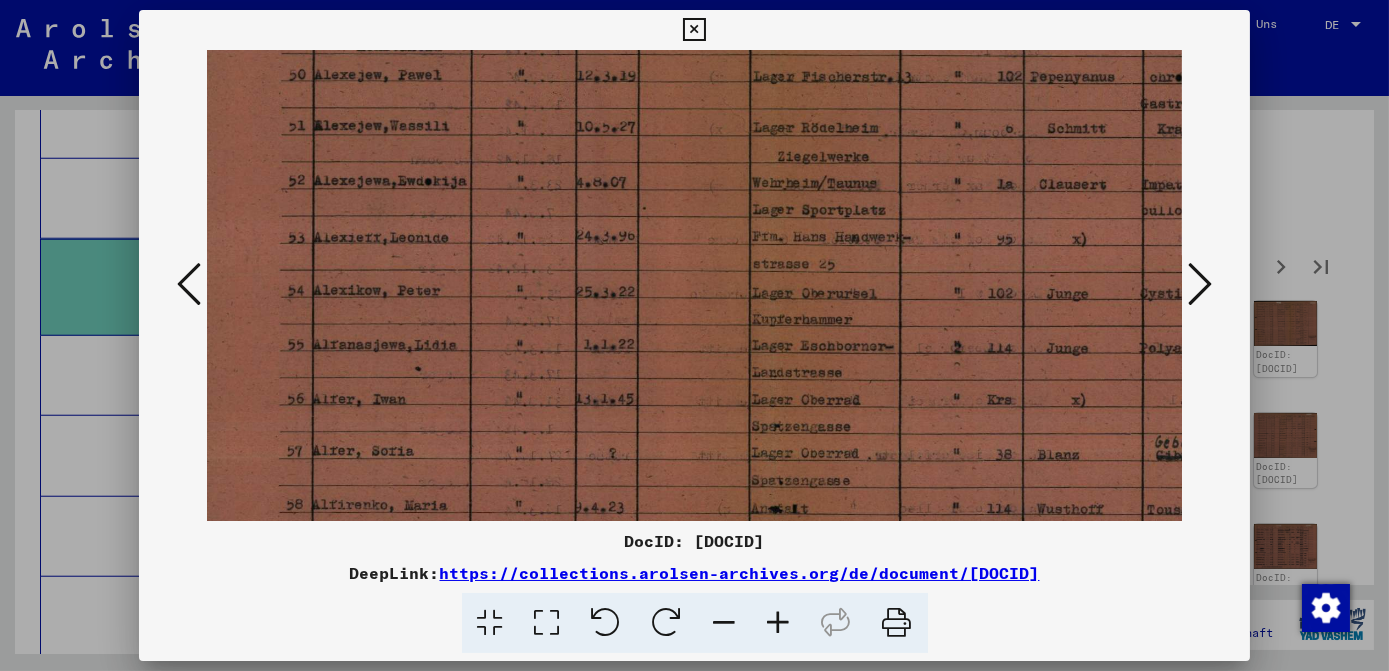 drag, startPoint x: 1013, startPoint y: 363, endPoint x: 997, endPoint y: 166, distance: 197.64868 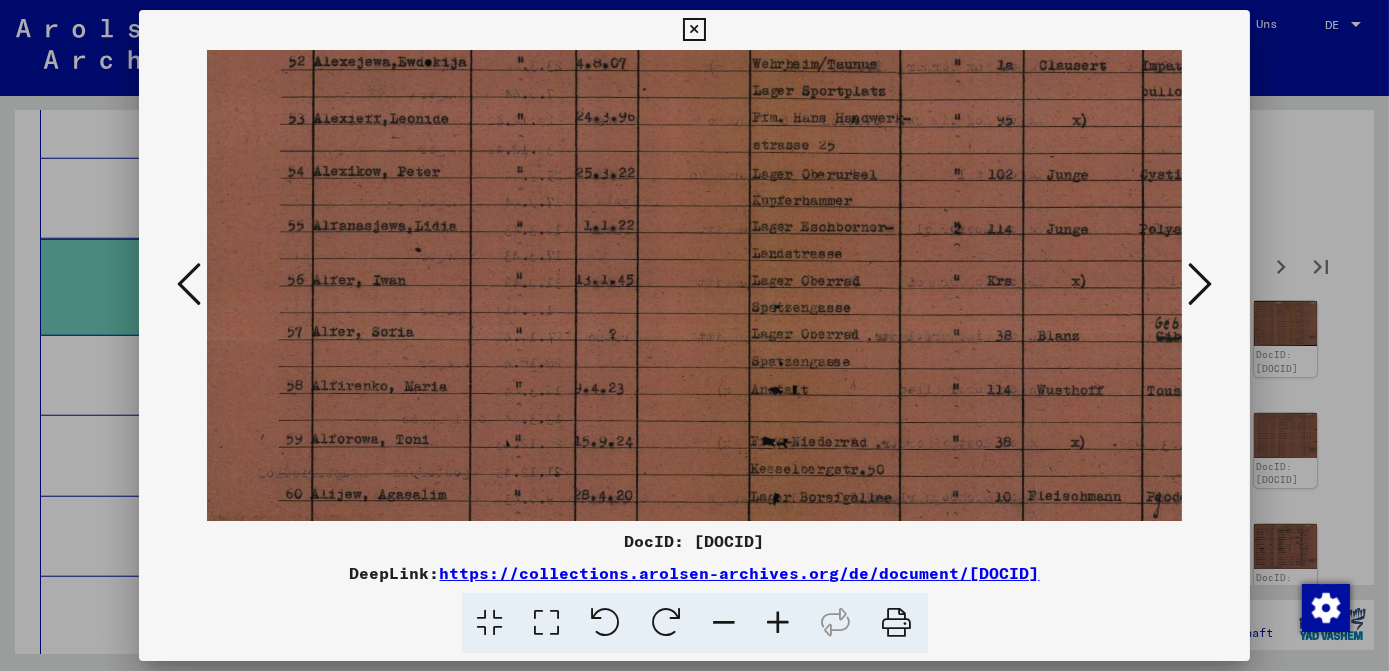 scroll, scrollTop: 325, scrollLeft: 16, axis: both 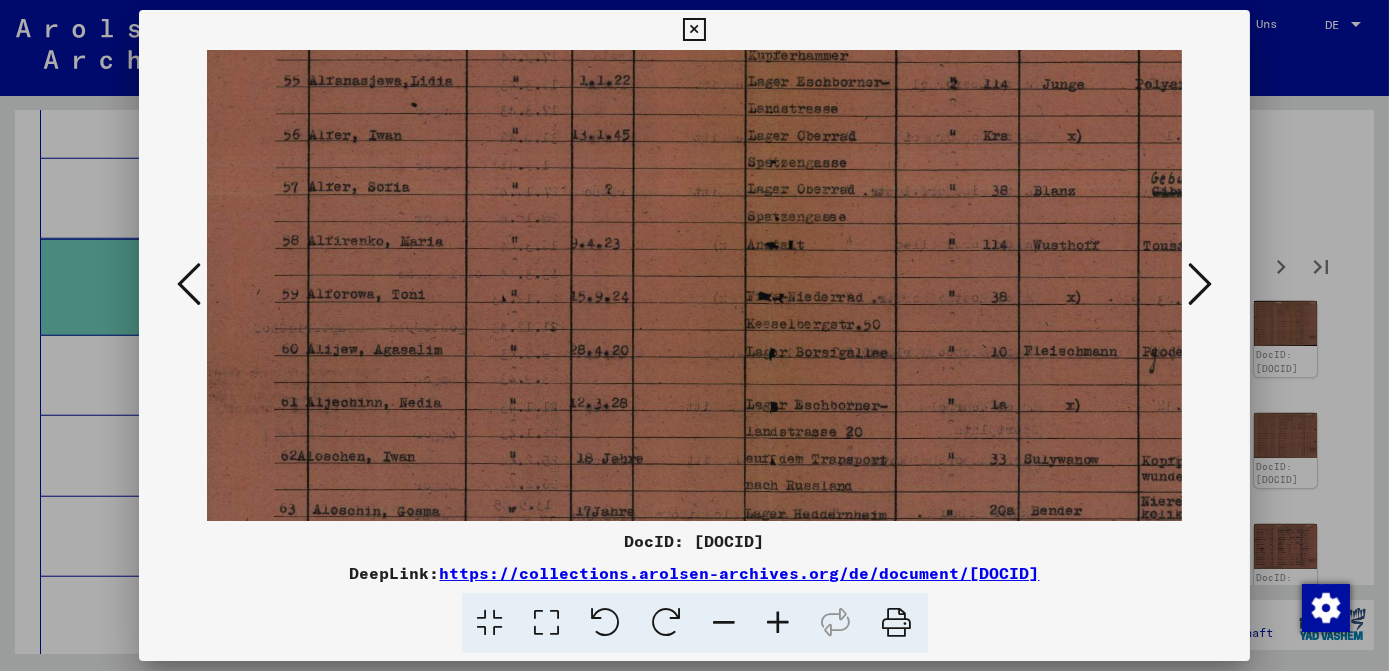 drag, startPoint x: 993, startPoint y: 428, endPoint x: 989, endPoint y: 164, distance: 264.0303 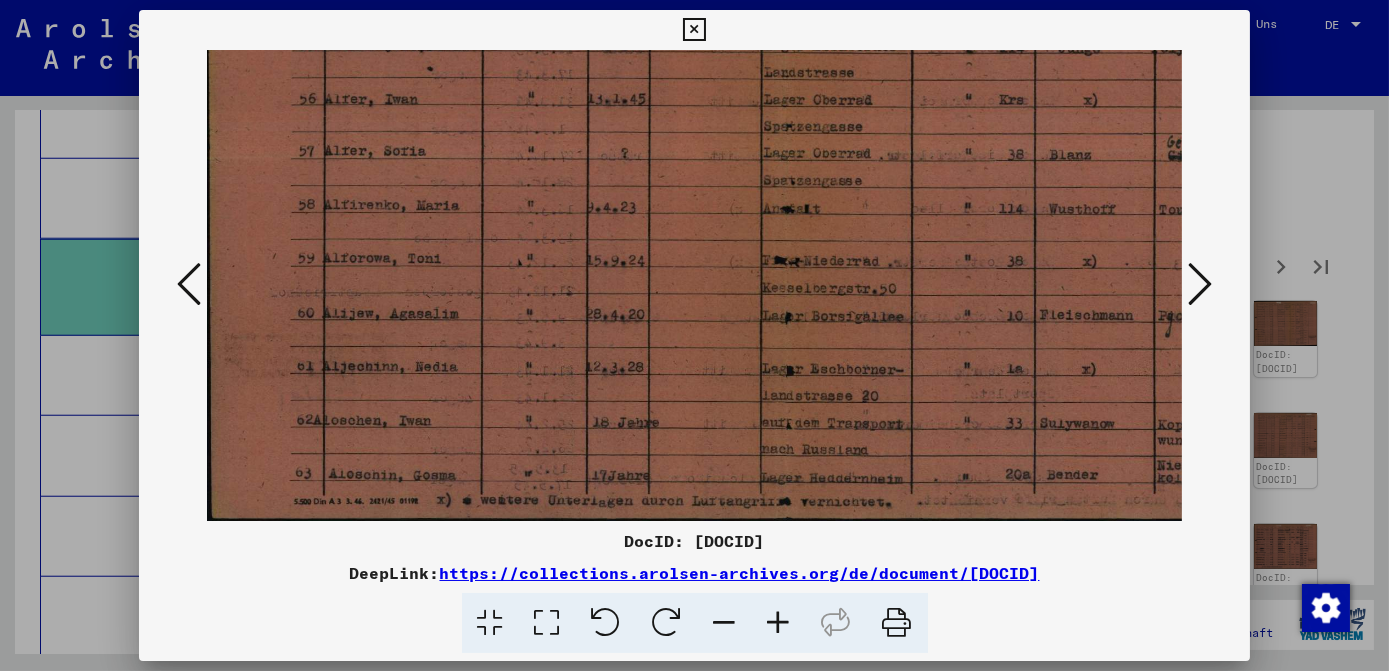 scroll, scrollTop: 499, scrollLeft: 0, axis: vertical 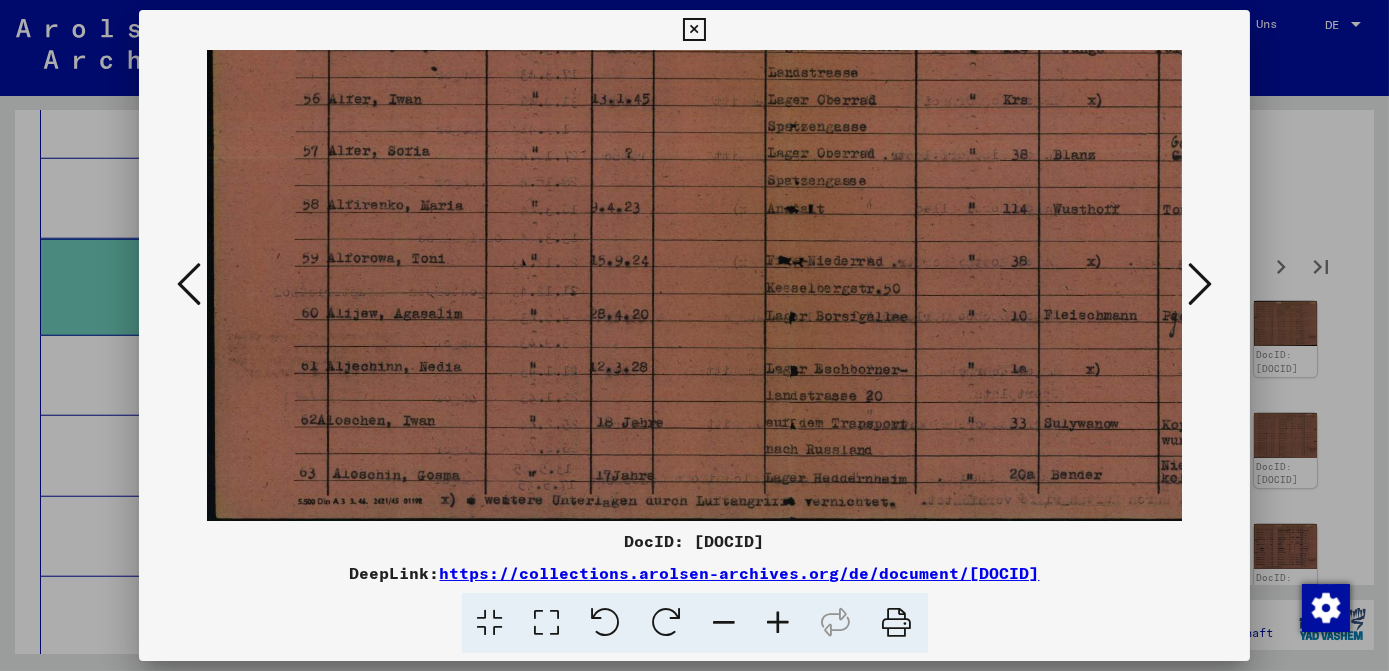drag, startPoint x: 992, startPoint y: 266, endPoint x: 1005, endPoint y: 185, distance: 82.036575 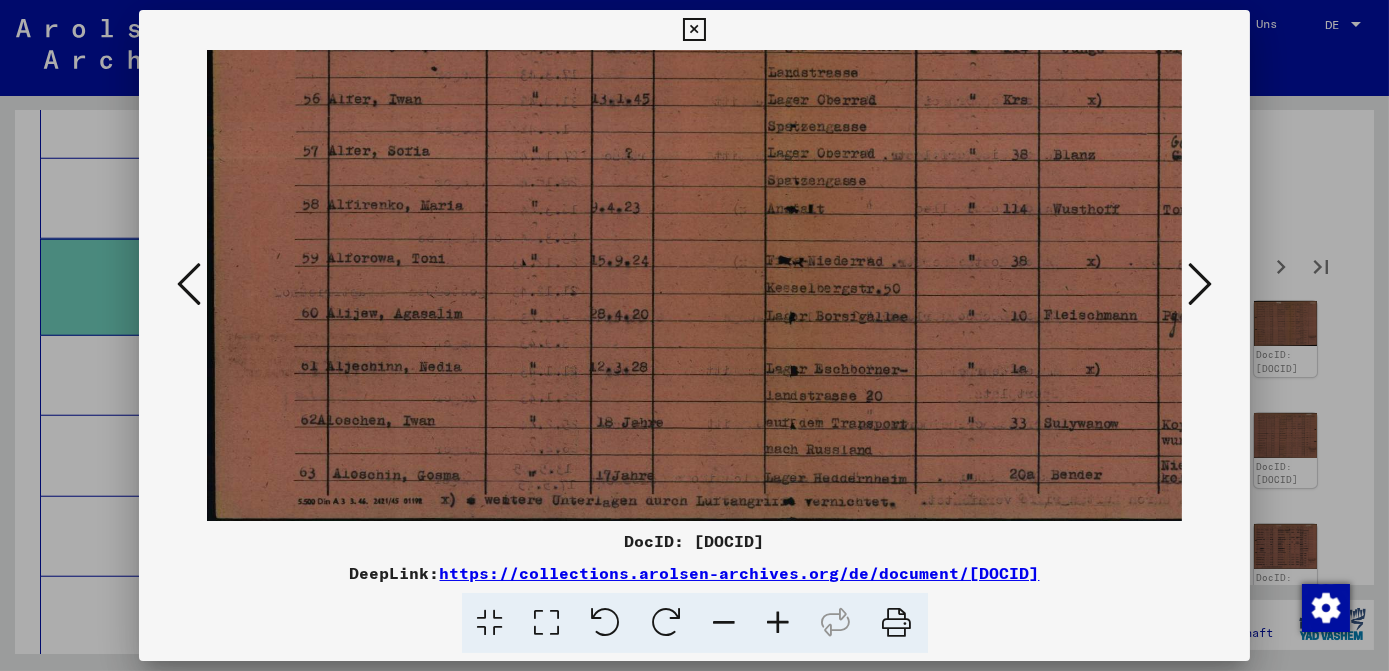 click at bounding box center [1200, 284] 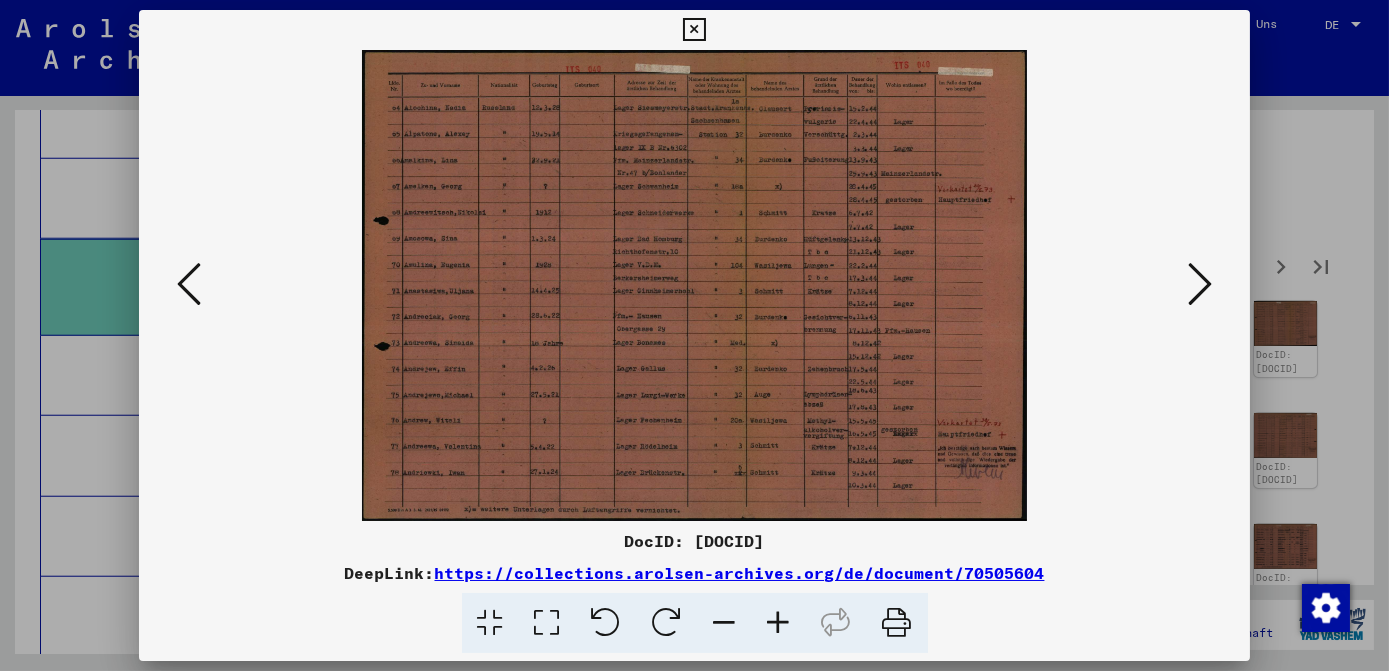 click at bounding box center (779, 623) 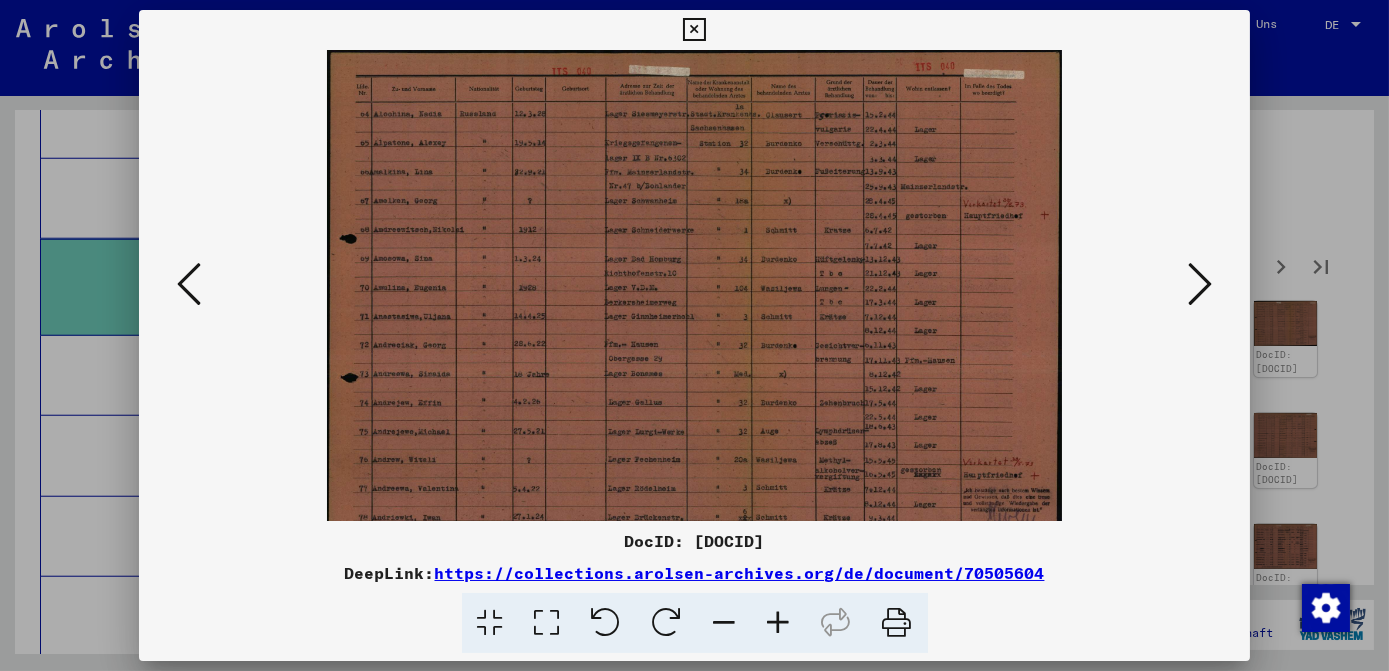 click at bounding box center (779, 623) 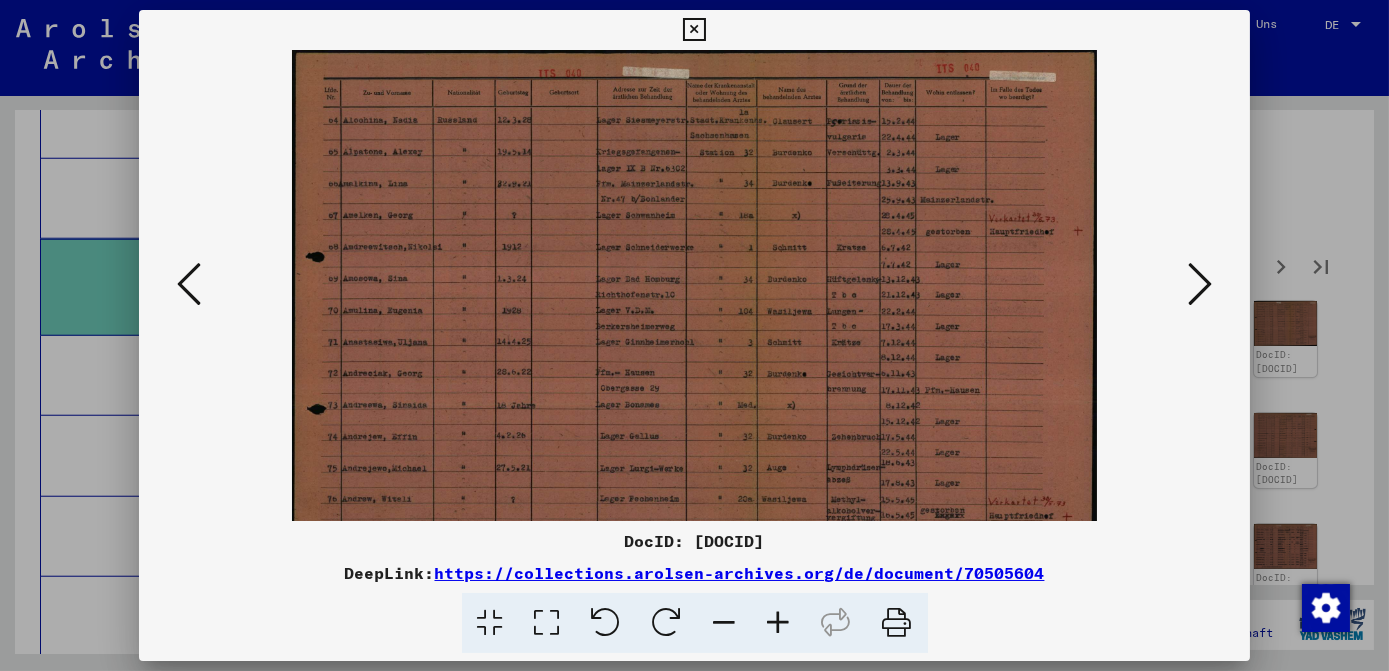 click at bounding box center (779, 623) 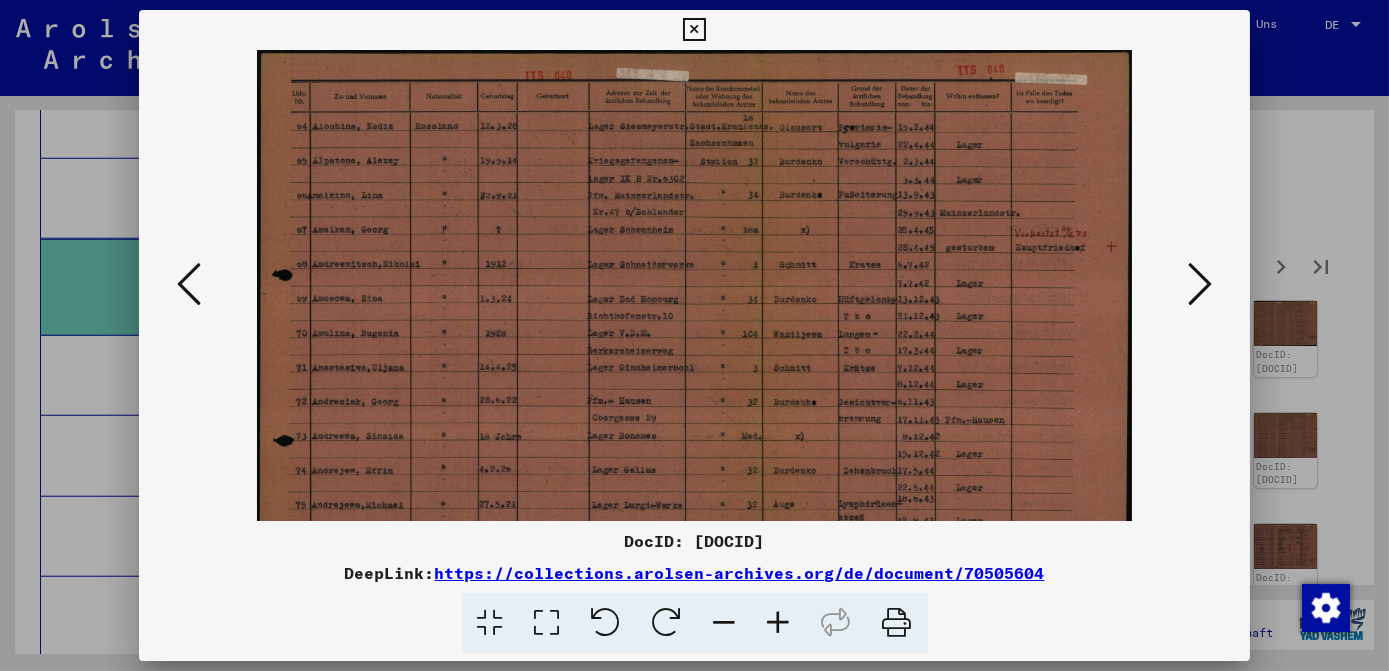 click at bounding box center (779, 623) 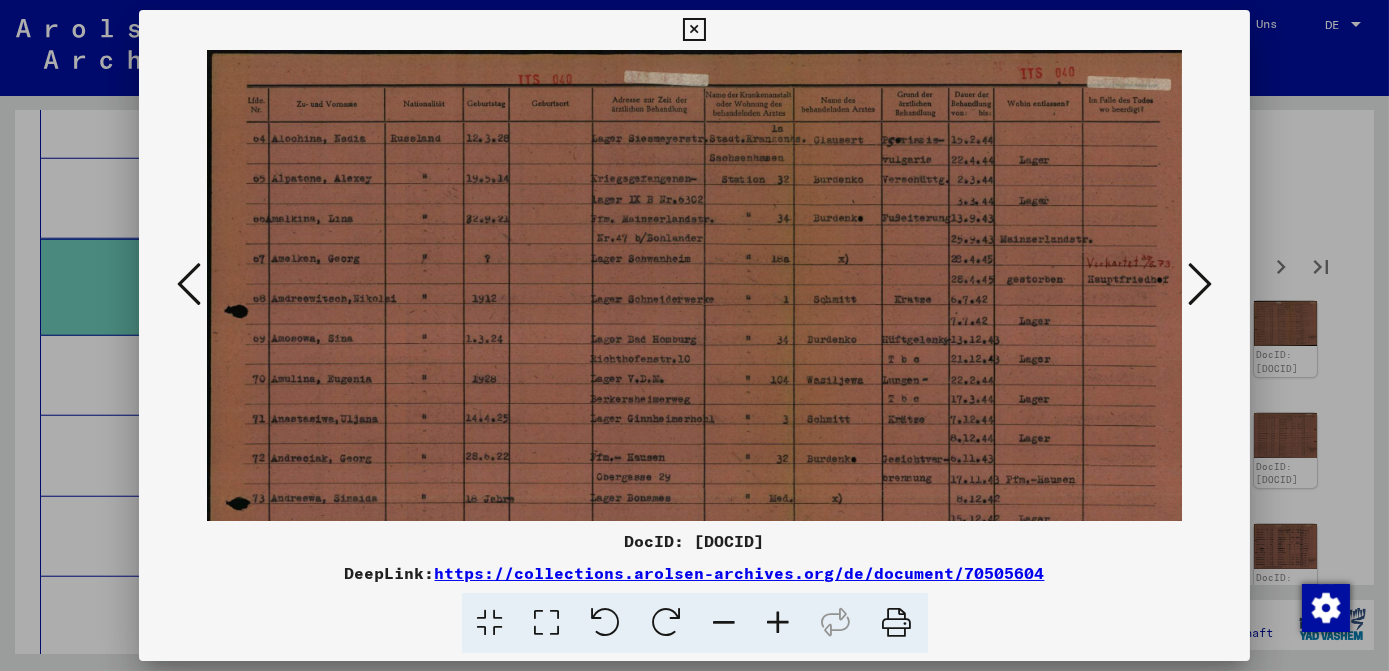 click at bounding box center [779, 623] 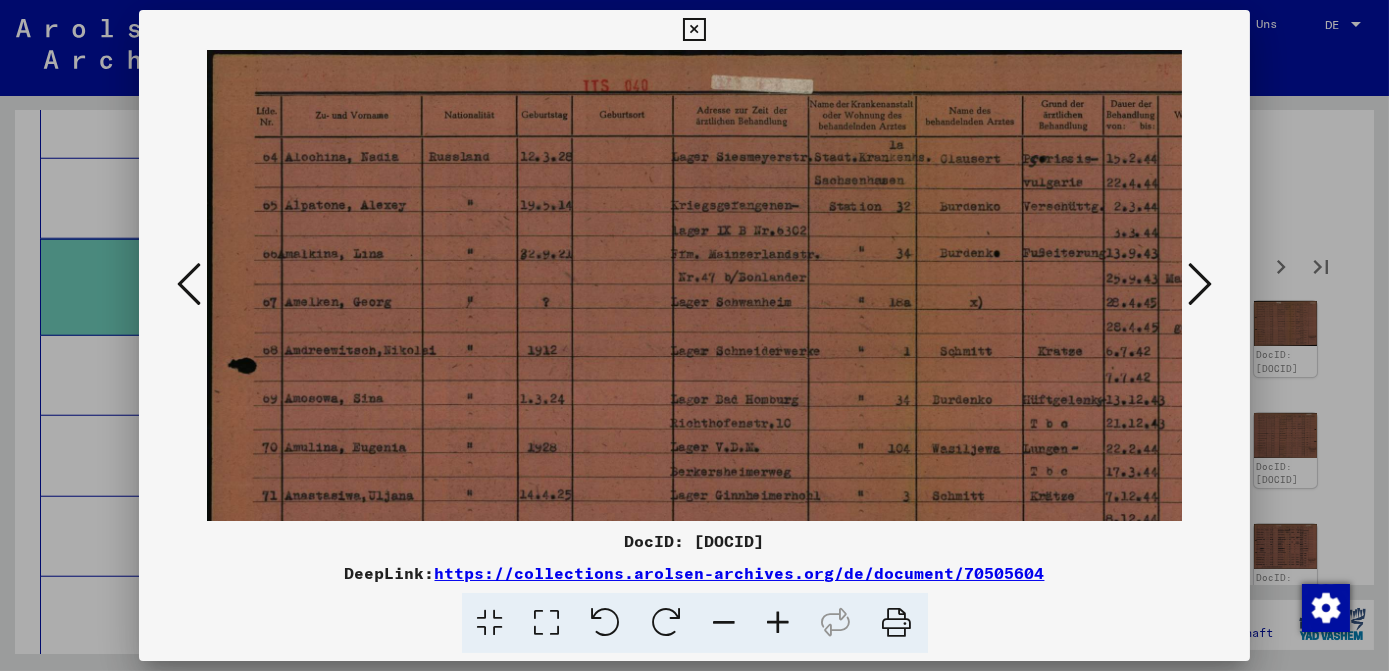 click at bounding box center (779, 623) 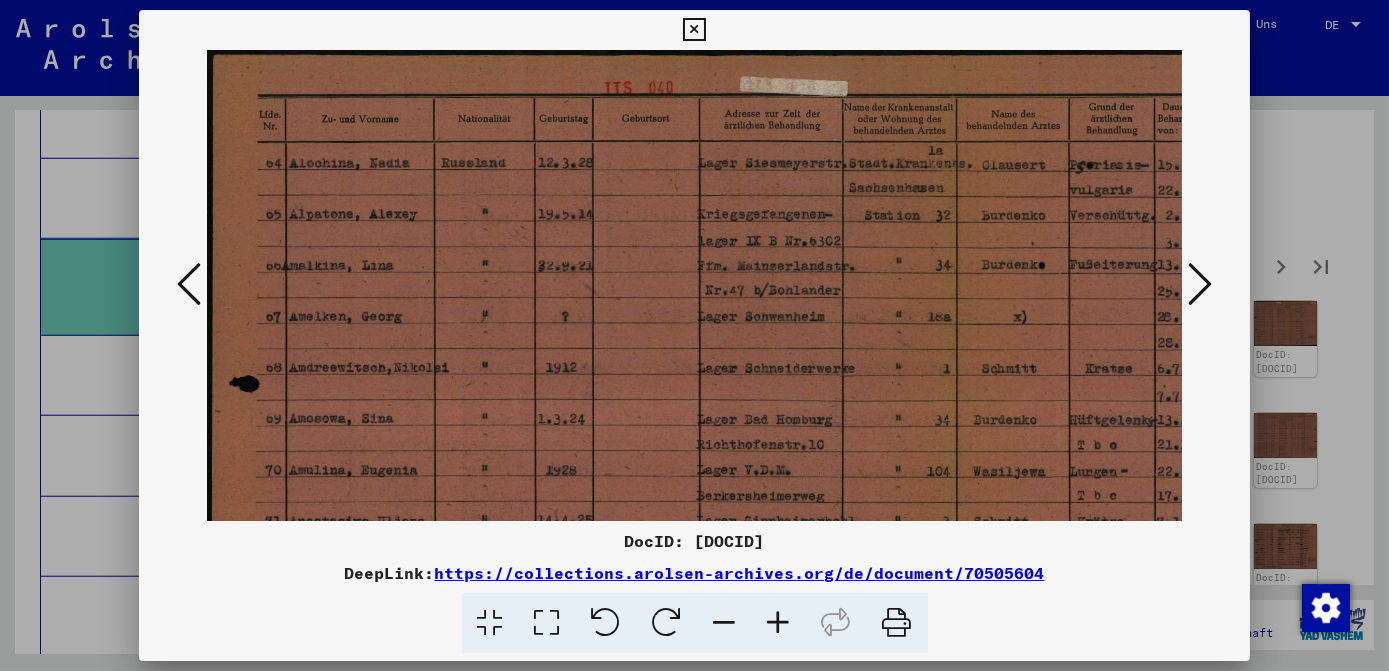 click at bounding box center [779, 623] 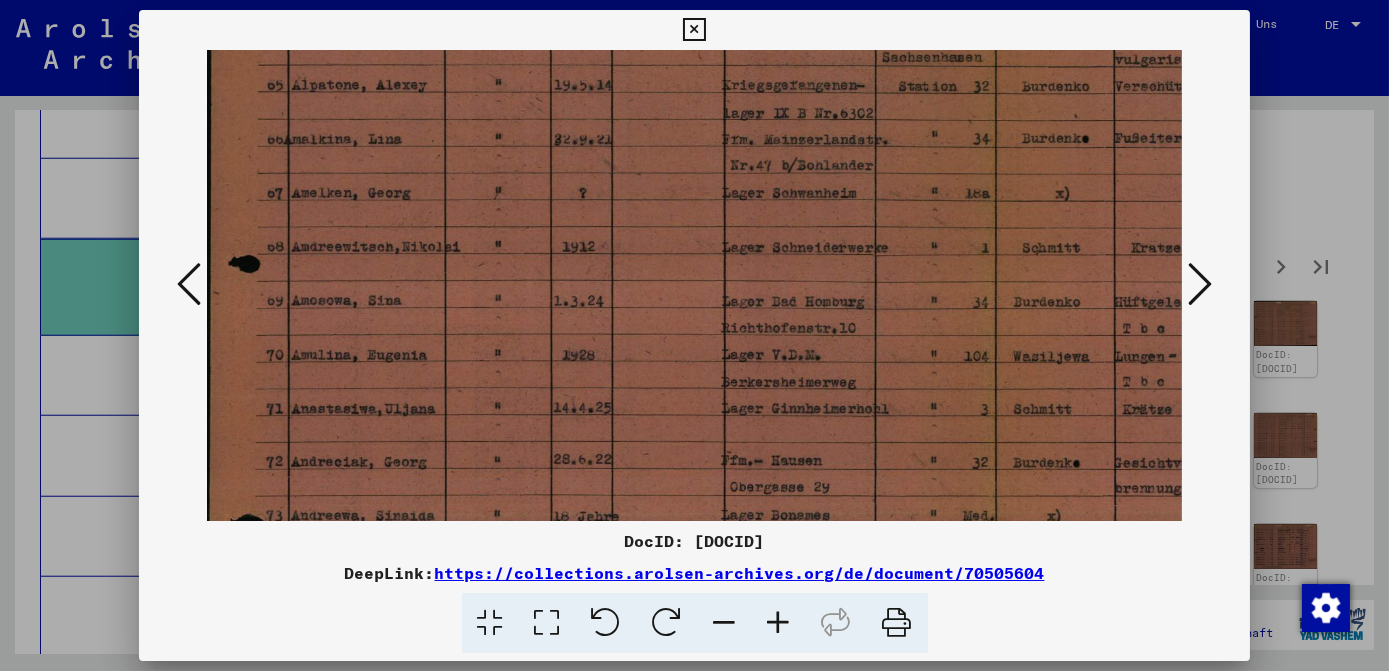 scroll, scrollTop: 157, scrollLeft: 2, axis: both 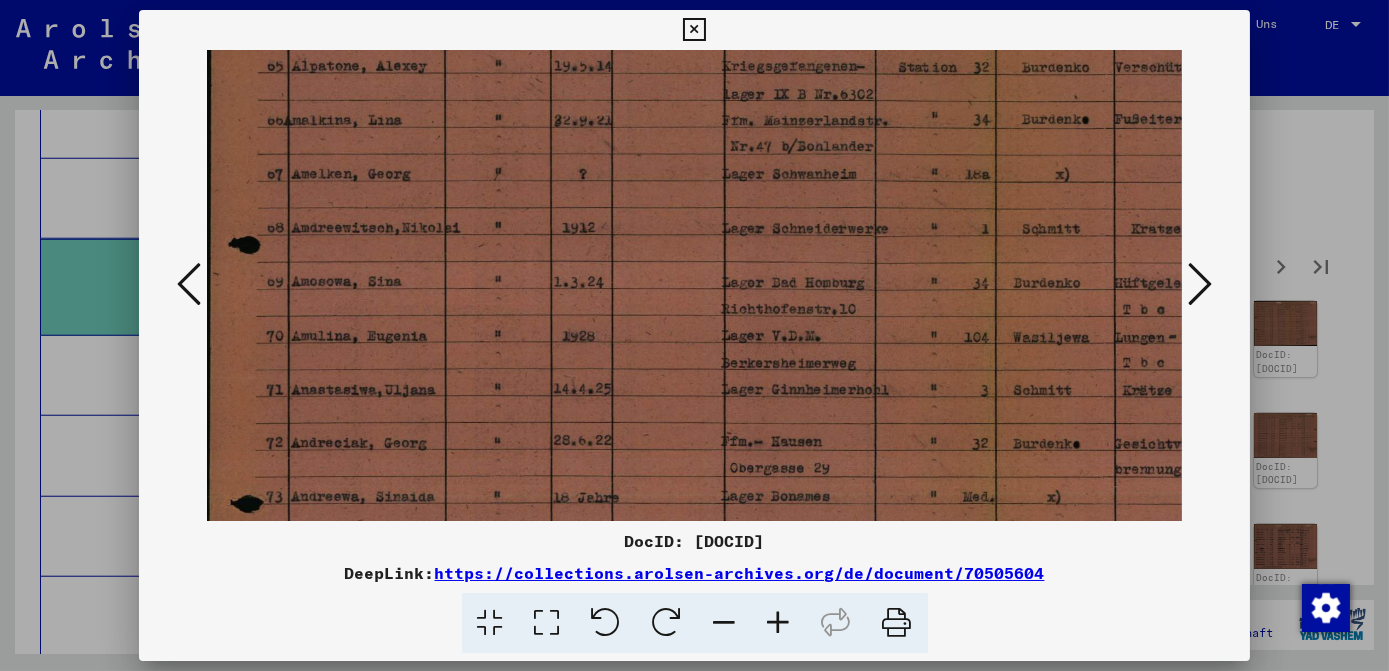 drag, startPoint x: 1018, startPoint y: 410, endPoint x: 1015, endPoint y: 252, distance: 158.02847 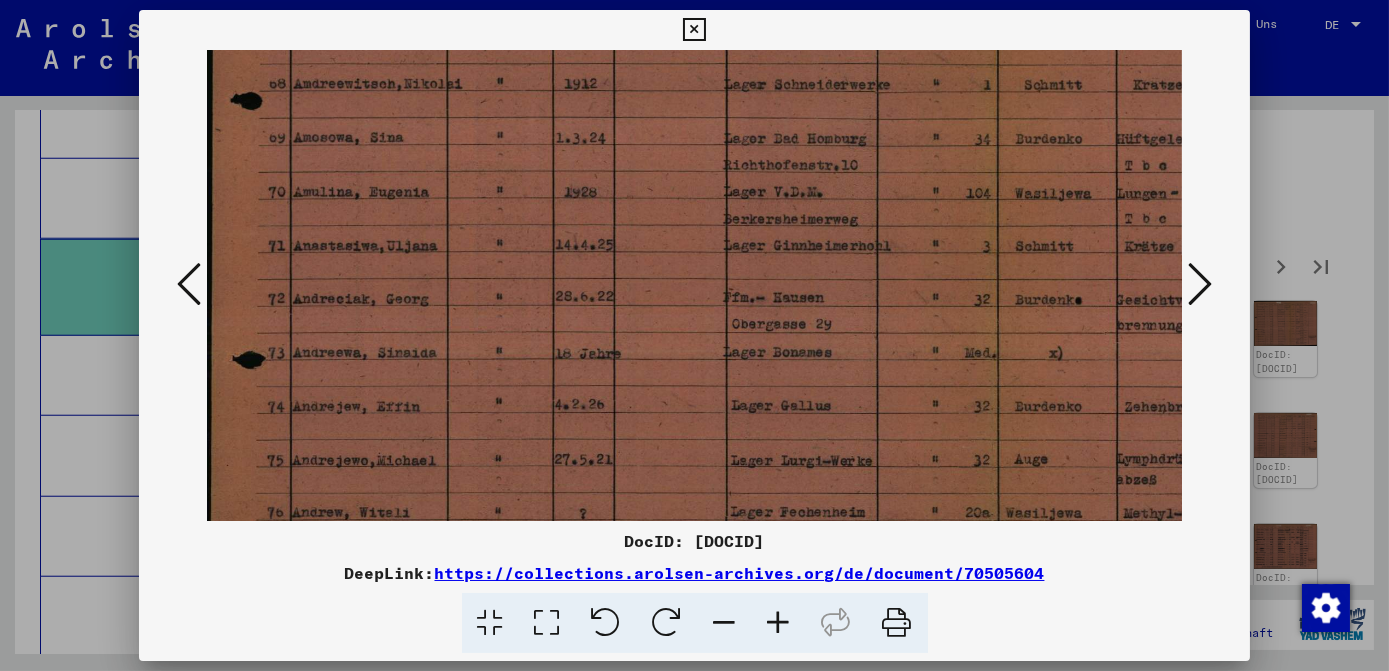 scroll, scrollTop: 301, scrollLeft: 0, axis: vertical 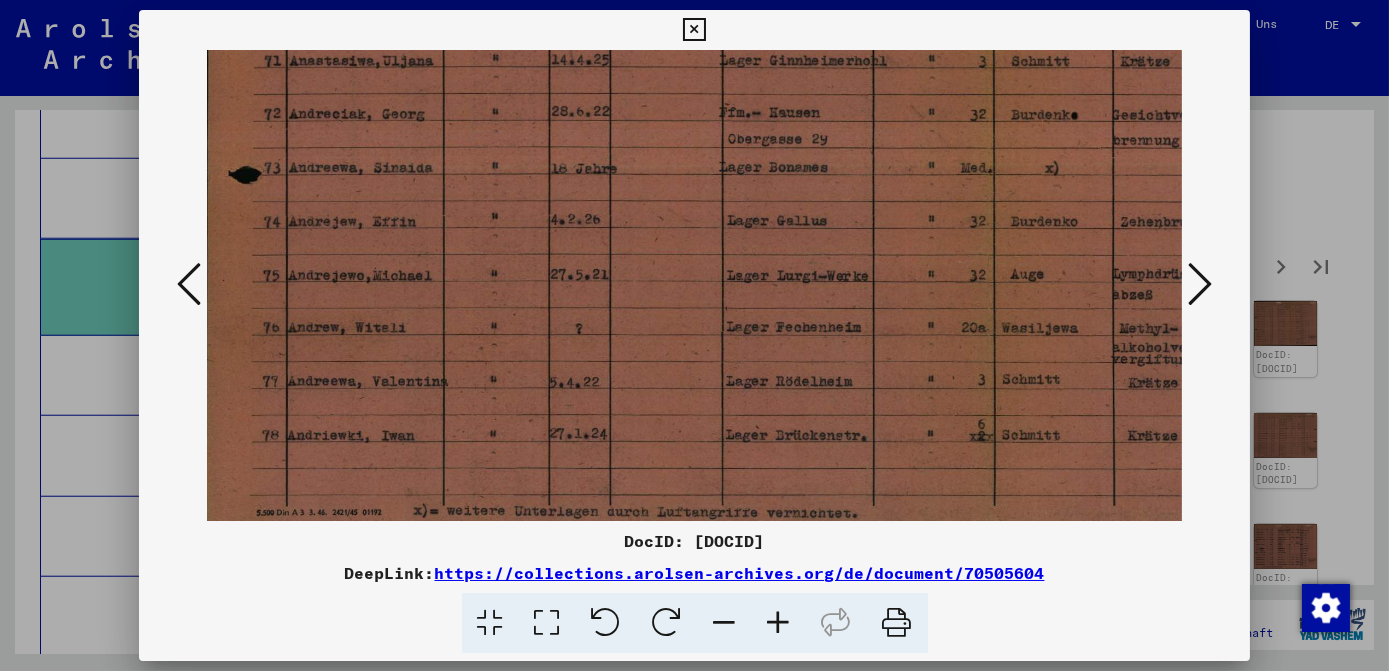 drag, startPoint x: 994, startPoint y: 423, endPoint x: 990, endPoint y: 239, distance: 184.04347 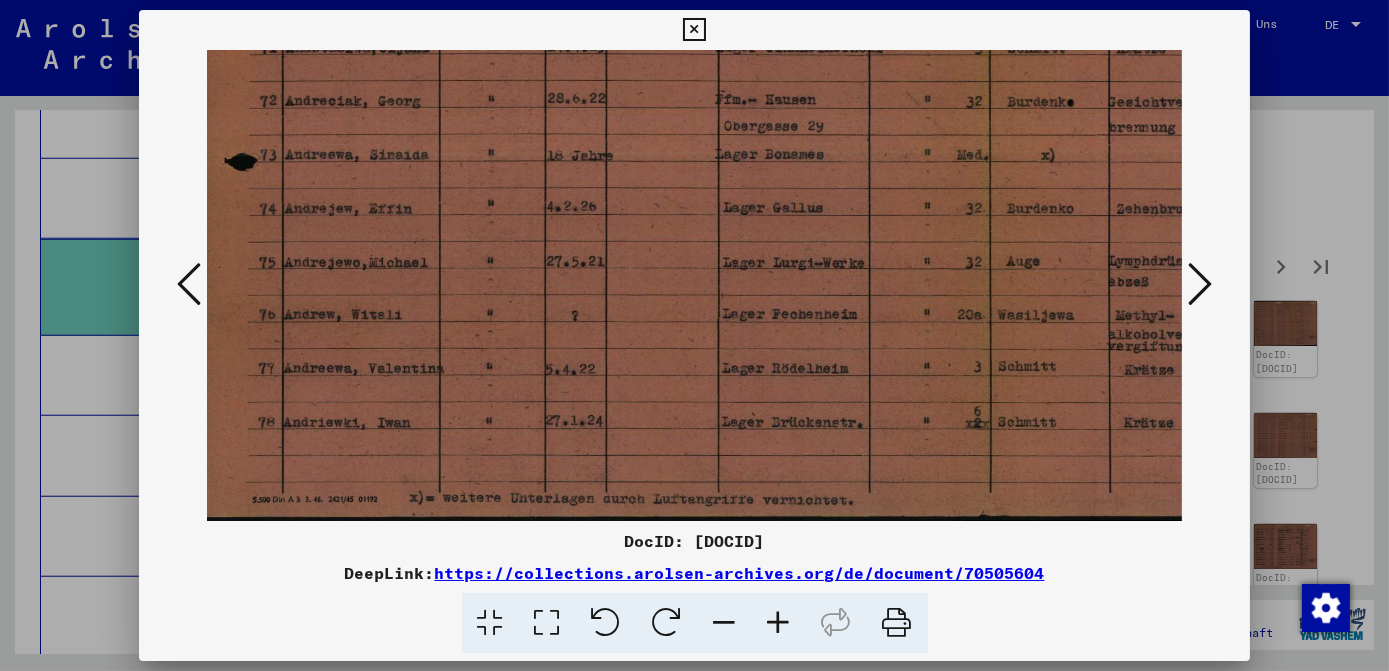 scroll, scrollTop: 499, scrollLeft: 7, axis: both 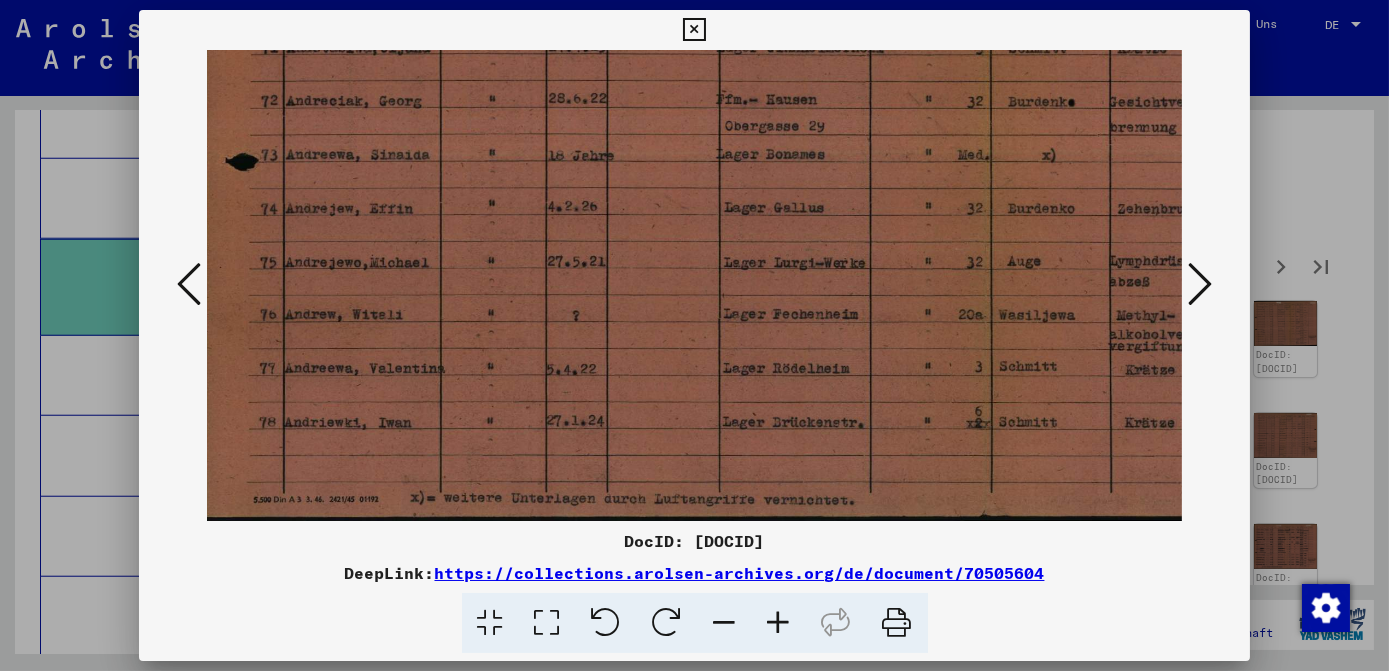 drag, startPoint x: 1000, startPoint y: 452, endPoint x: 997, endPoint y: 272, distance: 180.025 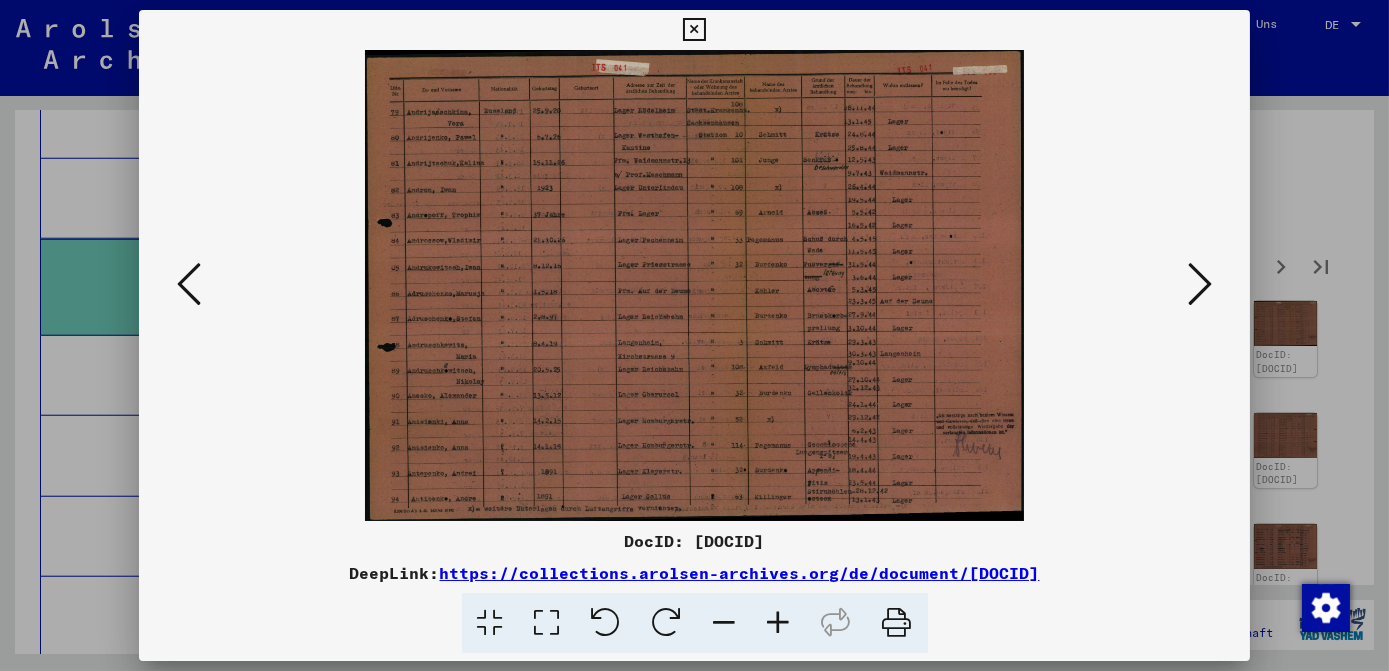 scroll, scrollTop: 0, scrollLeft: 0, axis: both 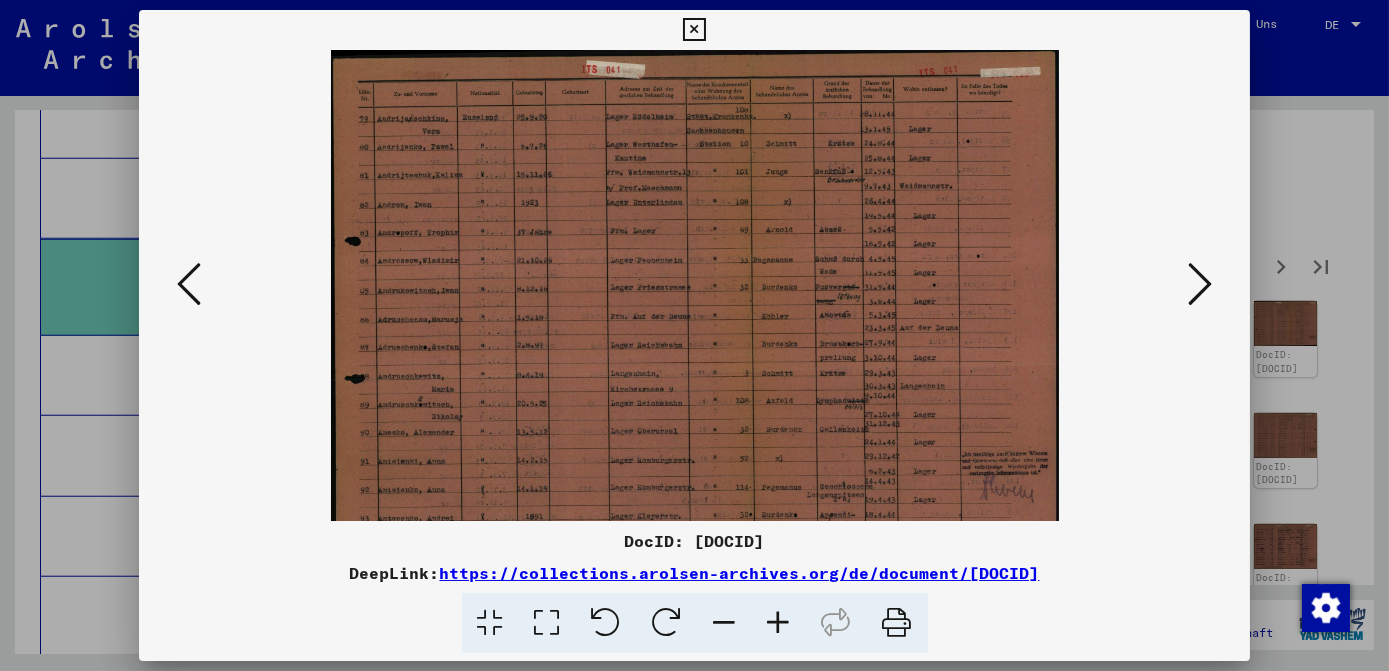 click at bounding box center [779, 623] 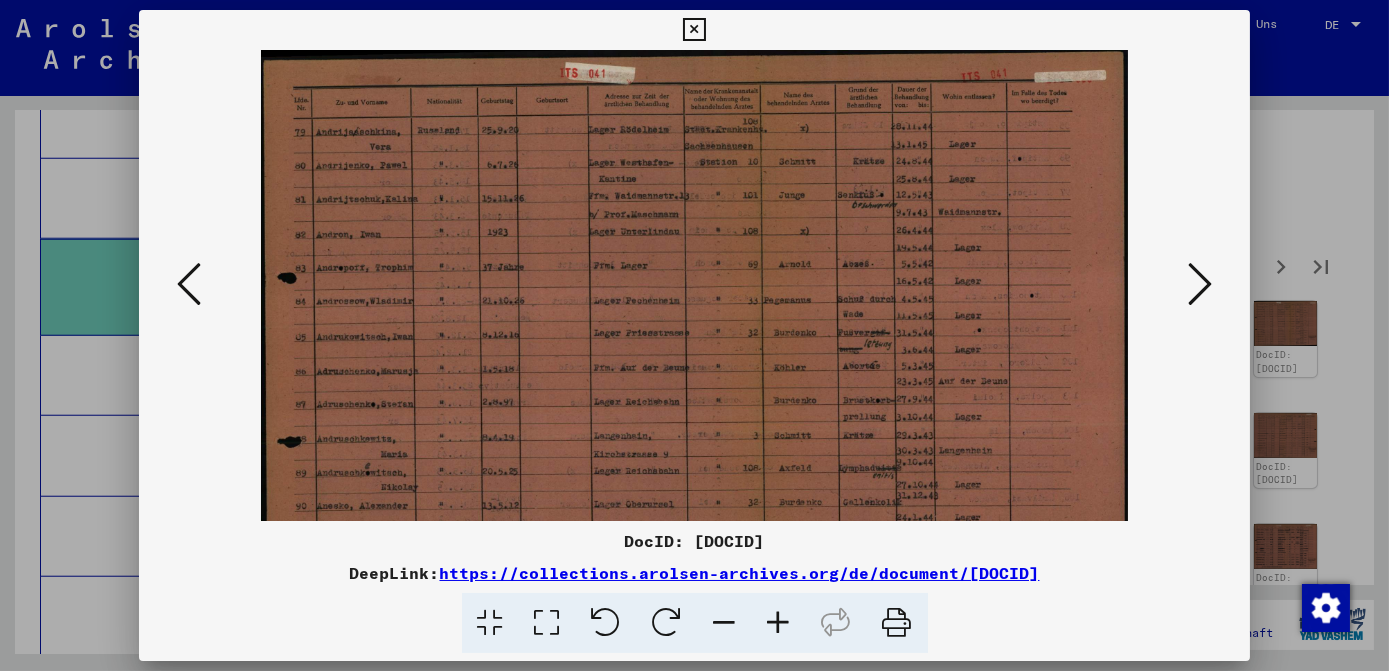 click at bounding box center (779, 623) 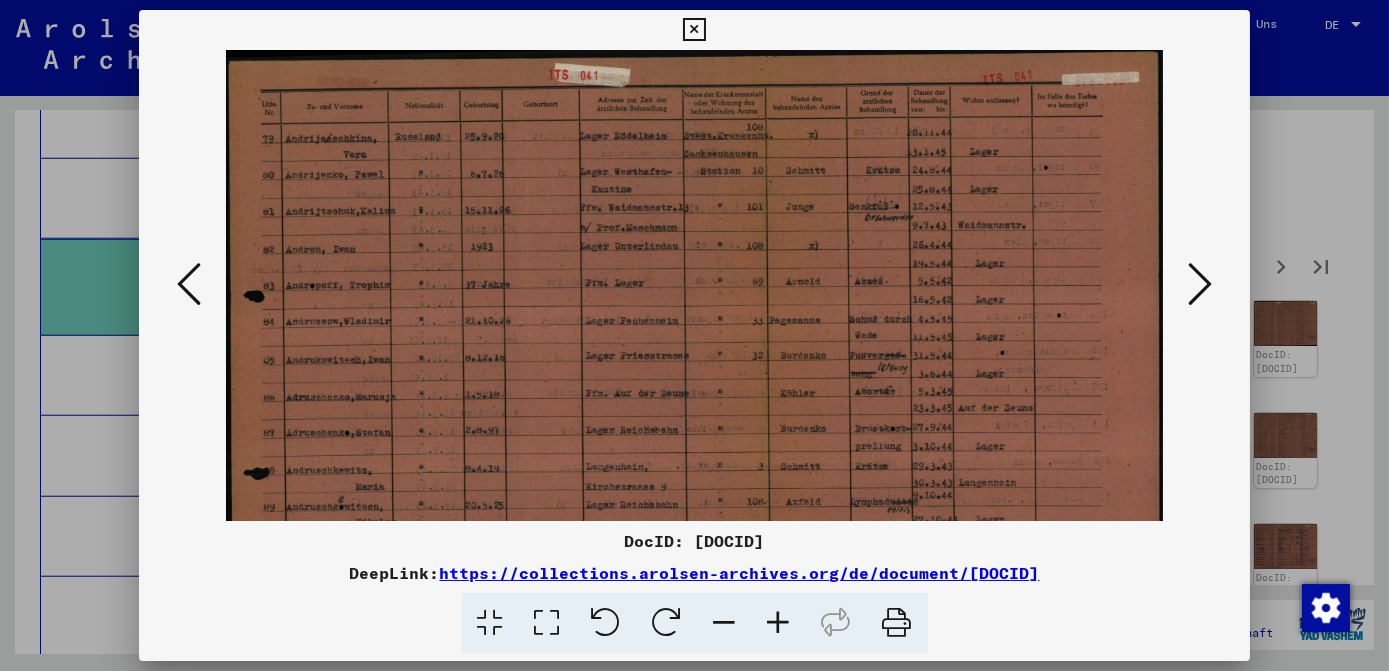 click at bounding box center (779, 623) 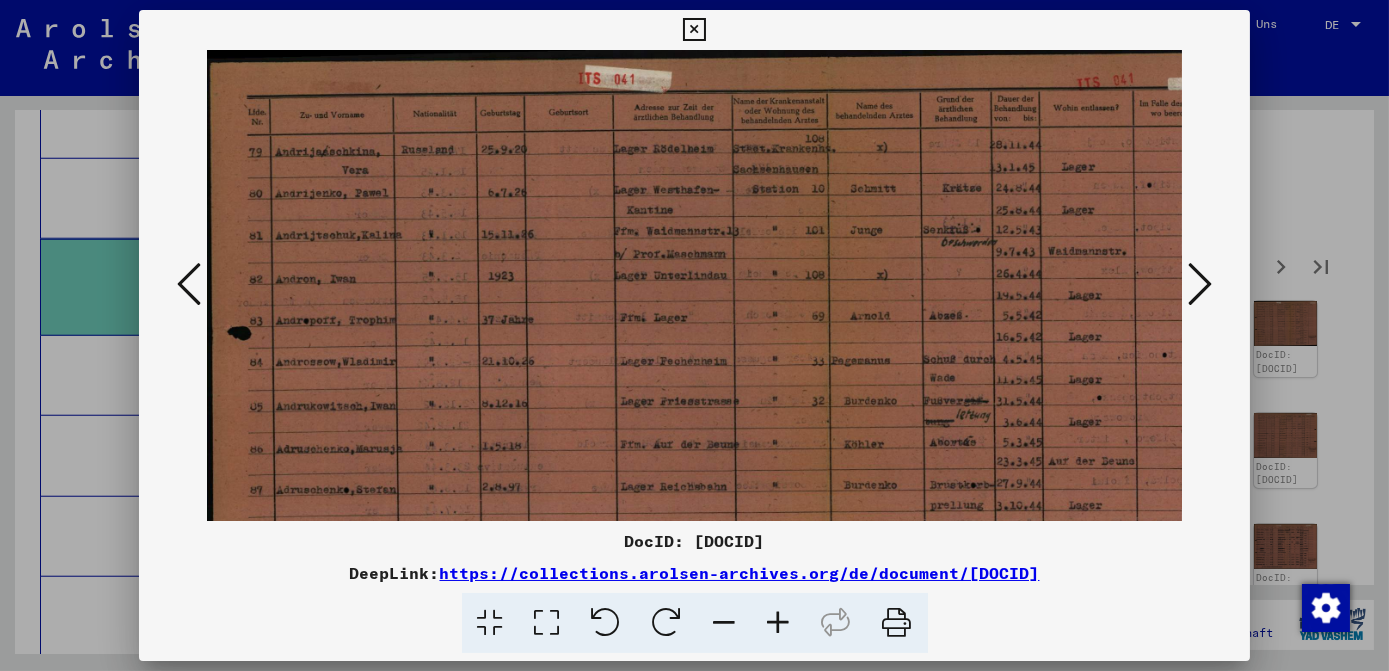 click at bounding box center (779, 623) 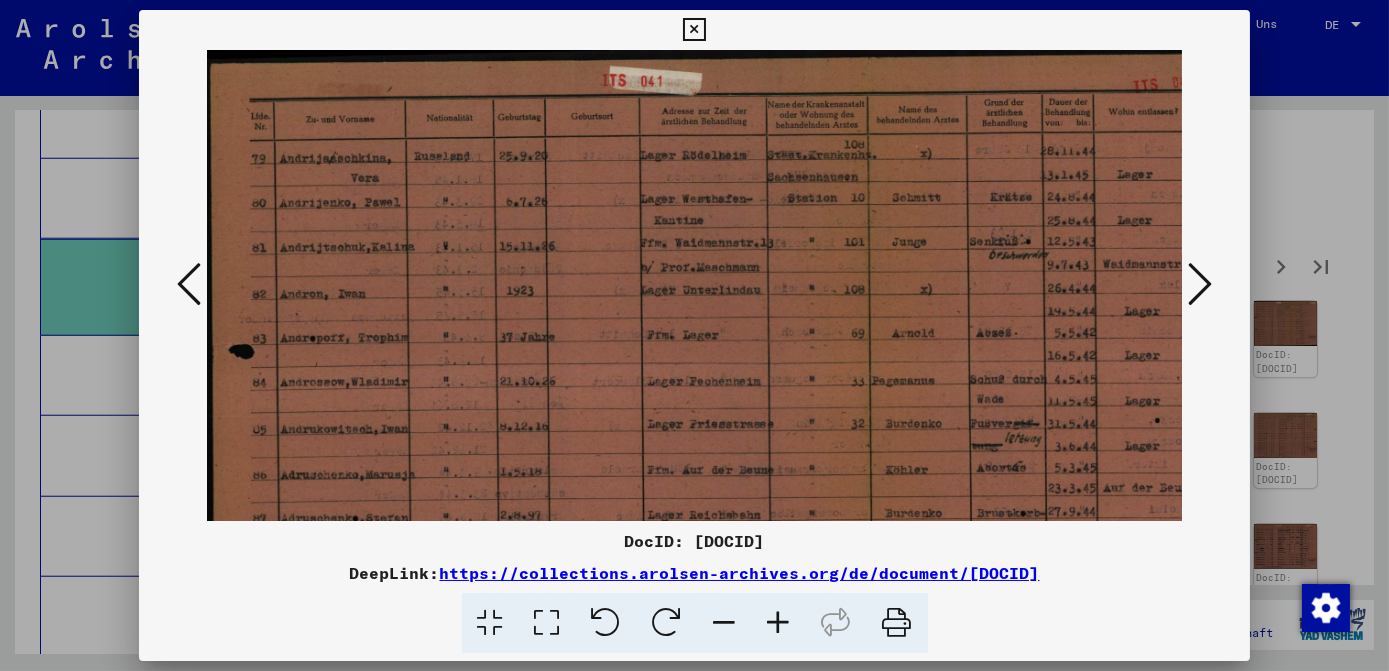 click at bounding box center [779, 623] 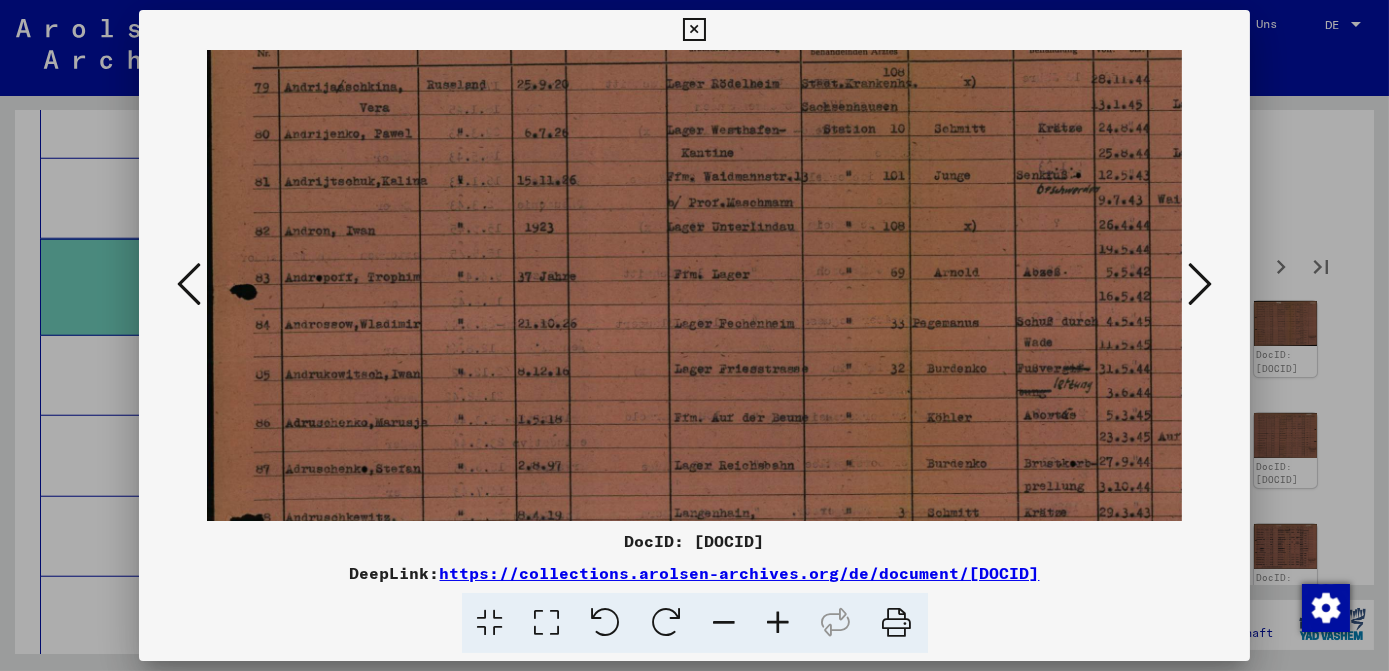 scroll, scrollTop: 83, scrollLeft: 0, axis: vertical 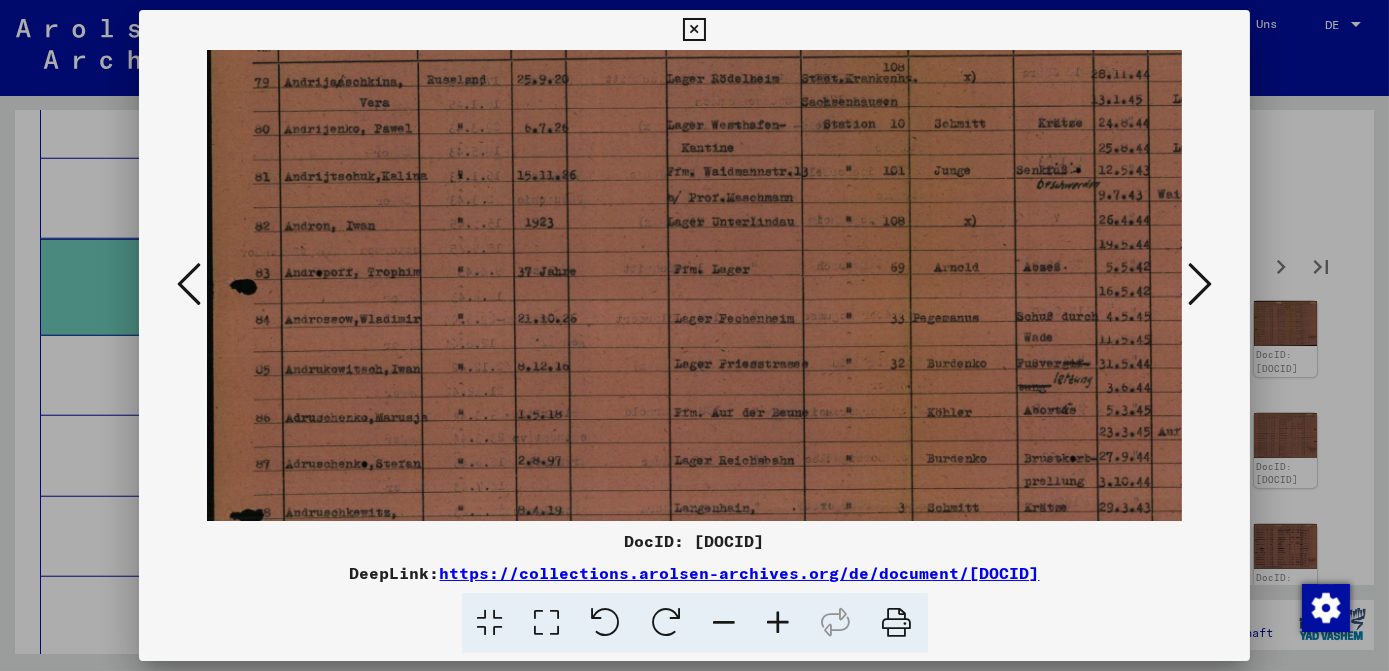 drag, startPoint x: 873, startPoint y: 375, endPoint x: 876, endPoint y: 292, distance: 83.0542 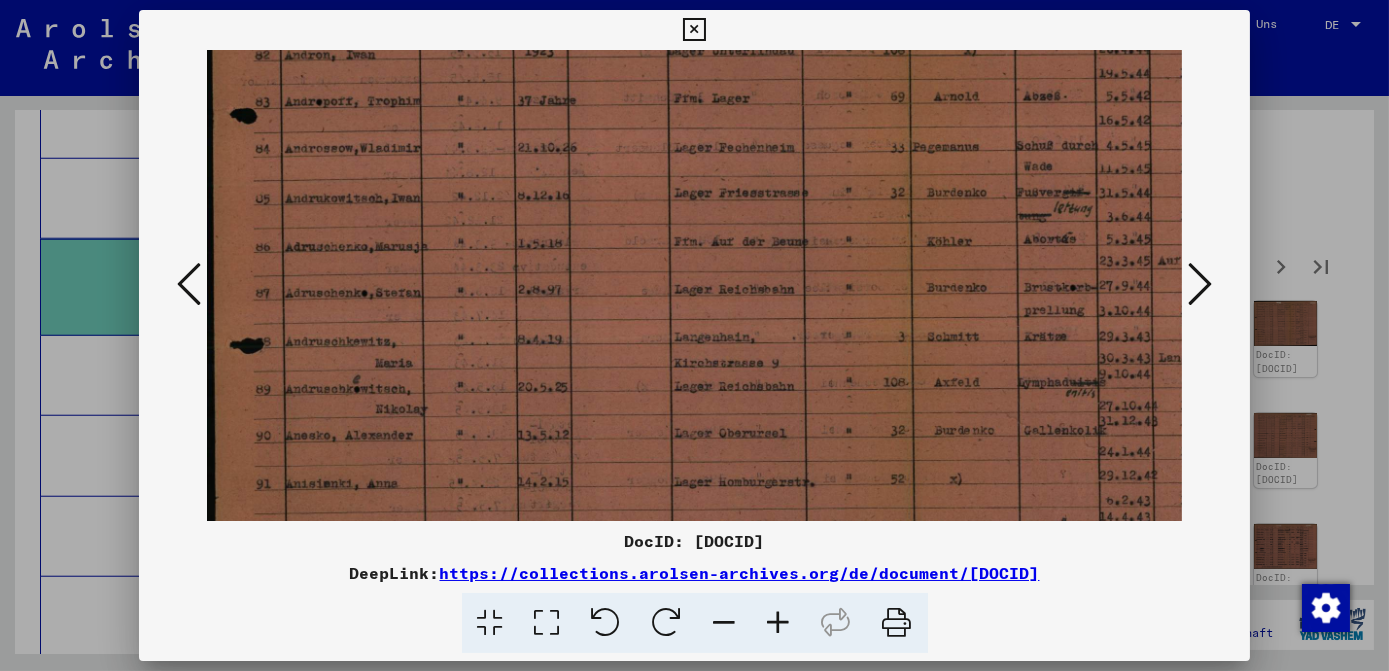 scroll, scrollTop: 309, scrollLeft: 0, axis: vertical 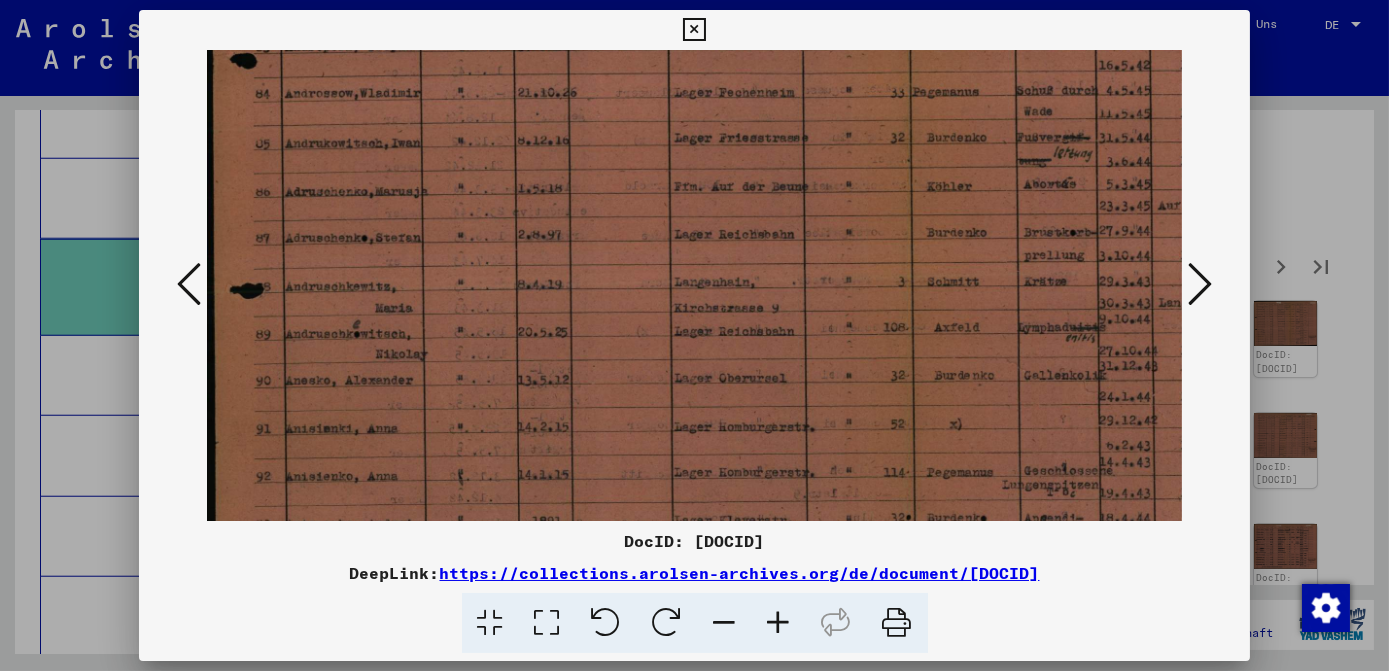 drag, startPoint x: 965, startPoint y: 430, endPoint x: 968, endPoint y: 205, distance: 225.02 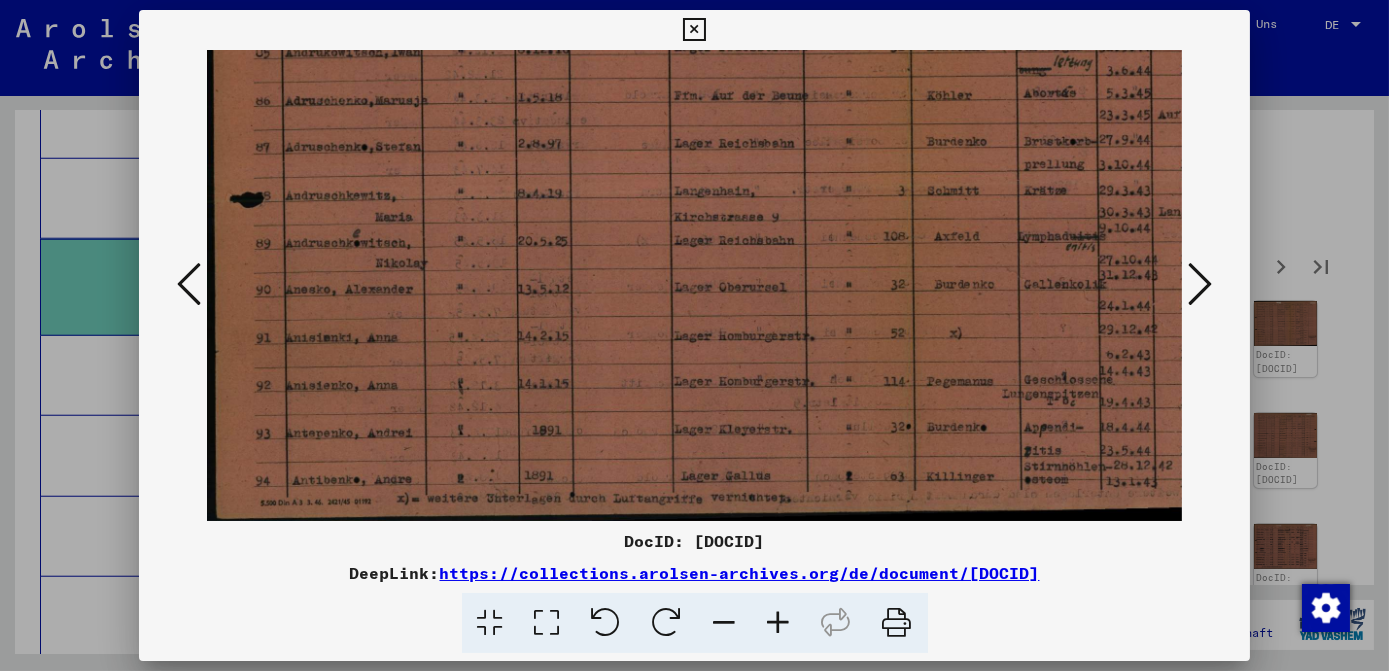 drag, startPoint x: 937, startPoint y: 456, endPoint x: 949, endPoint y: 326, distance: 130.55267 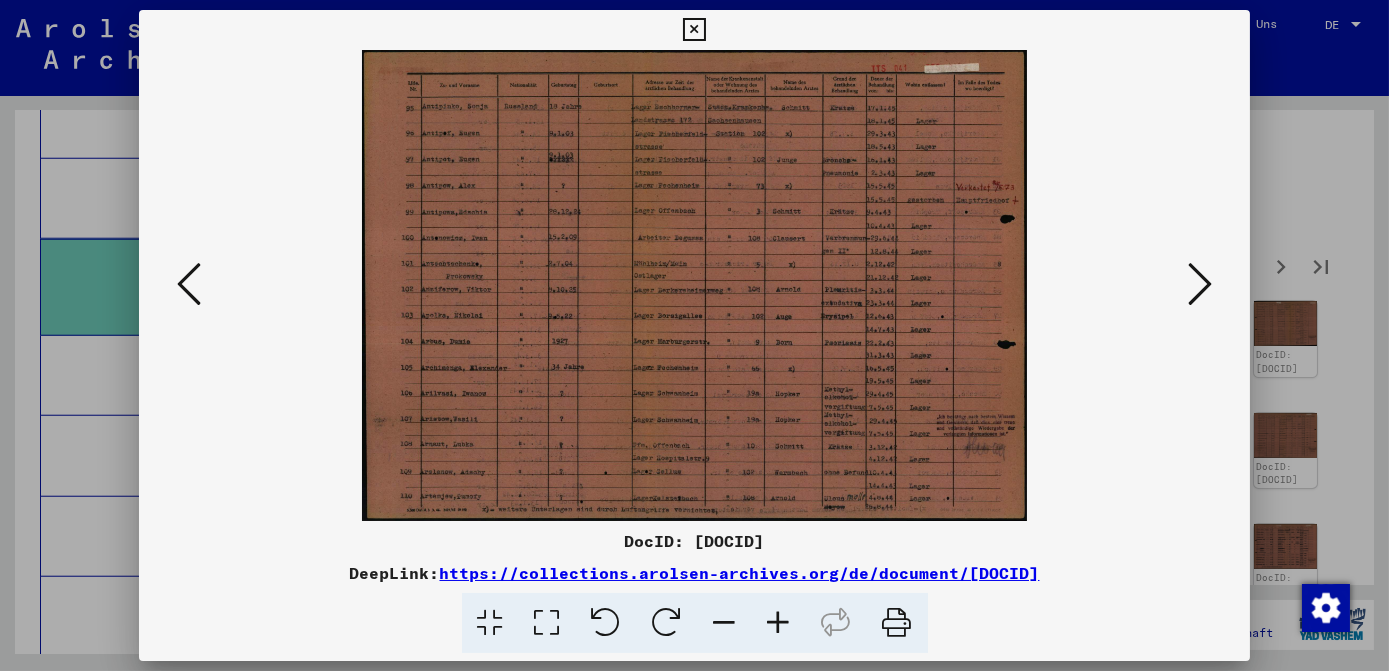 click at bounding box center [779, 623] 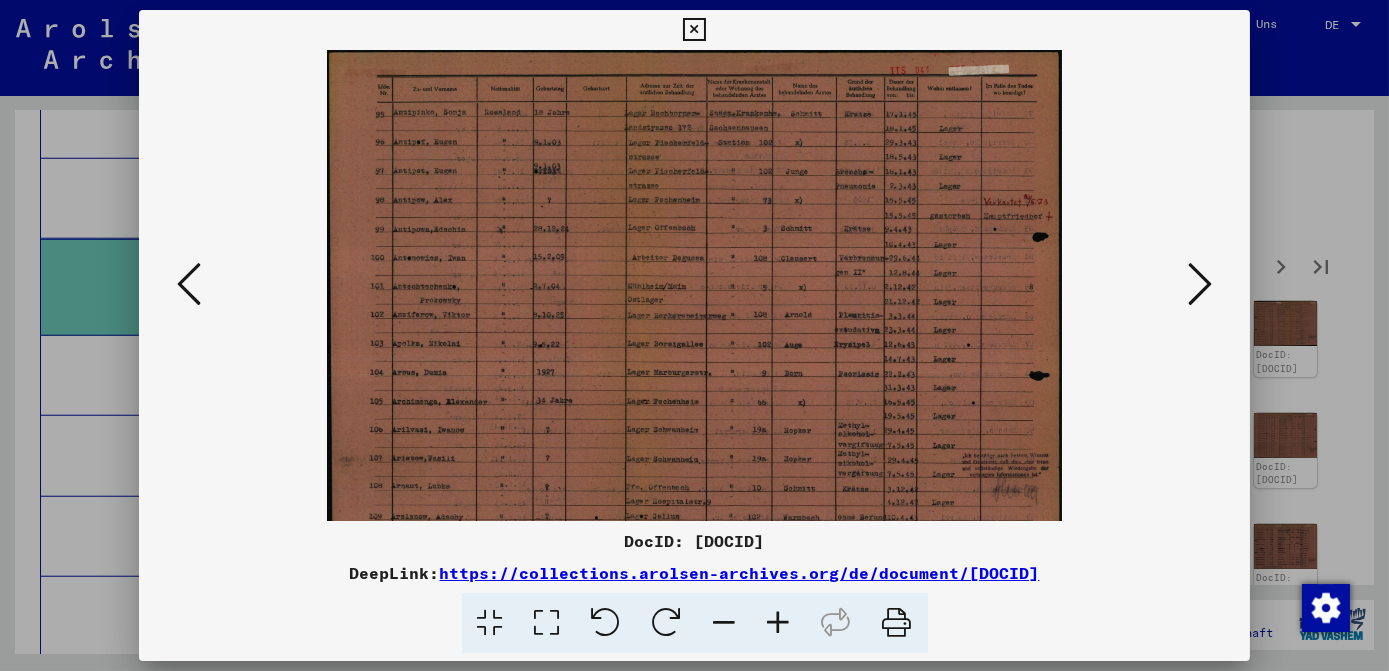 click at bounding box center [779, 623] 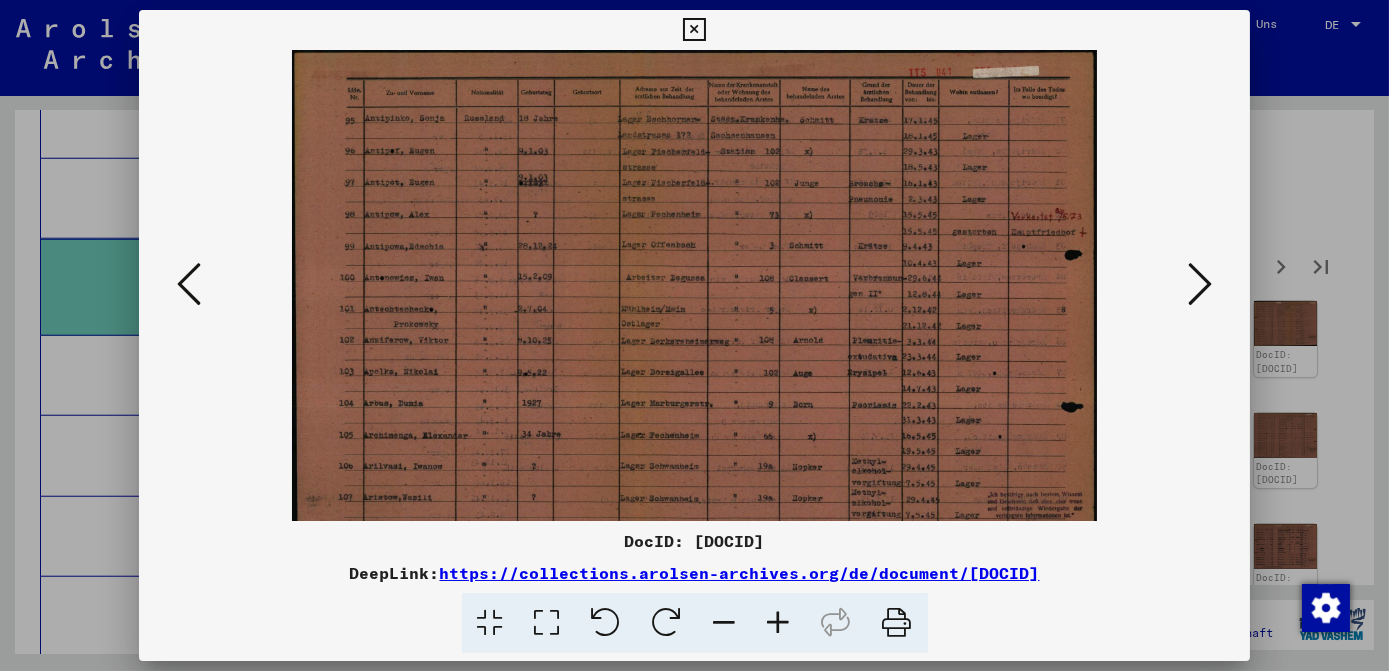 click at bounding box center (779, 623) 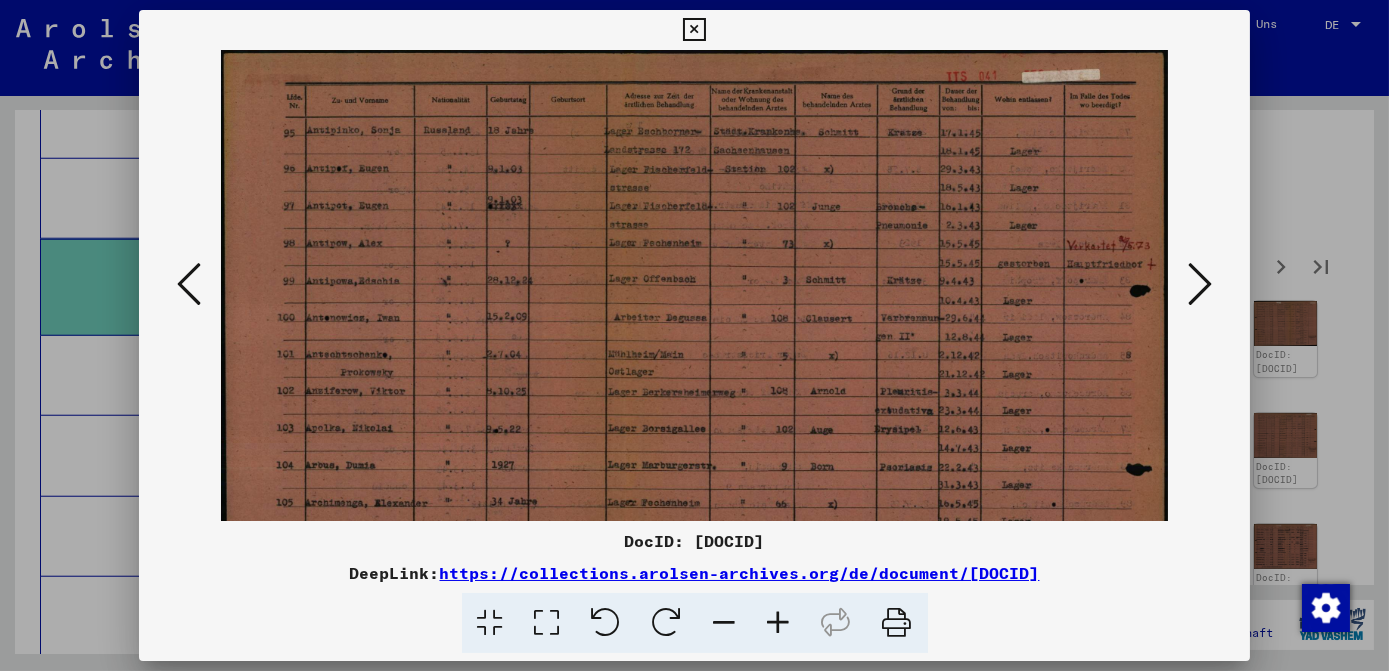 click at bounding box center (779, 623) 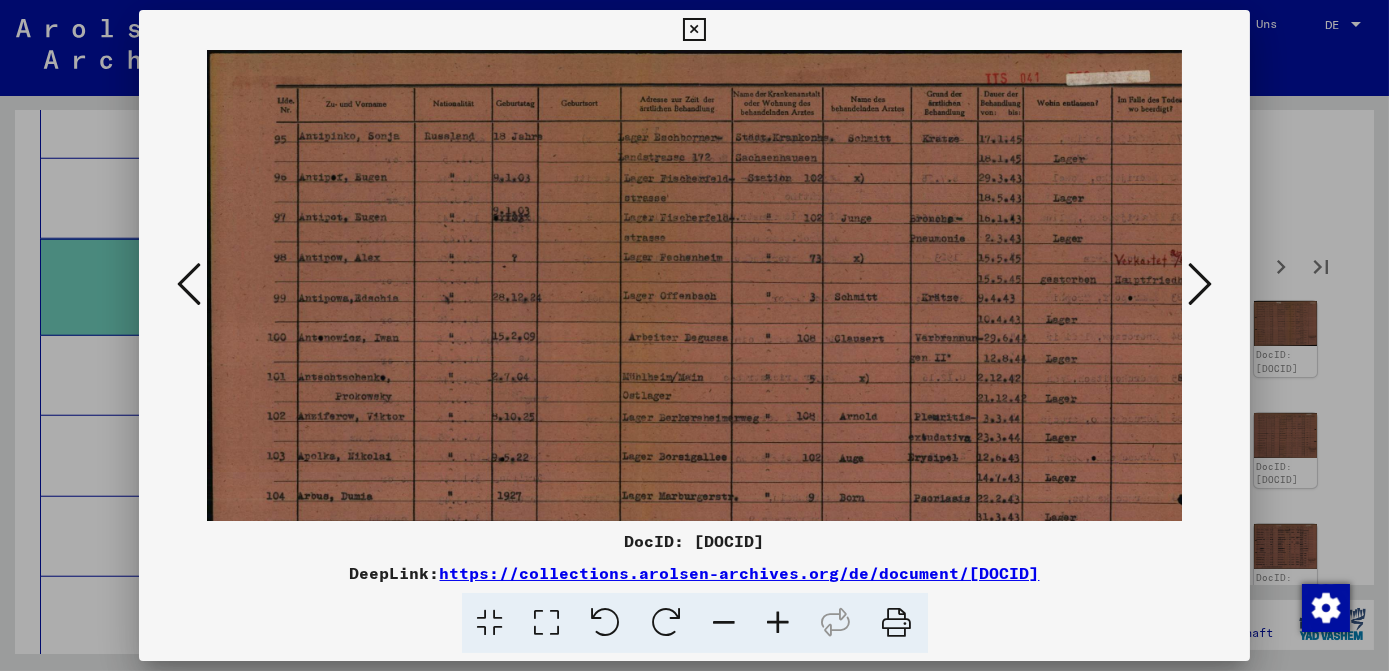 click at bounding box center (779, 623) 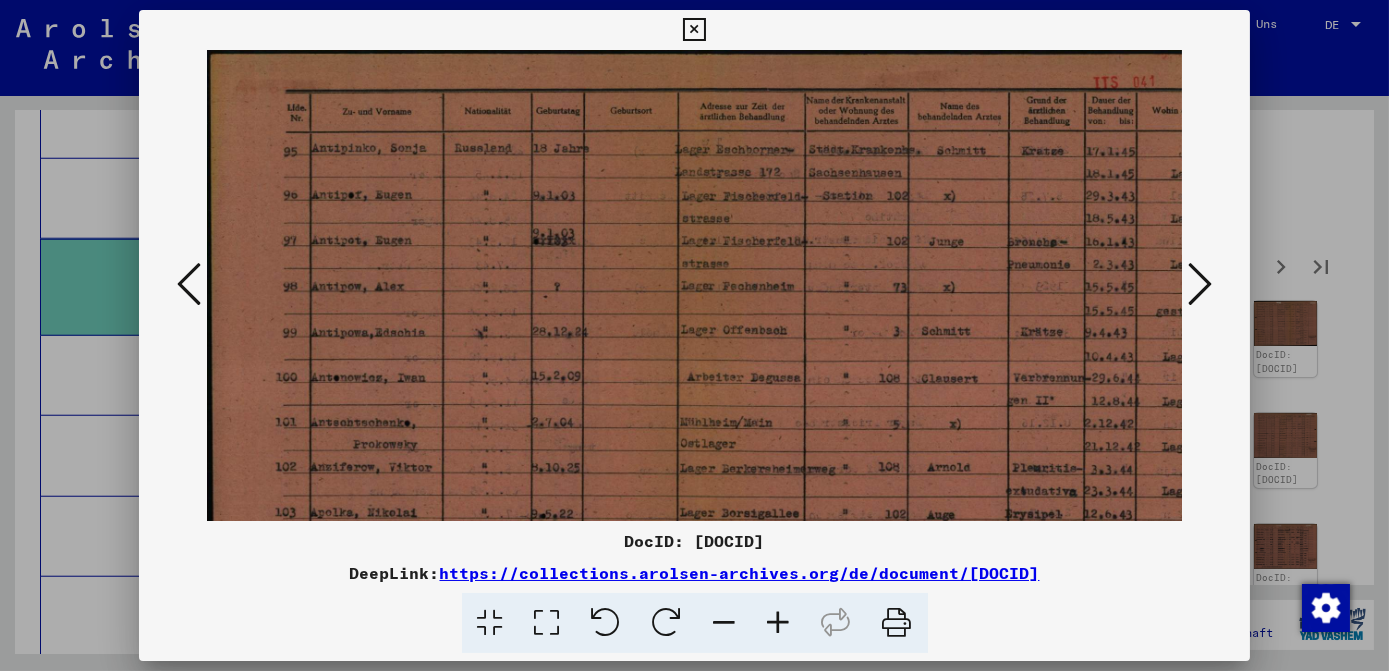 click at bounding box center [779, 623] 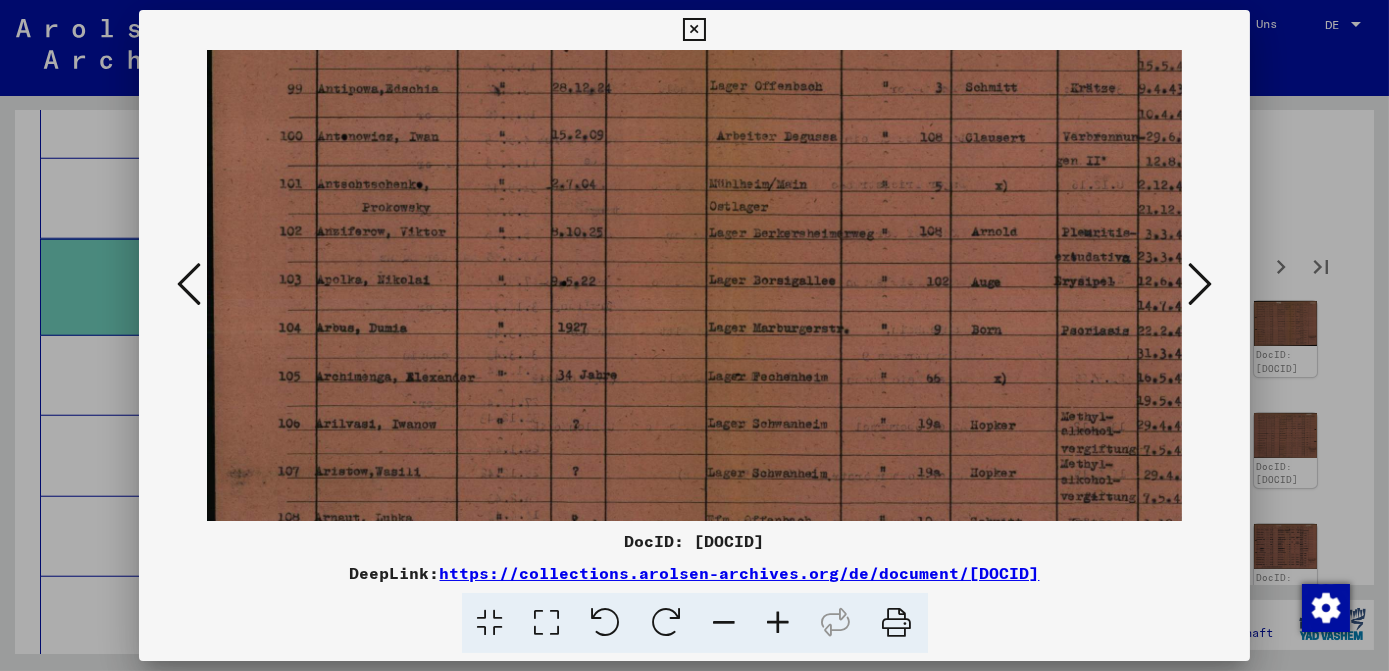 scroll, scrollTop: 296, scrollLeft: 0, axis: vertical 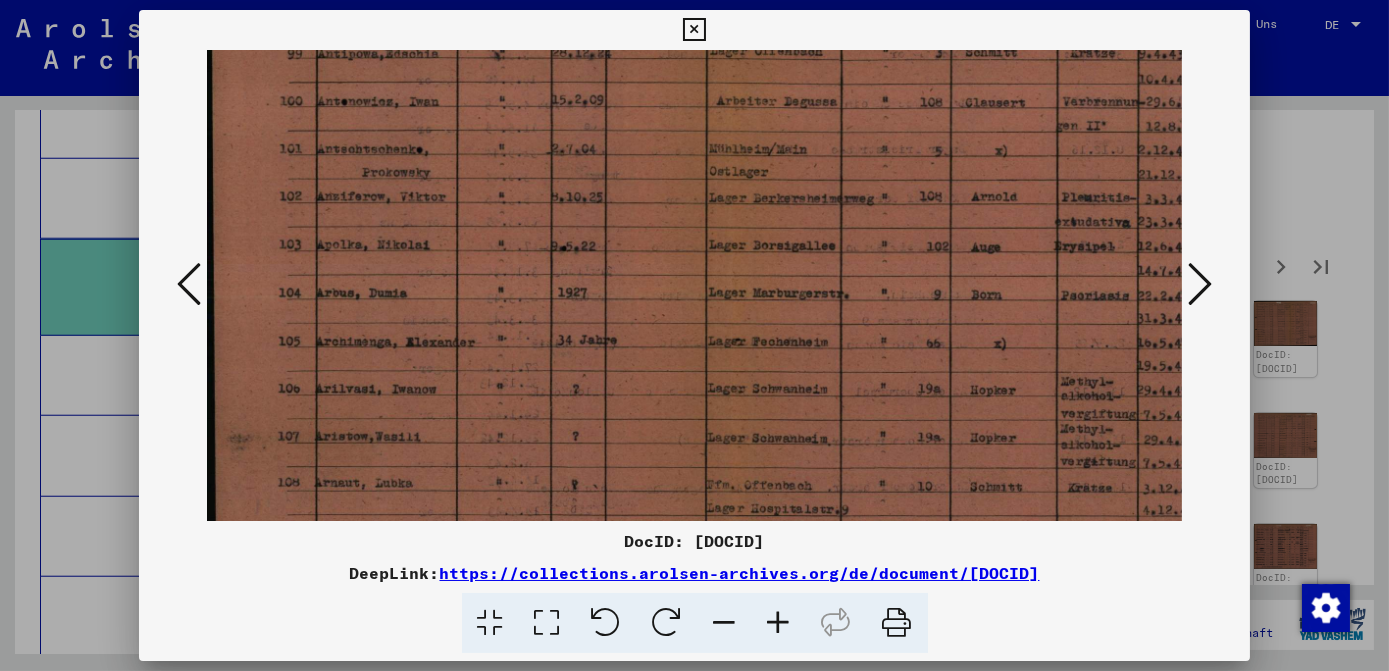 drag, startPoint x: 941, startPoint y: 454, endPoint x: 952, endPoint y: 159, distance: 295.20502 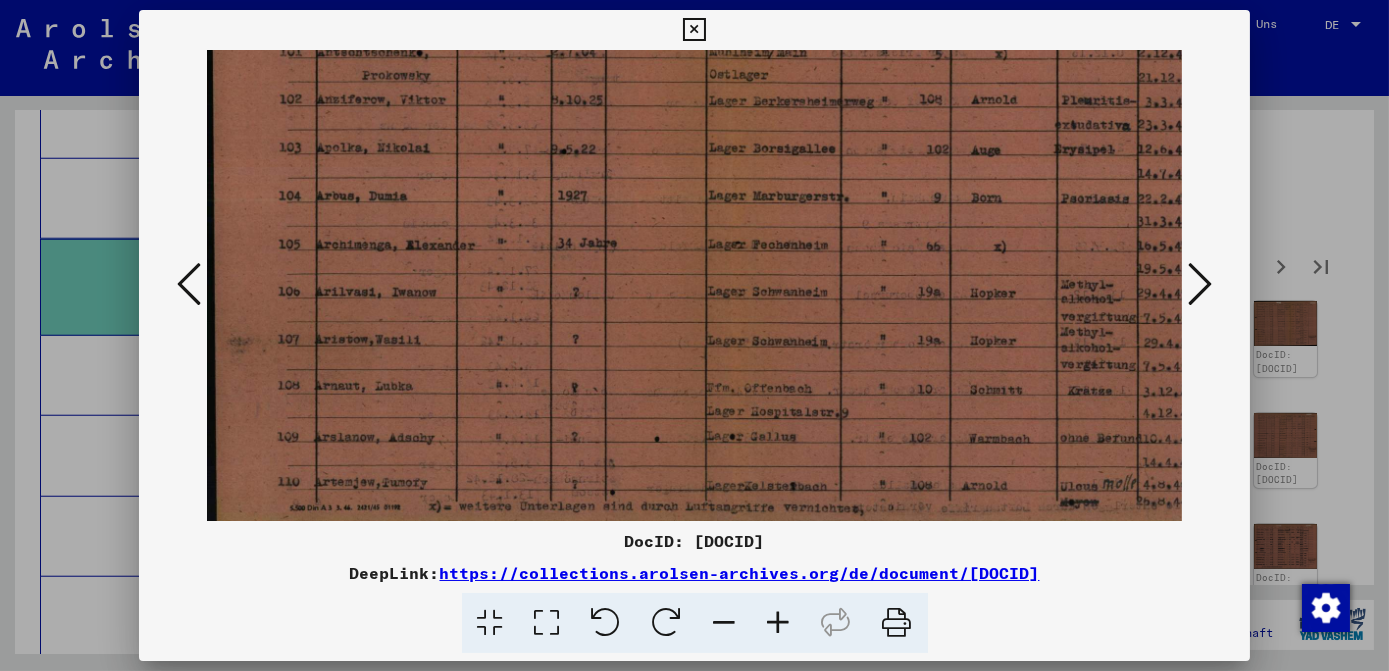 scroll, scrollTop: 400, scrollLeft: 0, axis: vertical 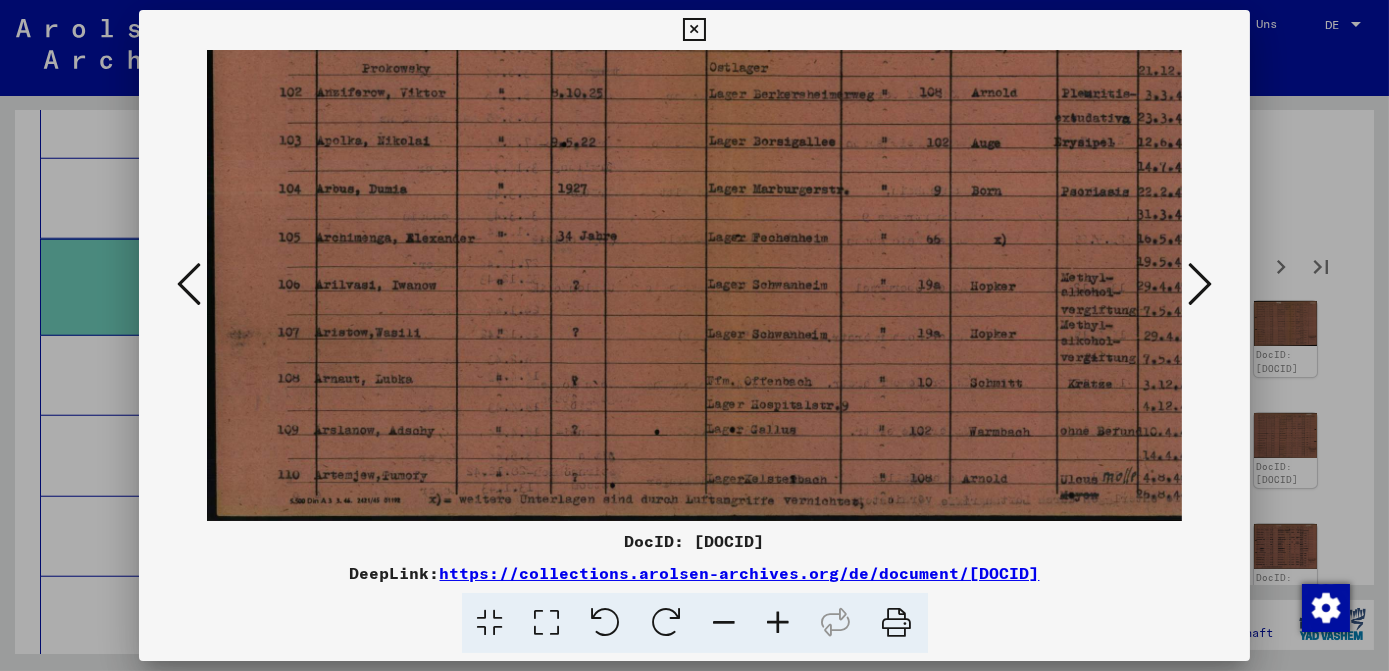 drag, startPoint x: 937, startPoint y: 386, endPoint x: 978, endPoint y: 190, distance: 200.24236 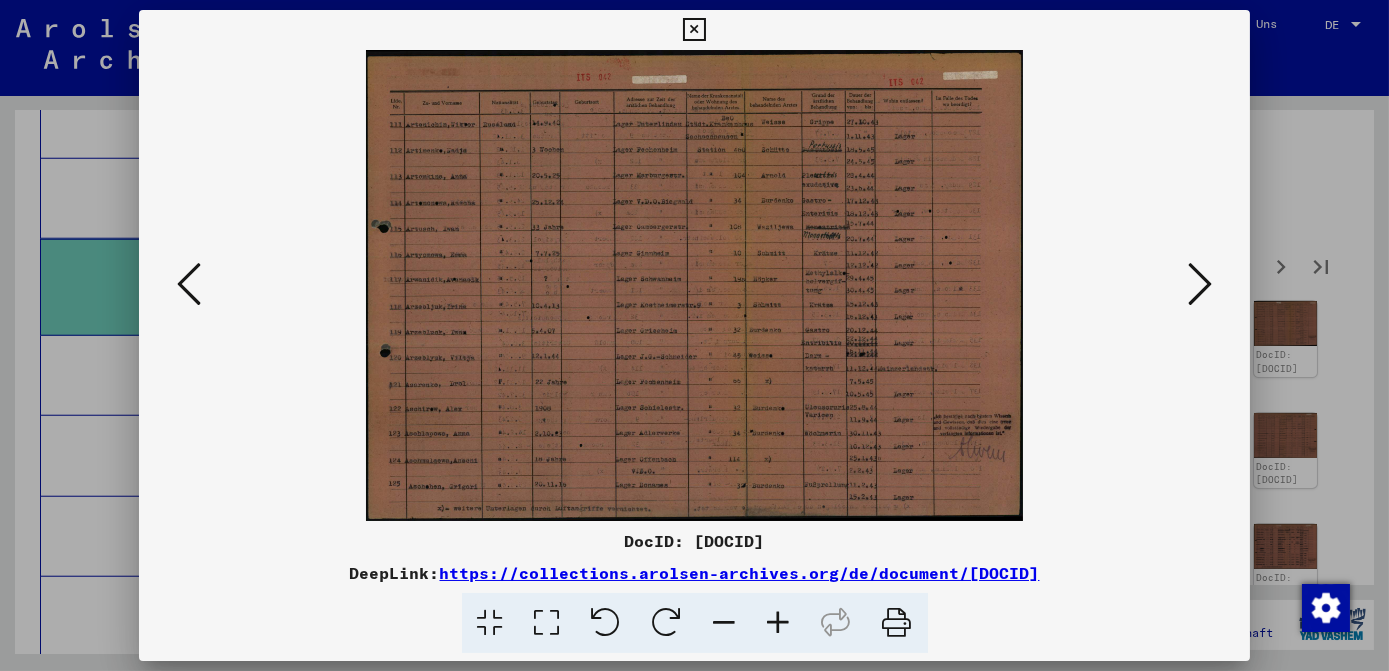 click at bounding box center [1200, 284] 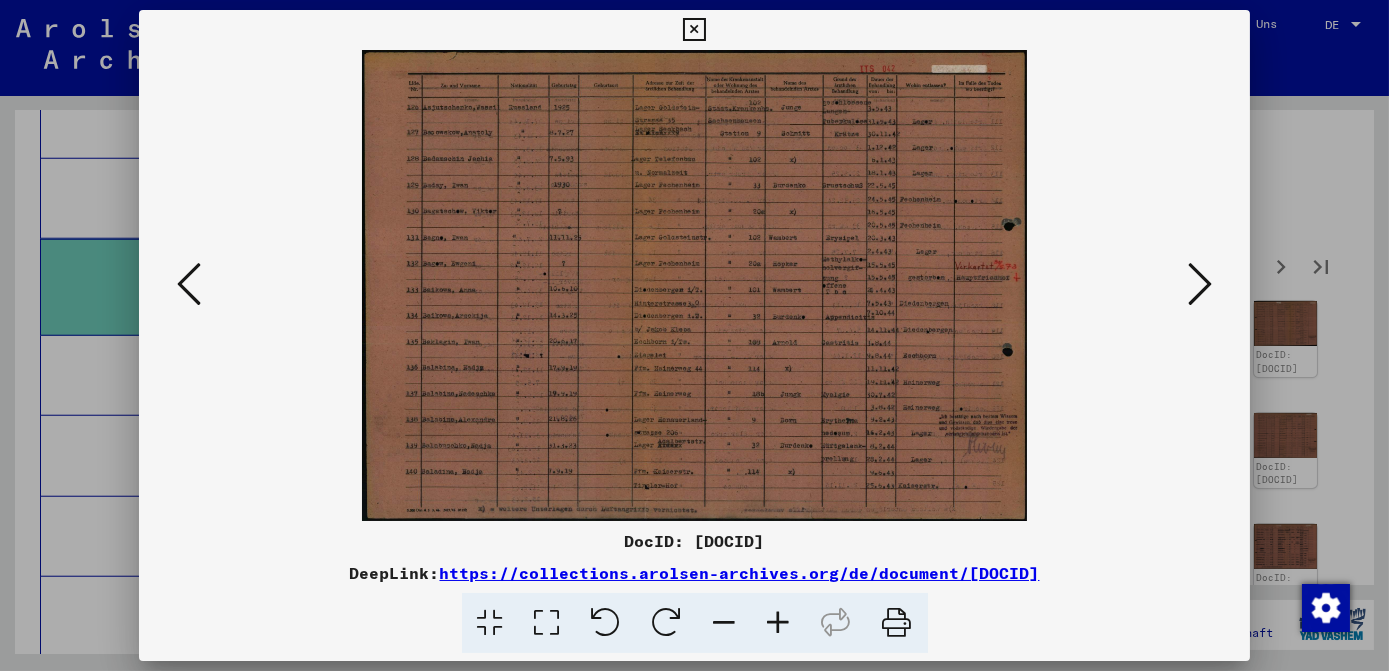 click at bounding box center [779, 623] 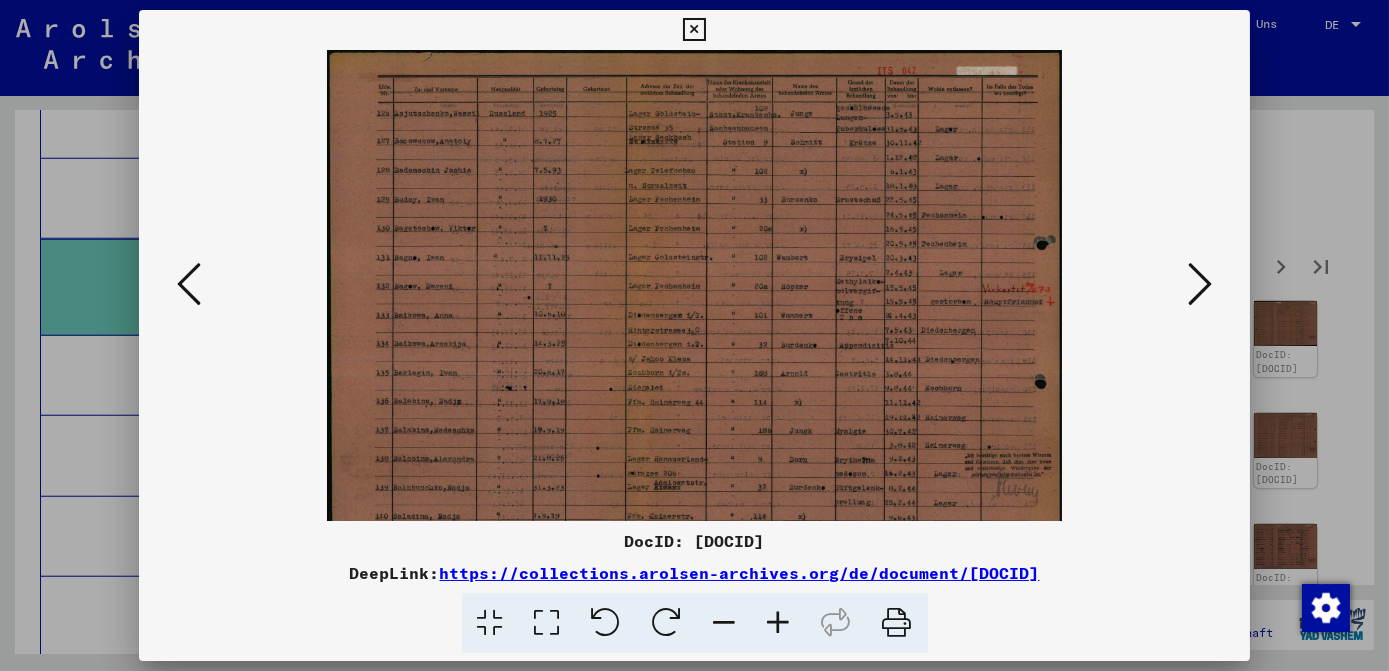 click at bounding box center [779, 623] 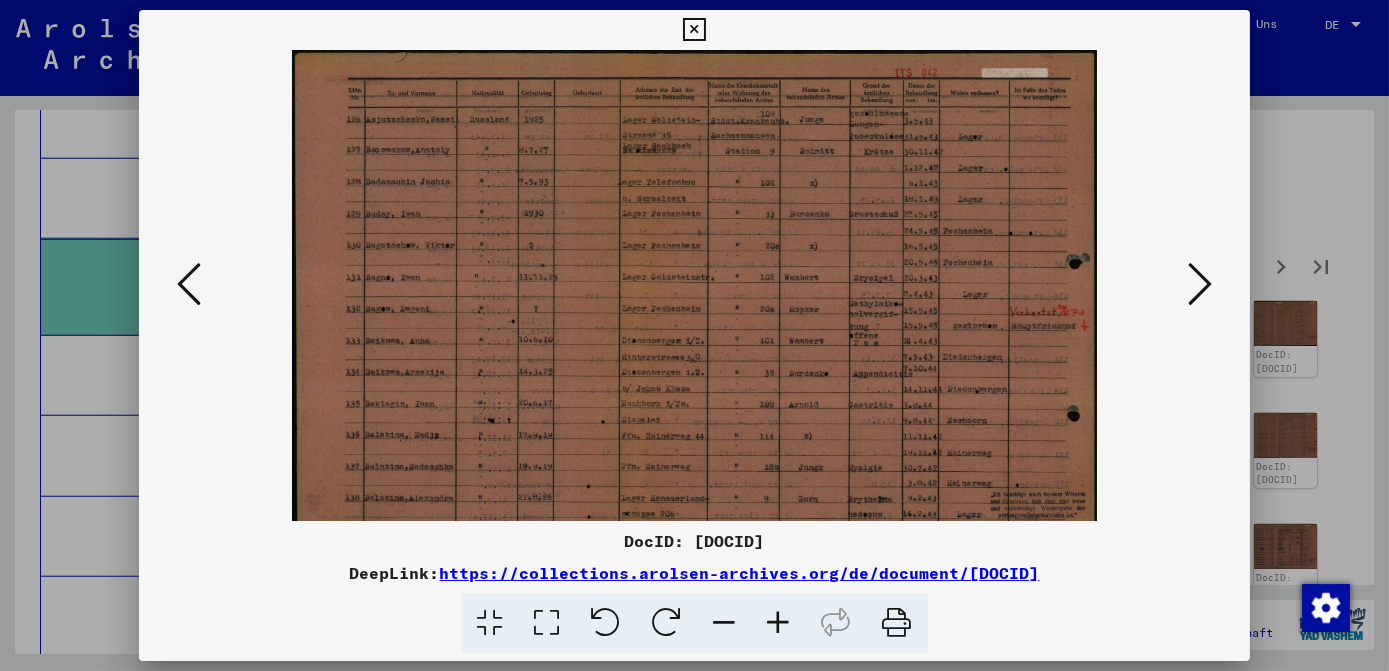 click at bounding box center (779, 623) 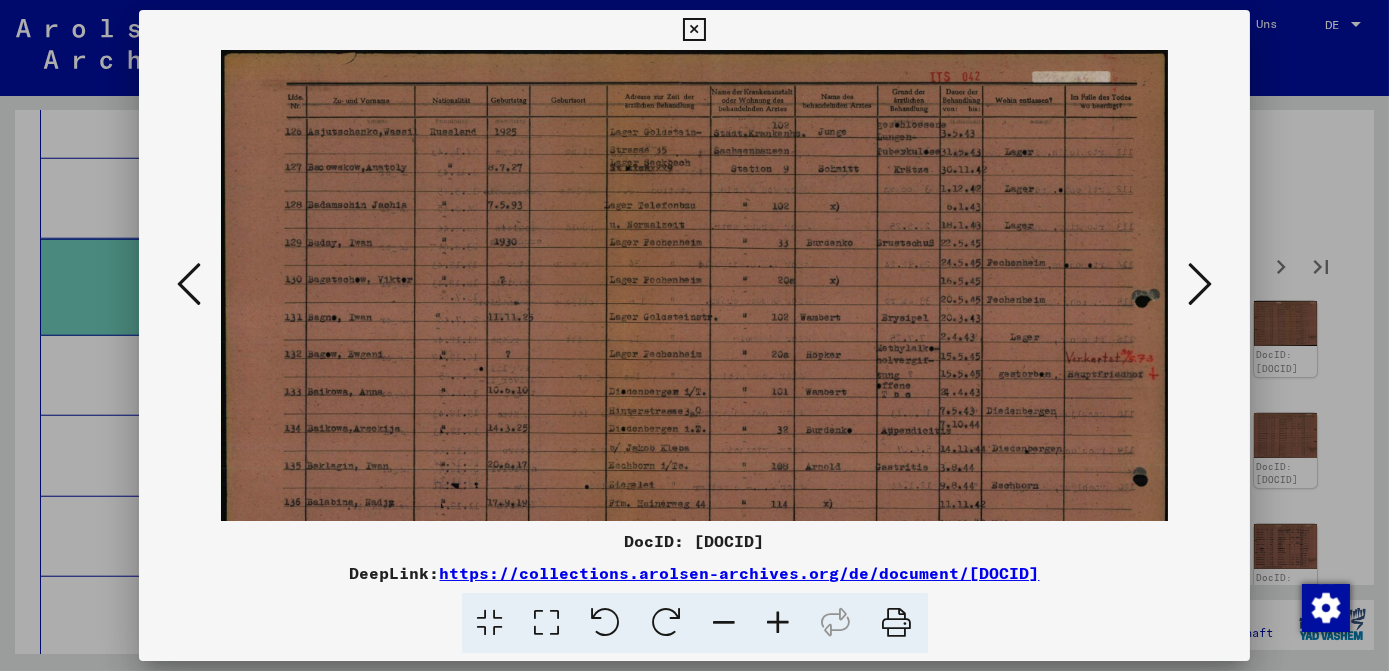 click at bounding box center (779, 623) 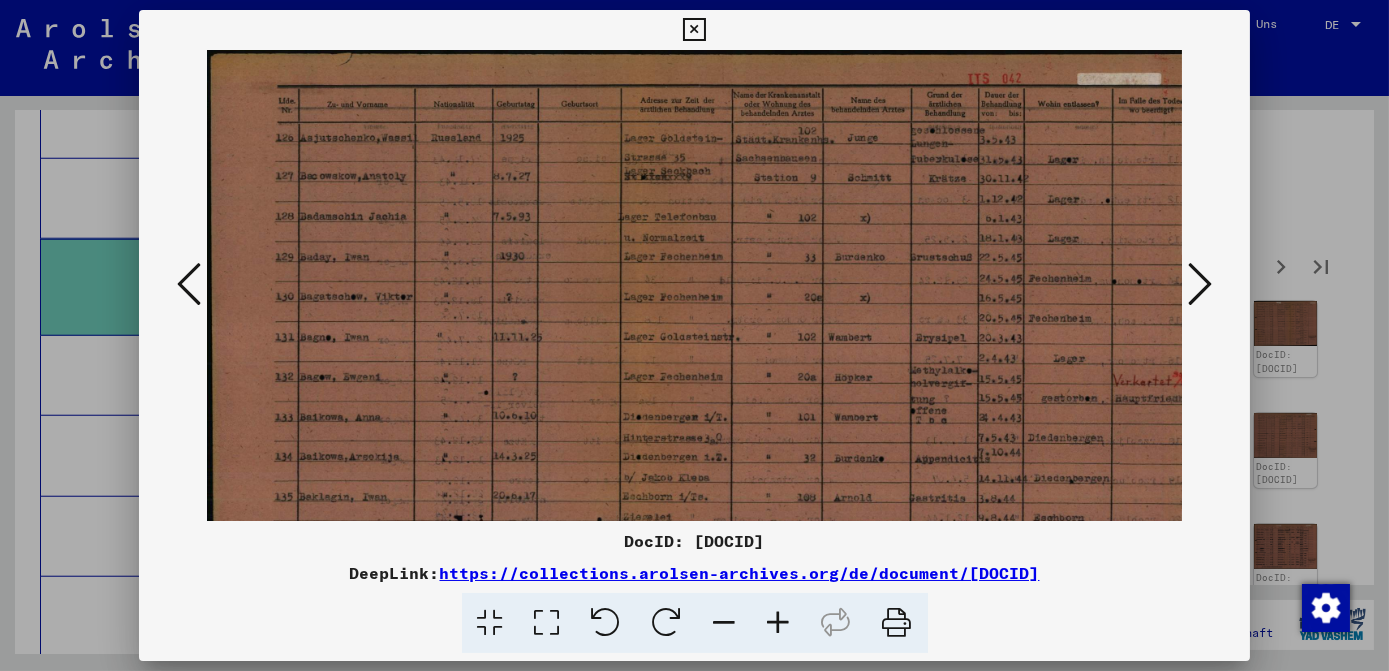 click at bounding box center (779, 623) 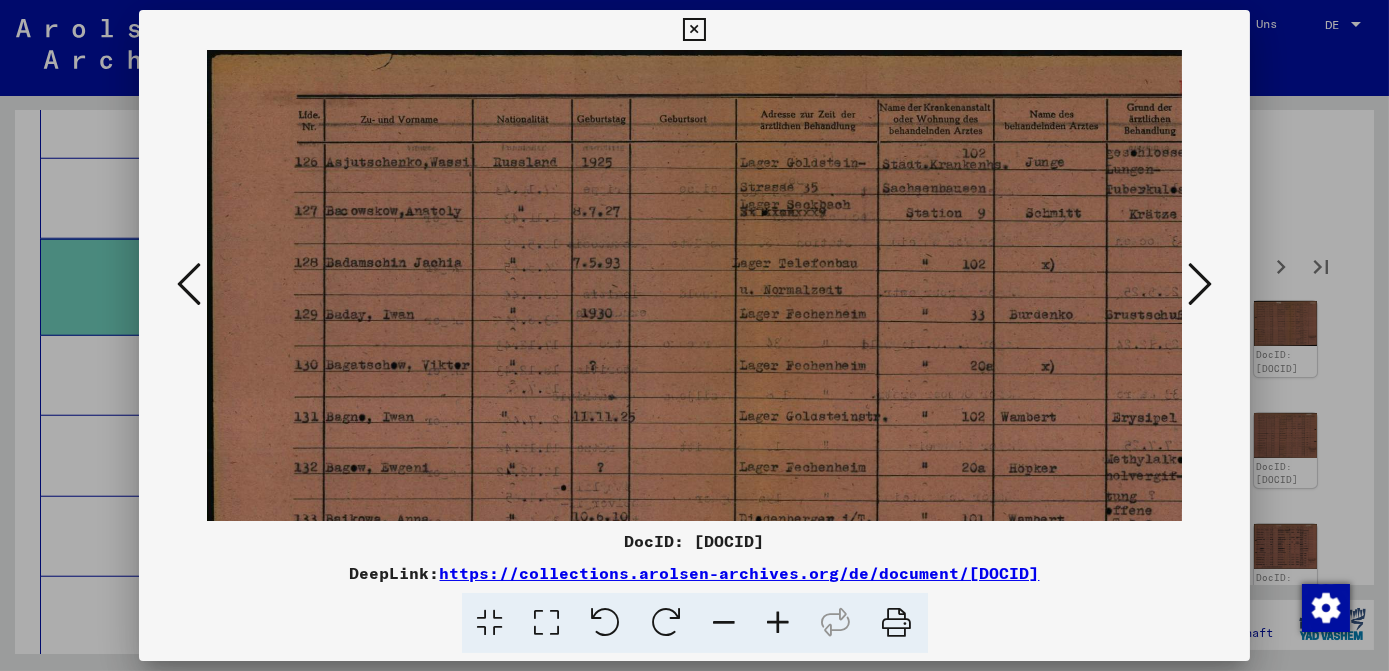 click at bounding box center [779, 623] 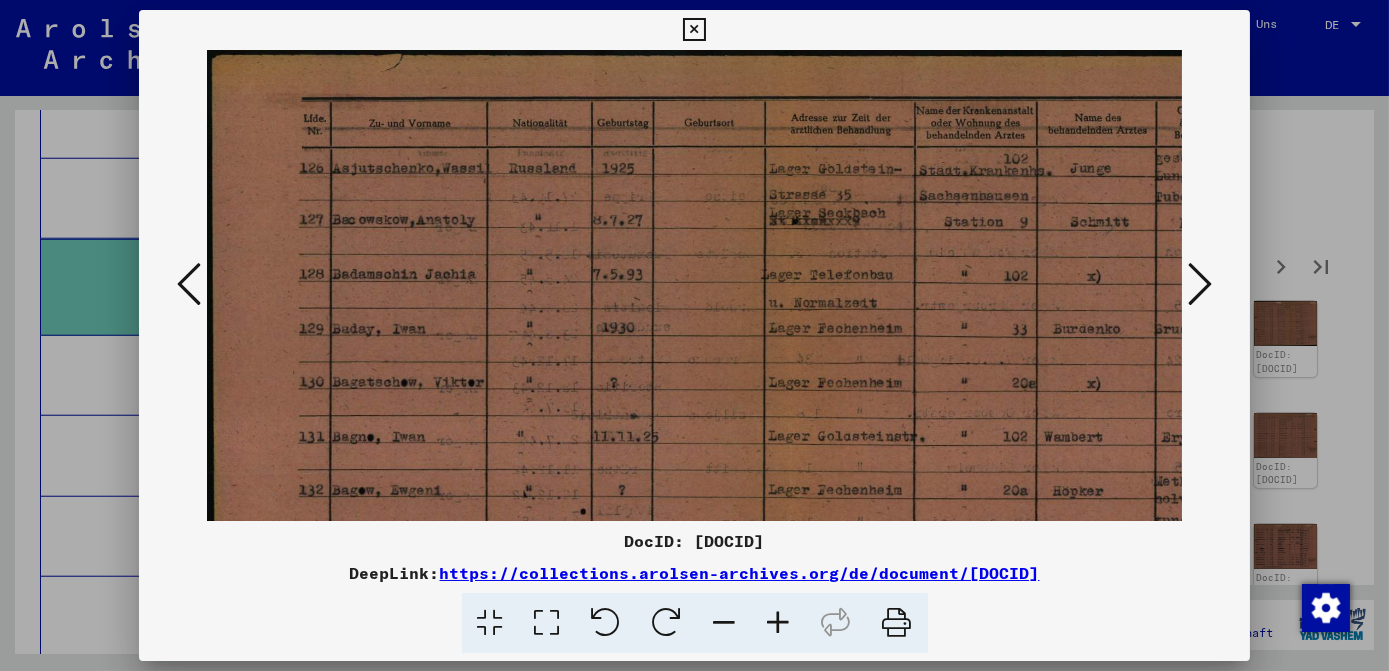 scroll, scrollTop: 165, scrollLeft: 0, axis: vertical 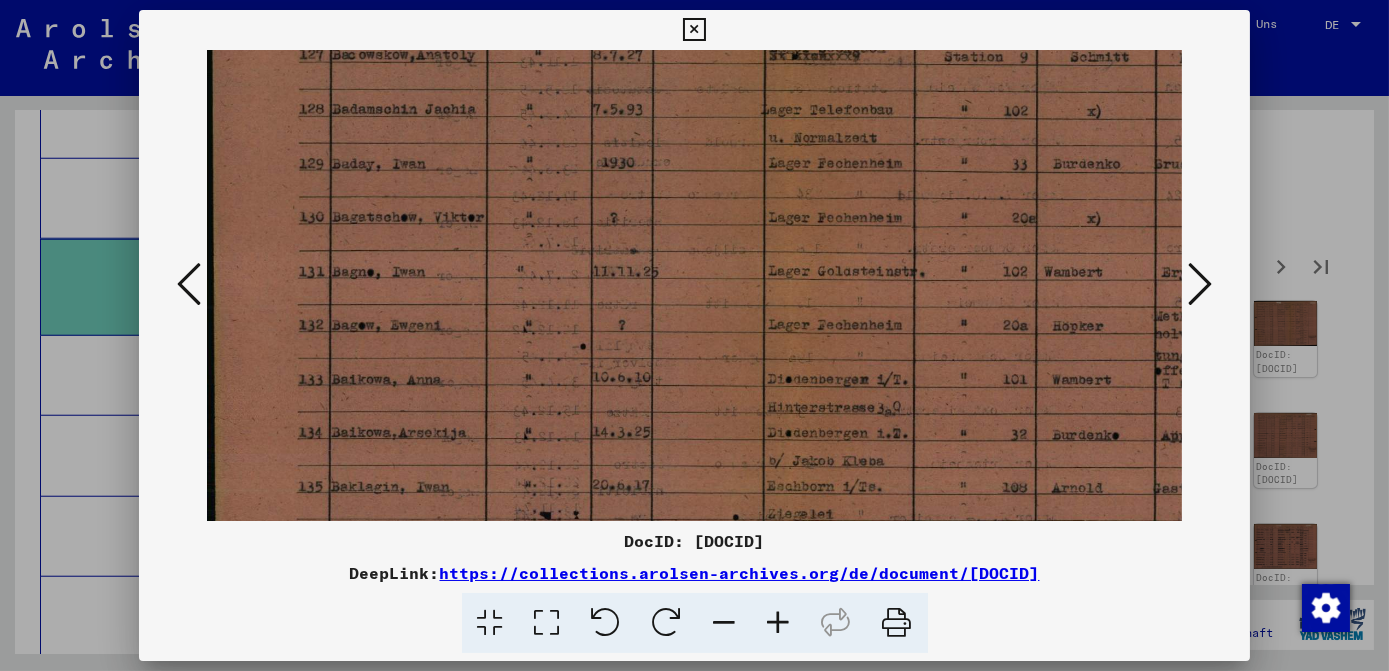 drag, startPoint x: 996, startPoint y: 454, endPoint x: 1019, endPoint y: 289, distance: 166.59532 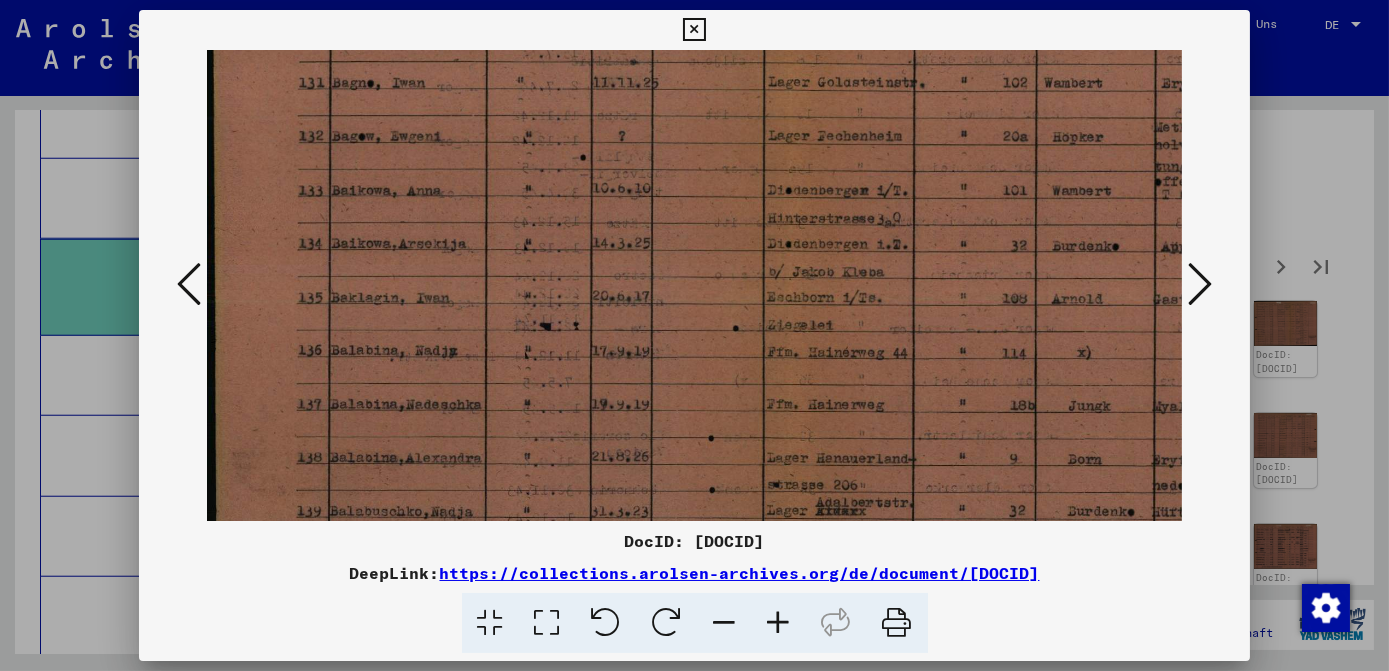 scroll, scrollTop: 377, scrollLeft: 0, axis: vertical 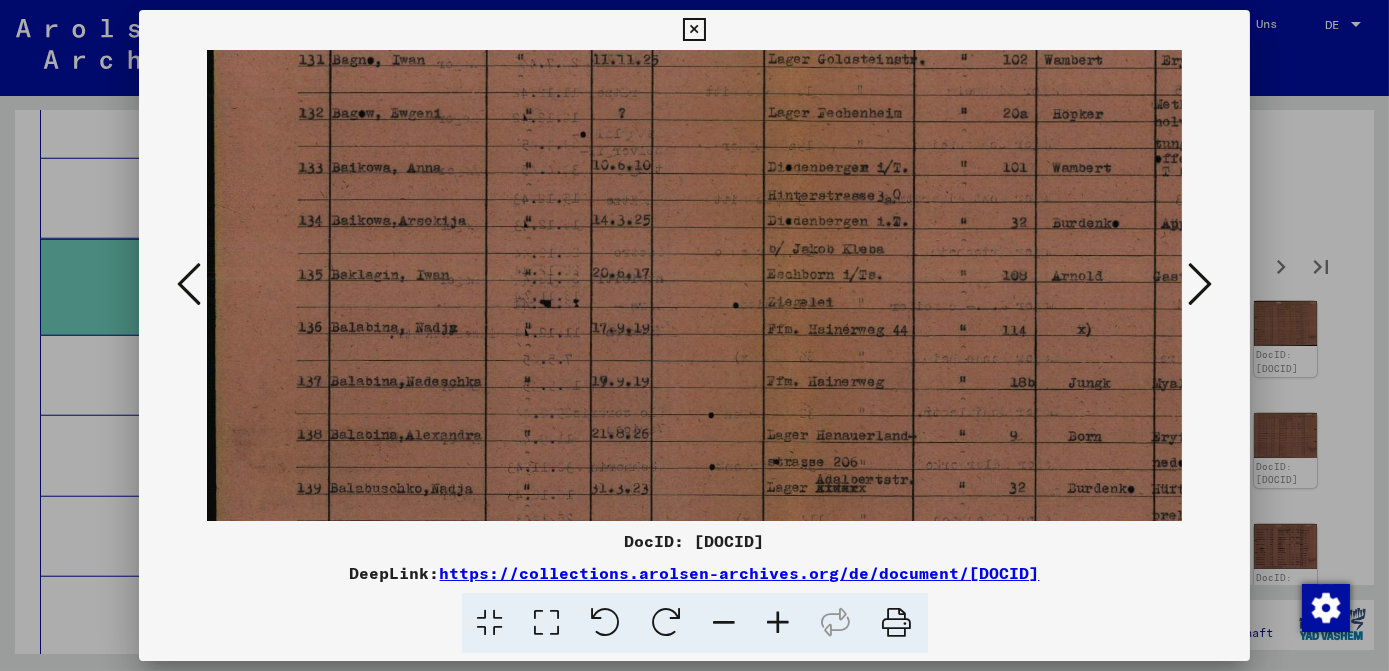 drag, startPoint x: 991, startPoint y: 437, endPoint x: 1006, endPoint y: 225, distance: 212.53 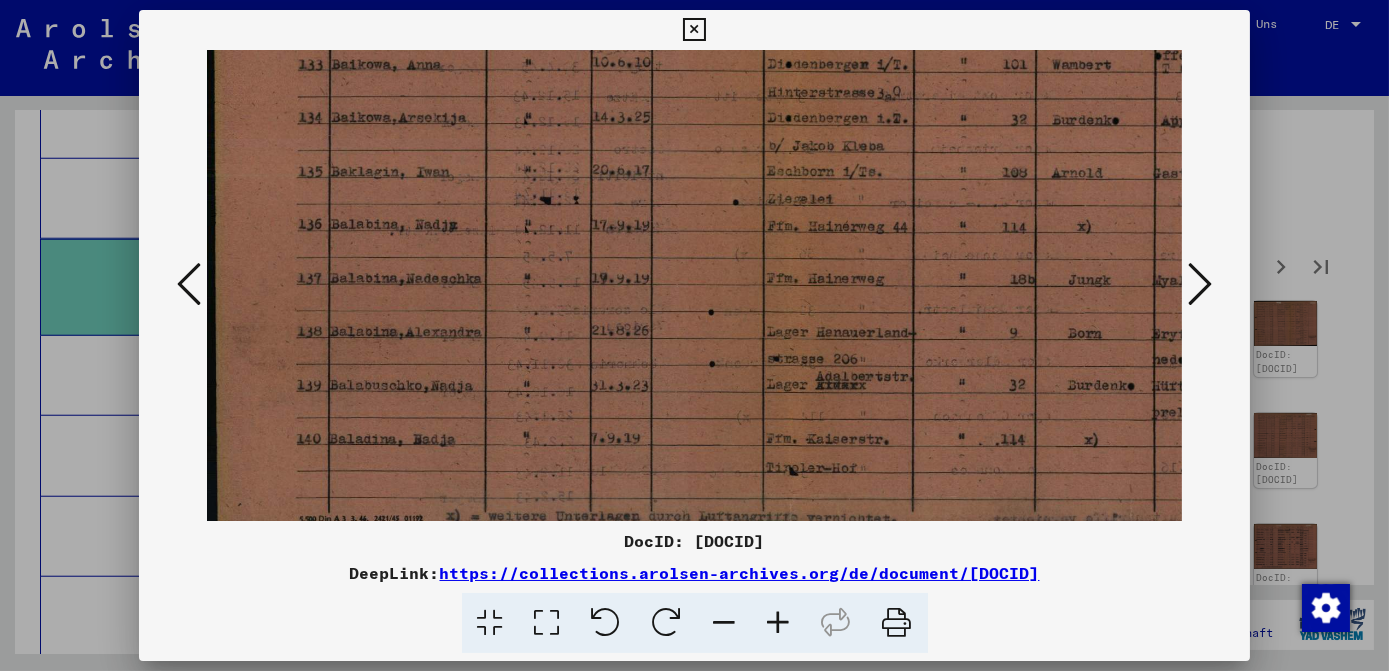 scroll, scrollTop: 499, scrollLeft: 0, axis: vertical 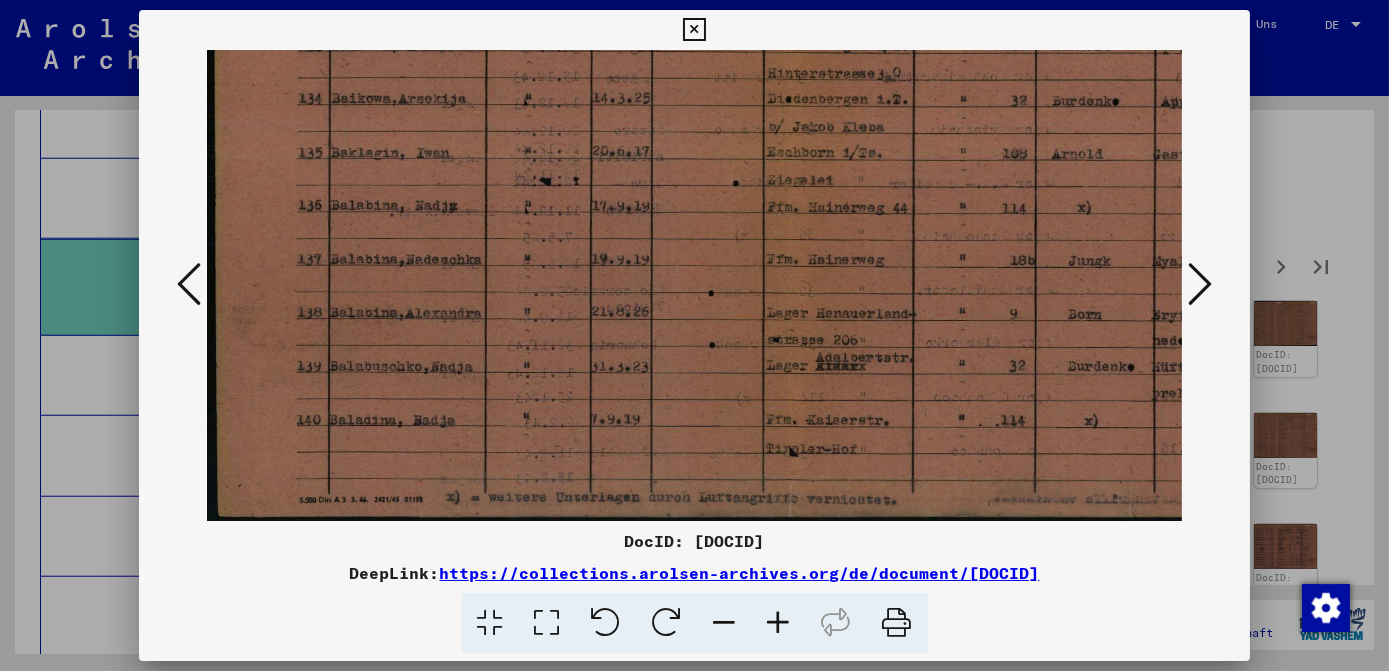 drag, startPoint x: 976, startPoint y: 441, endPoint x: 982, endPoint y: 225, distance: 216.08331 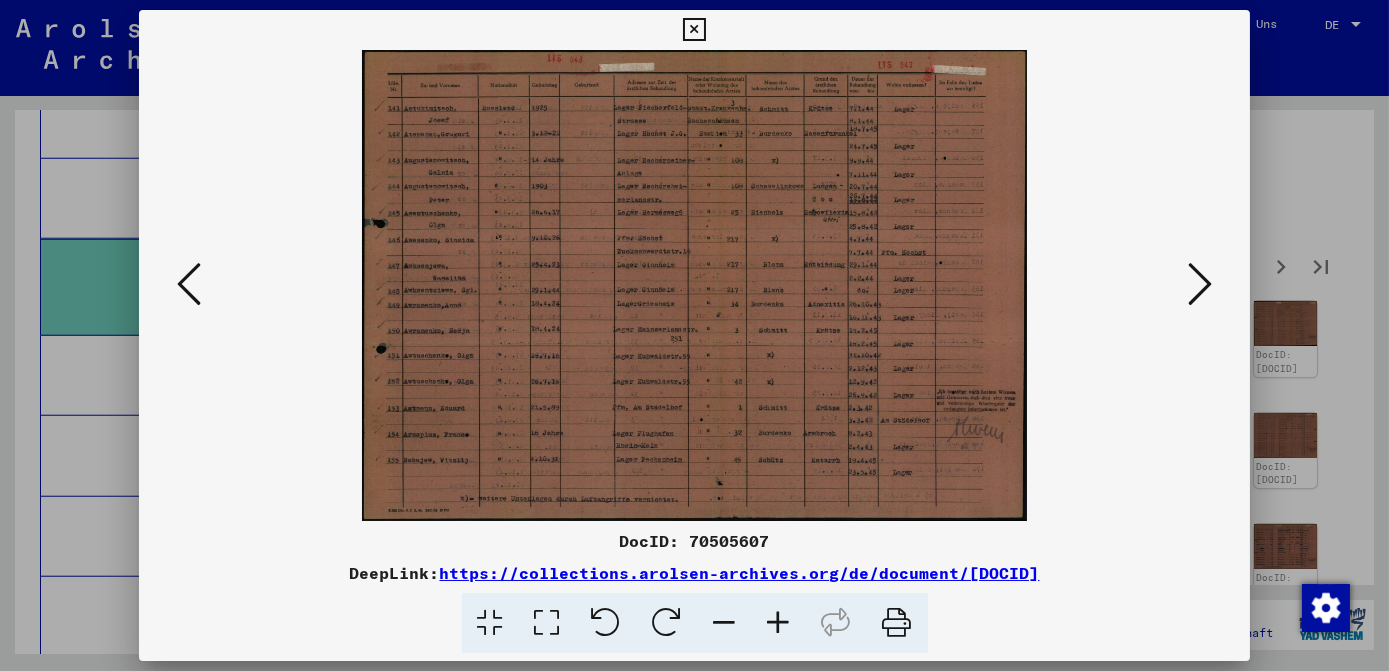 click at bounding box center (779, 623) 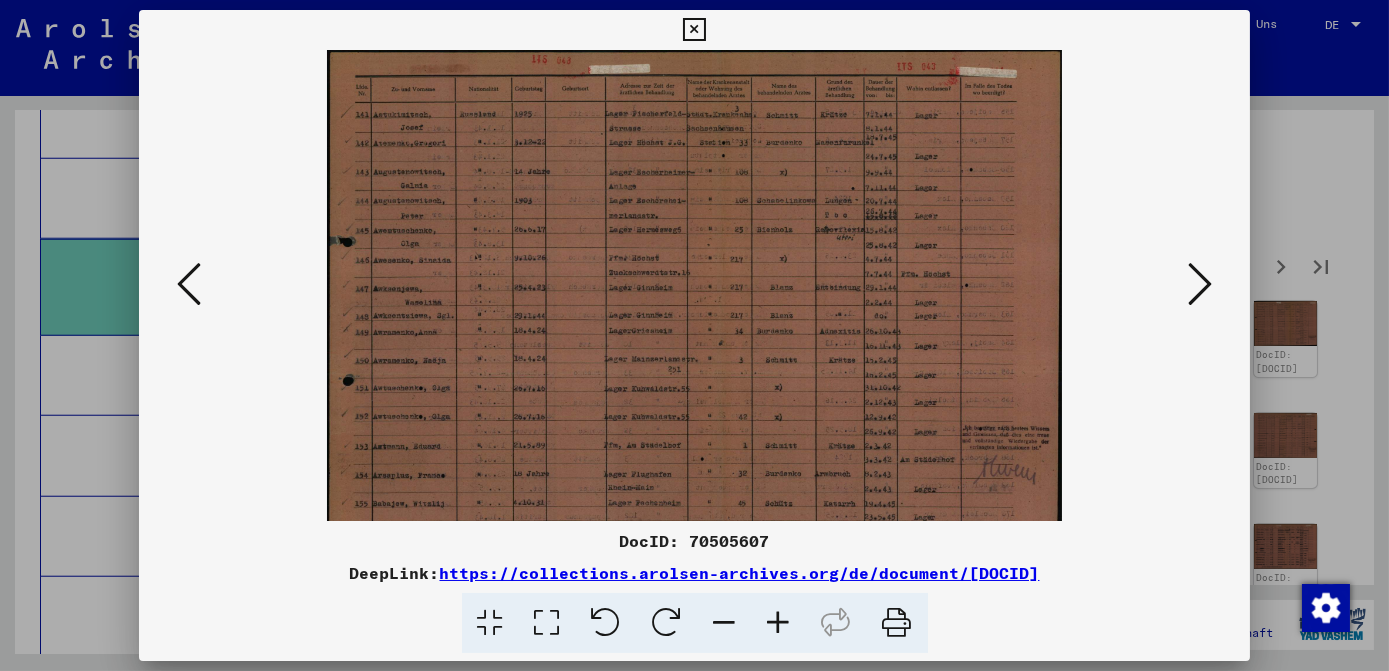 click at bounding box center [779, 623] 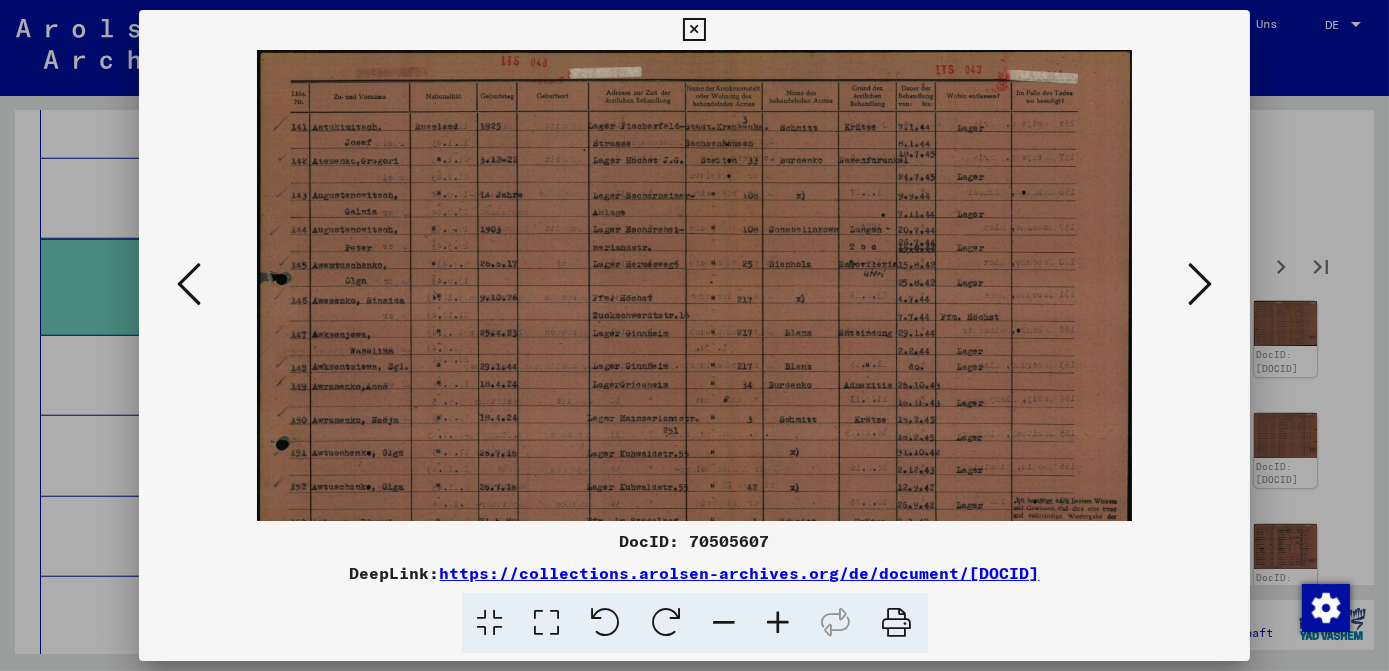 click at bounding box center (779, 623) 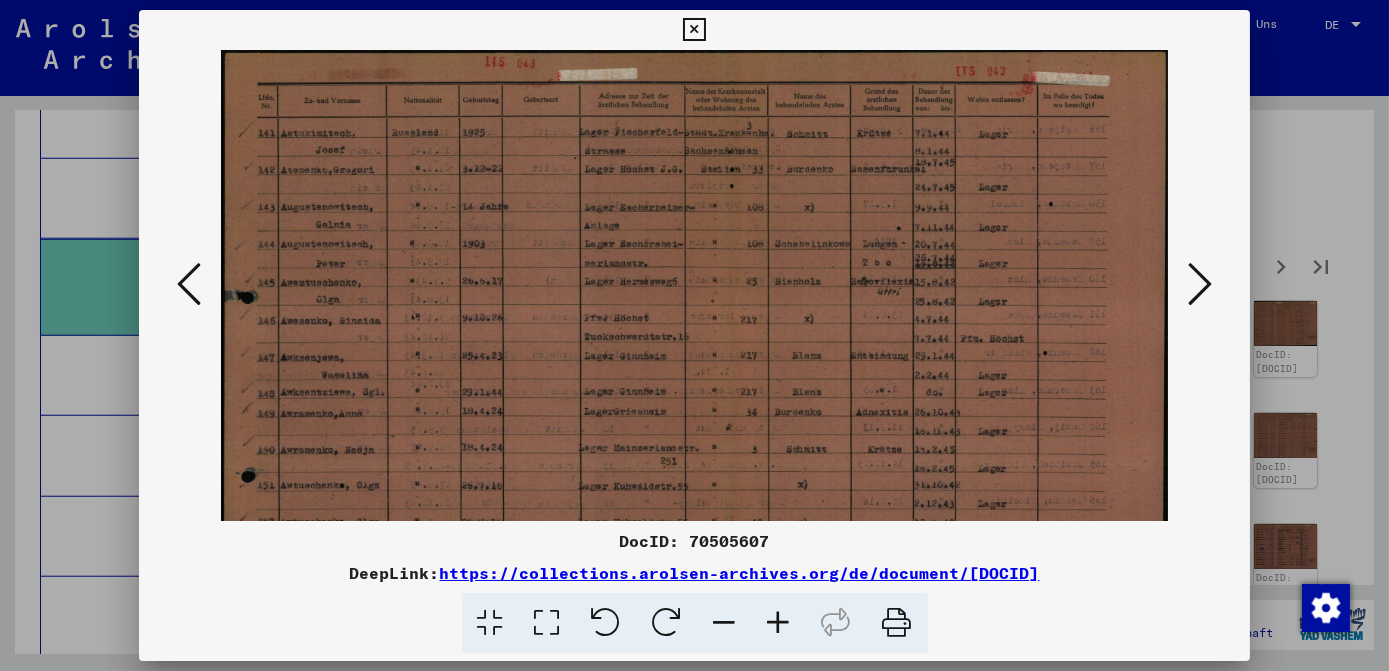 click at bounding box center [779, 623] 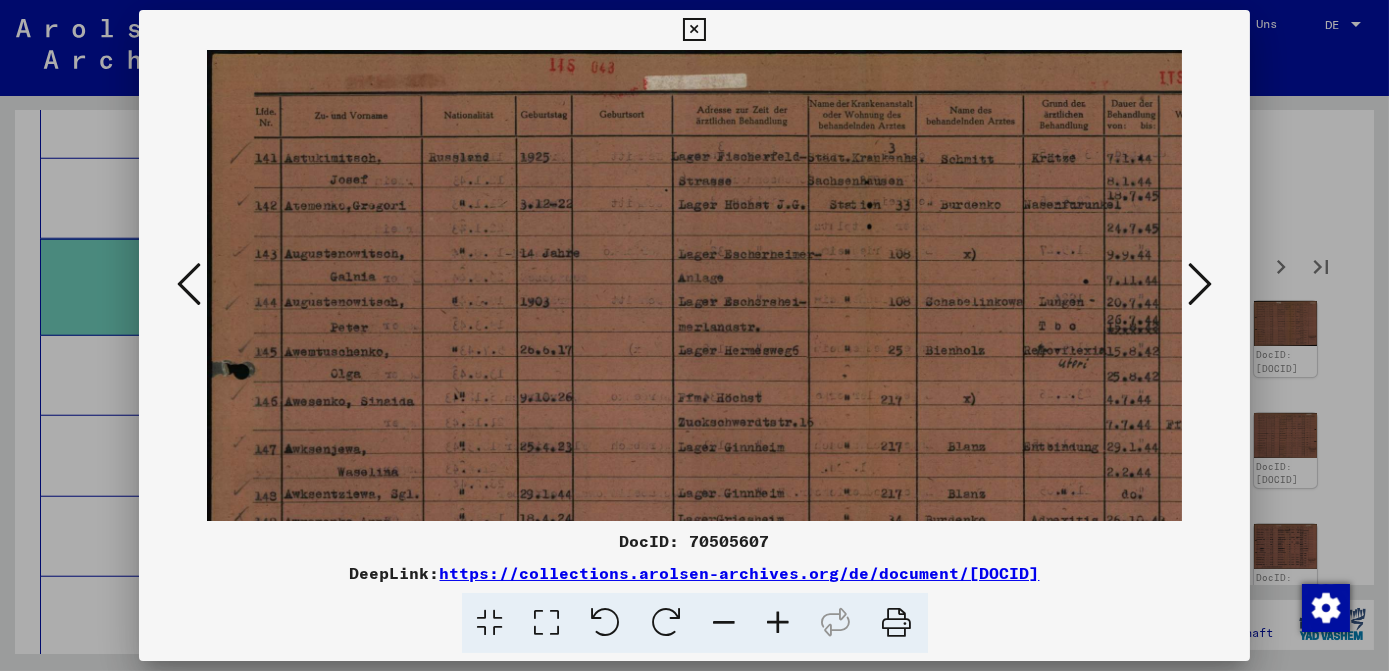 click at bounding box center [779, 623] 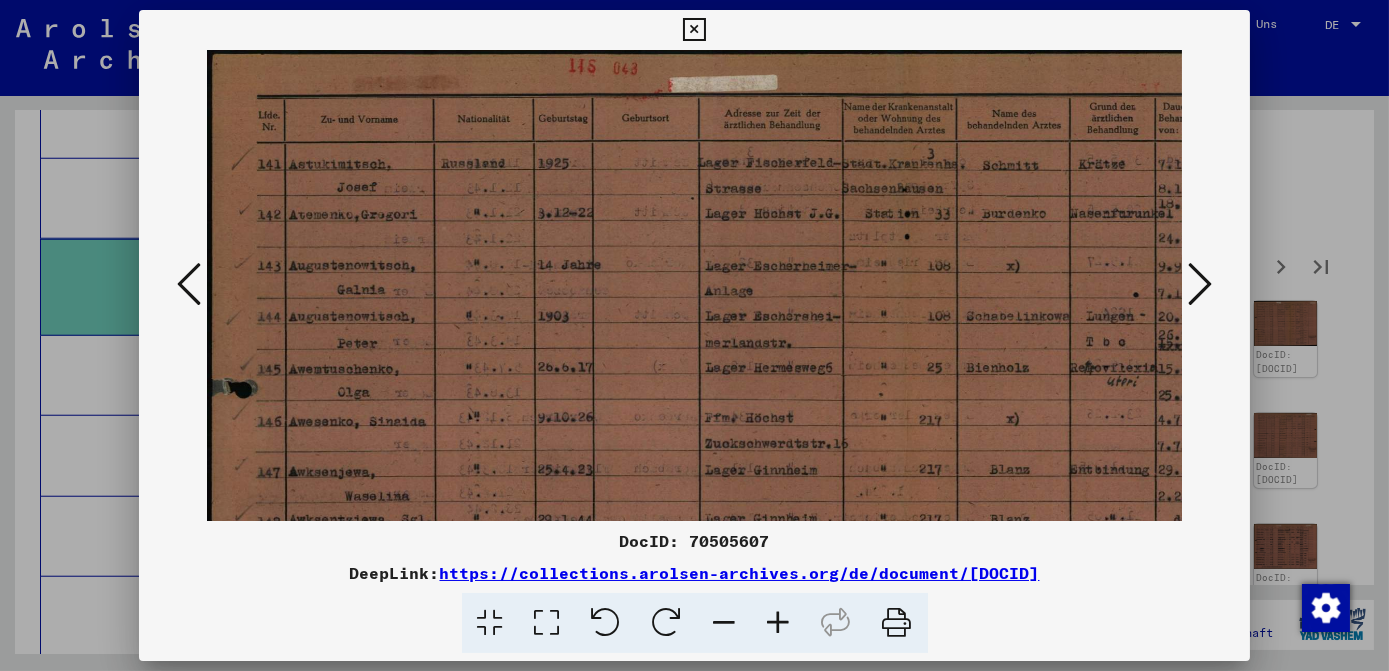 click at bounding box center [779, 623] 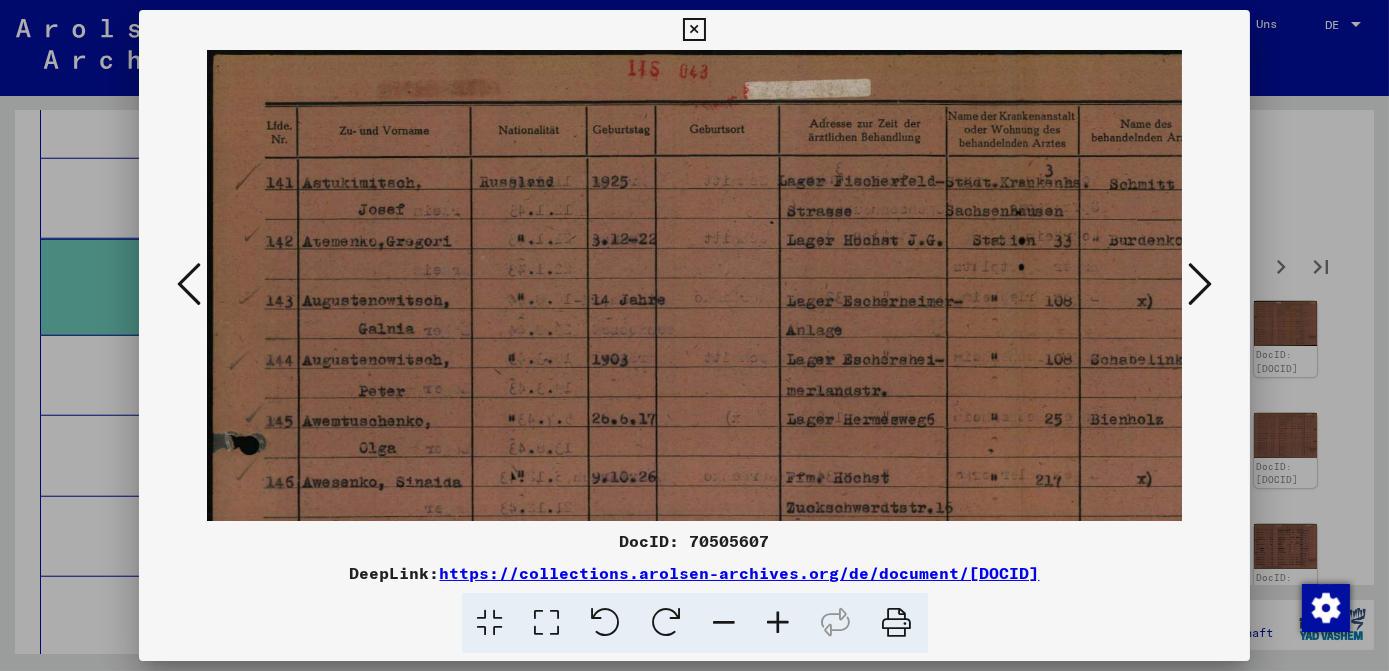 click at bounding box center [779, 623] 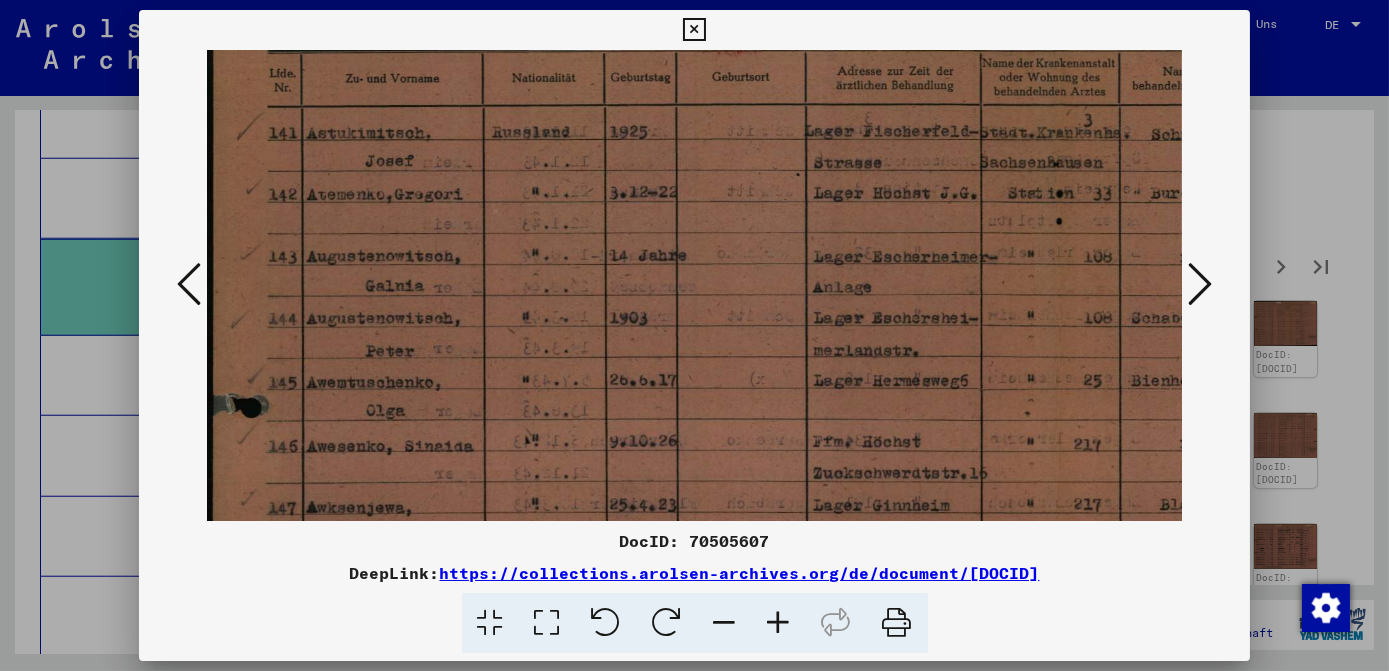 scroll, scrollTop: 104, scrollLeft: 0, axis: vertical 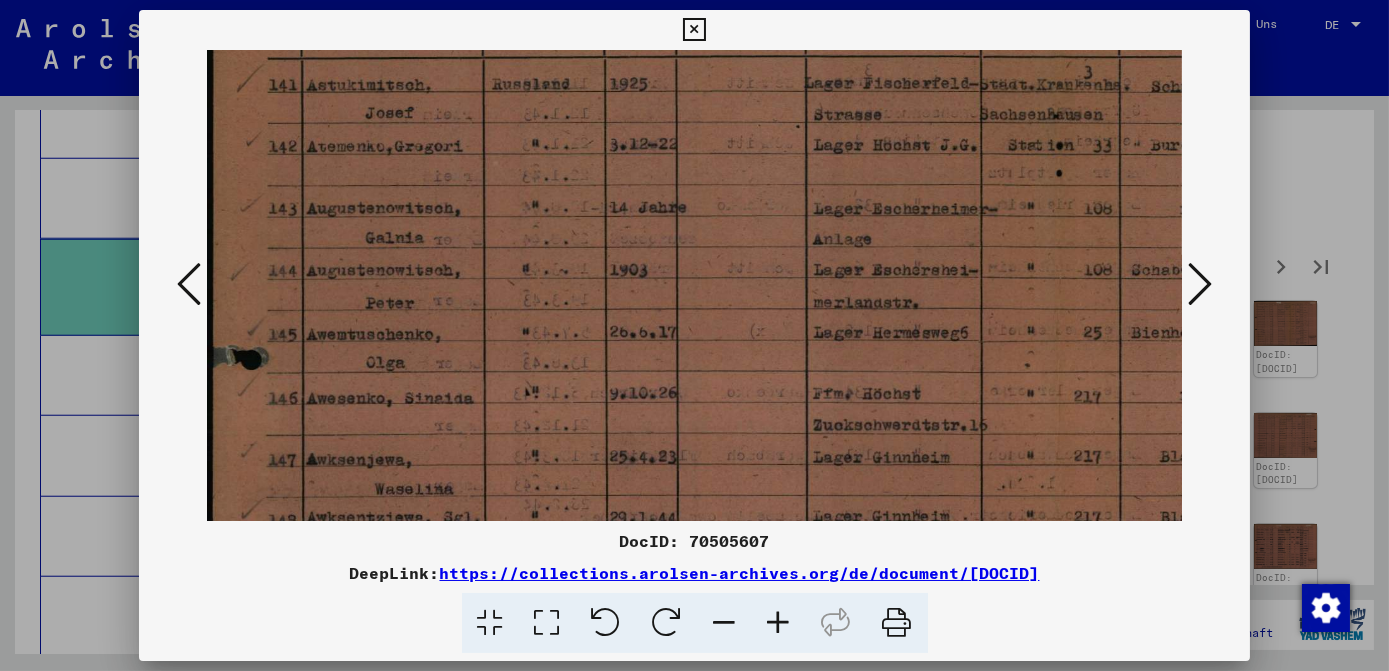 drag, startPoint x: 975, startPoint y: 506, endPoint x: 985, endPoint y: 401, distance: 105.47511 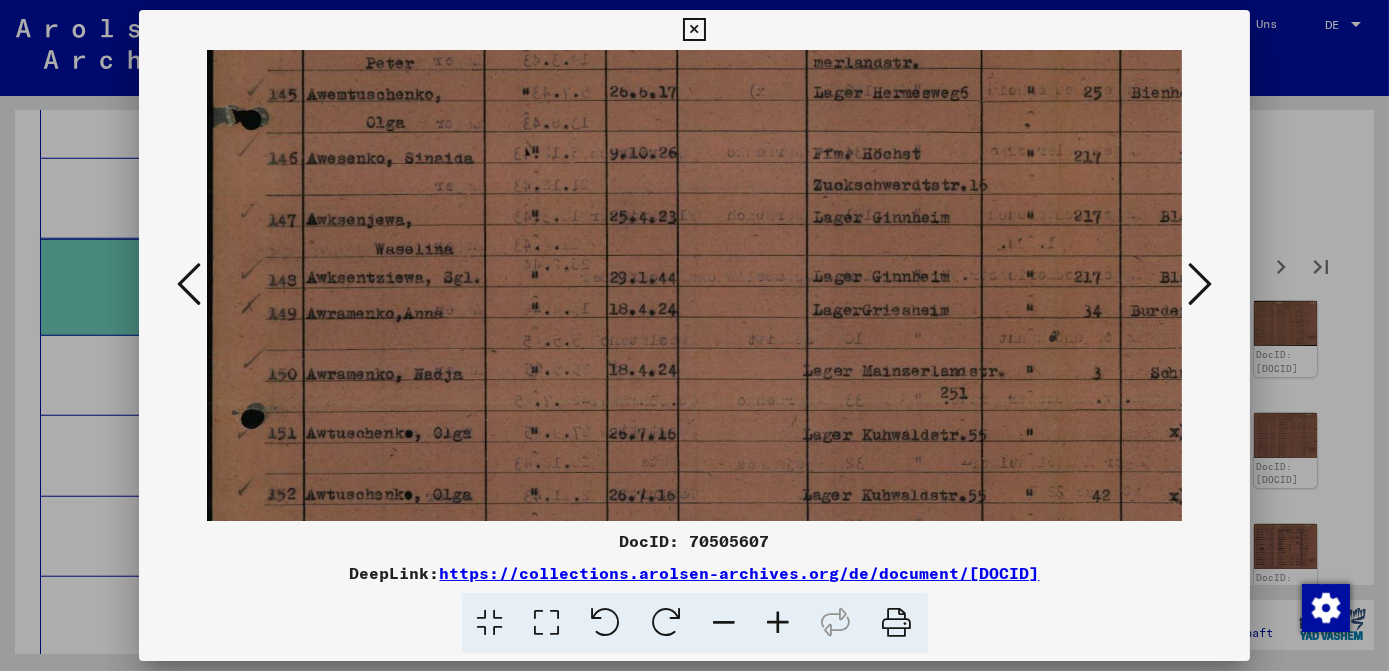 scroll, scrollTop: 346, scrollLeft: 0, axis: vertical 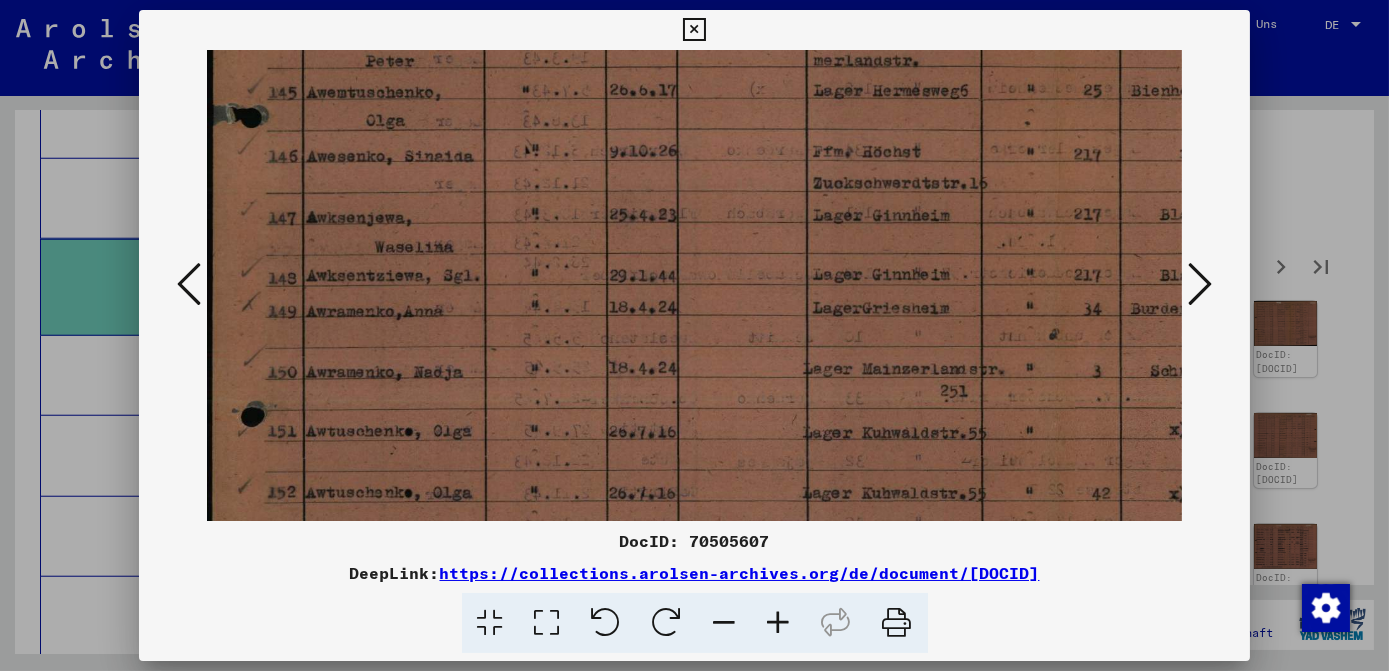 drag, startPoint x: 1052, startPoint y: 423, endPoint x: 1056, endPoint y: 181, distance: 242.03305 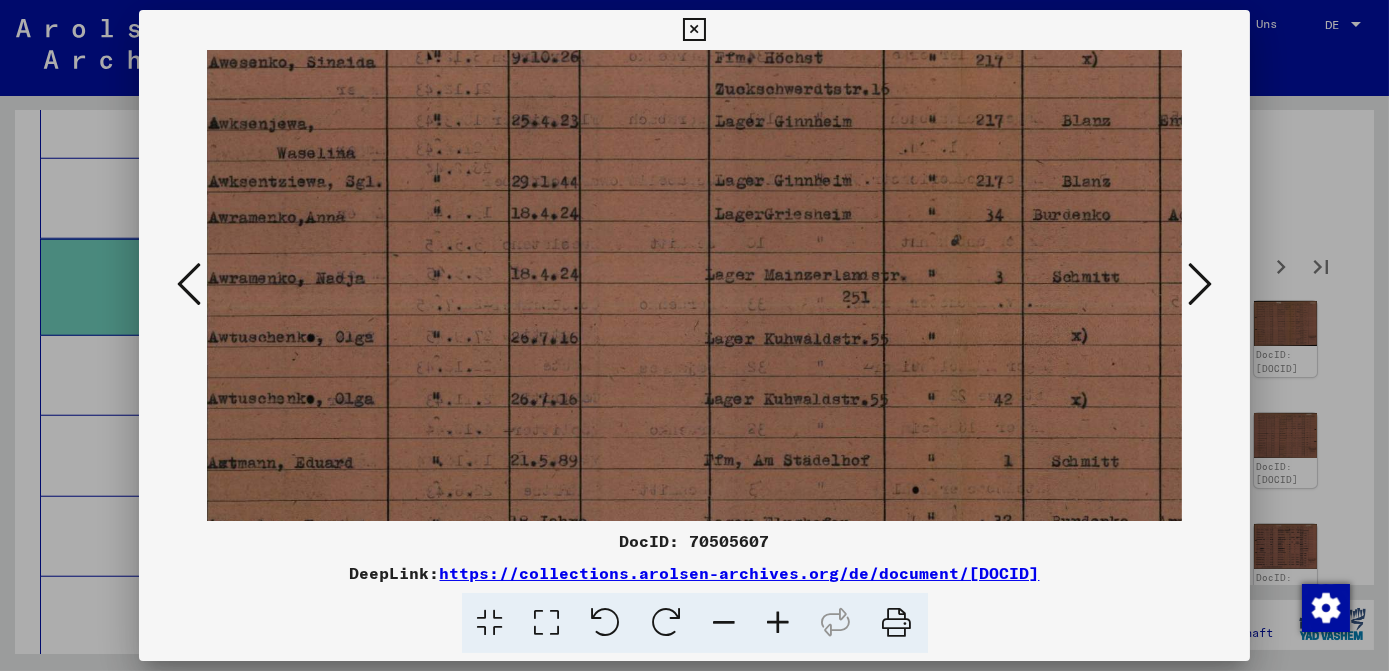scroll, scrollTop: 485, scrollLeft: 53, axis: both 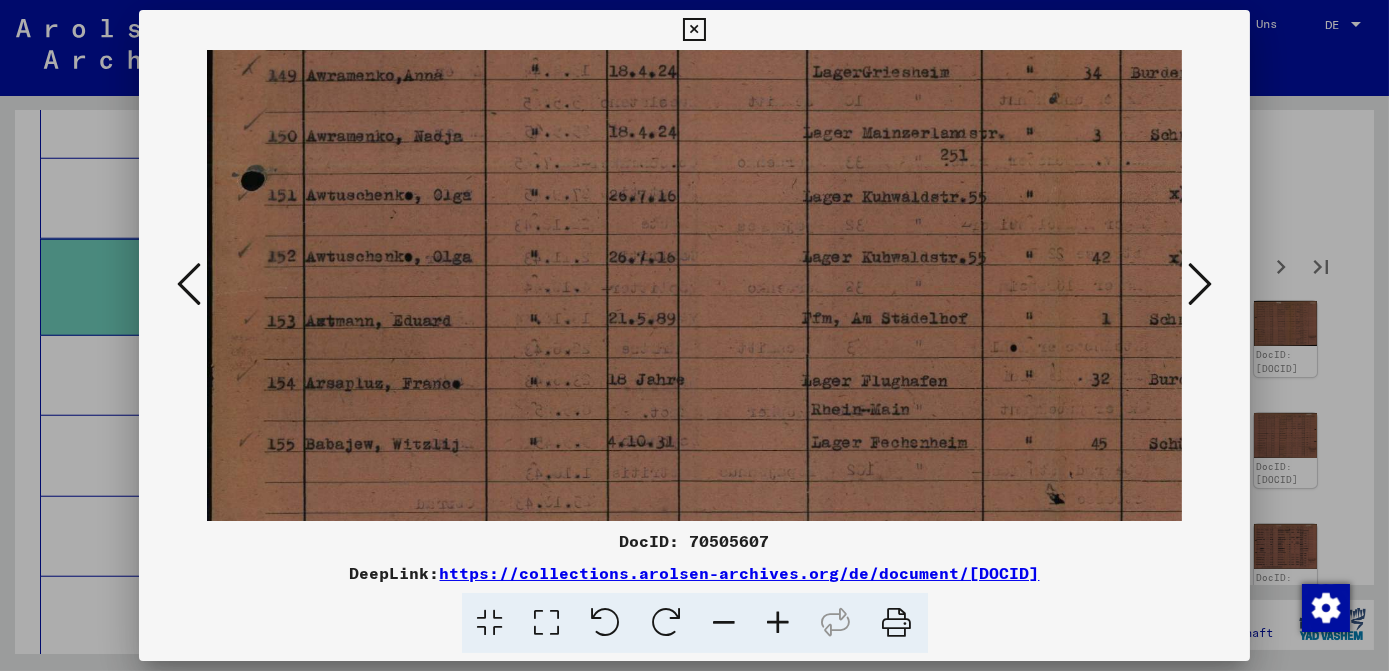 drag, startPoint x: 1058, startPoint y: 401, endPoint x: 1024, endPoint y: 184, distance: 219.64745 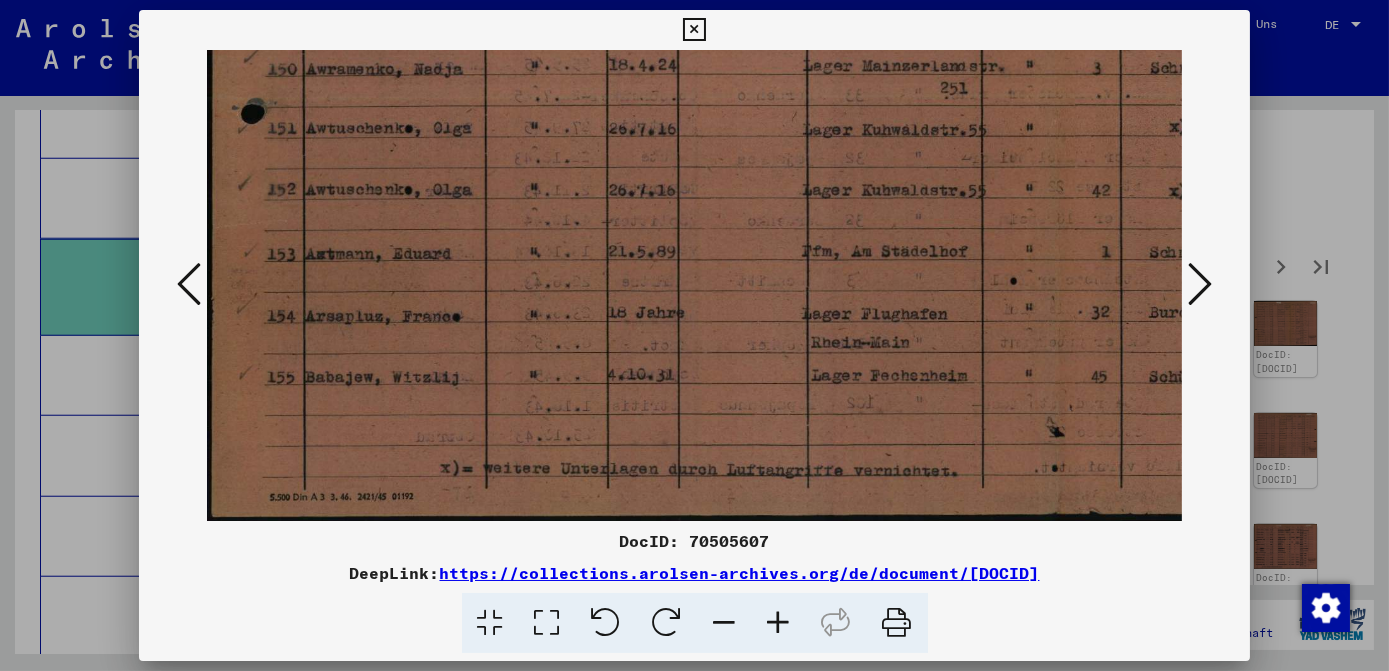 drag, startPoint x: 1031, startPoint y: 361, endPoint x: 1053, endPoint y: 218, distance: 144.6824 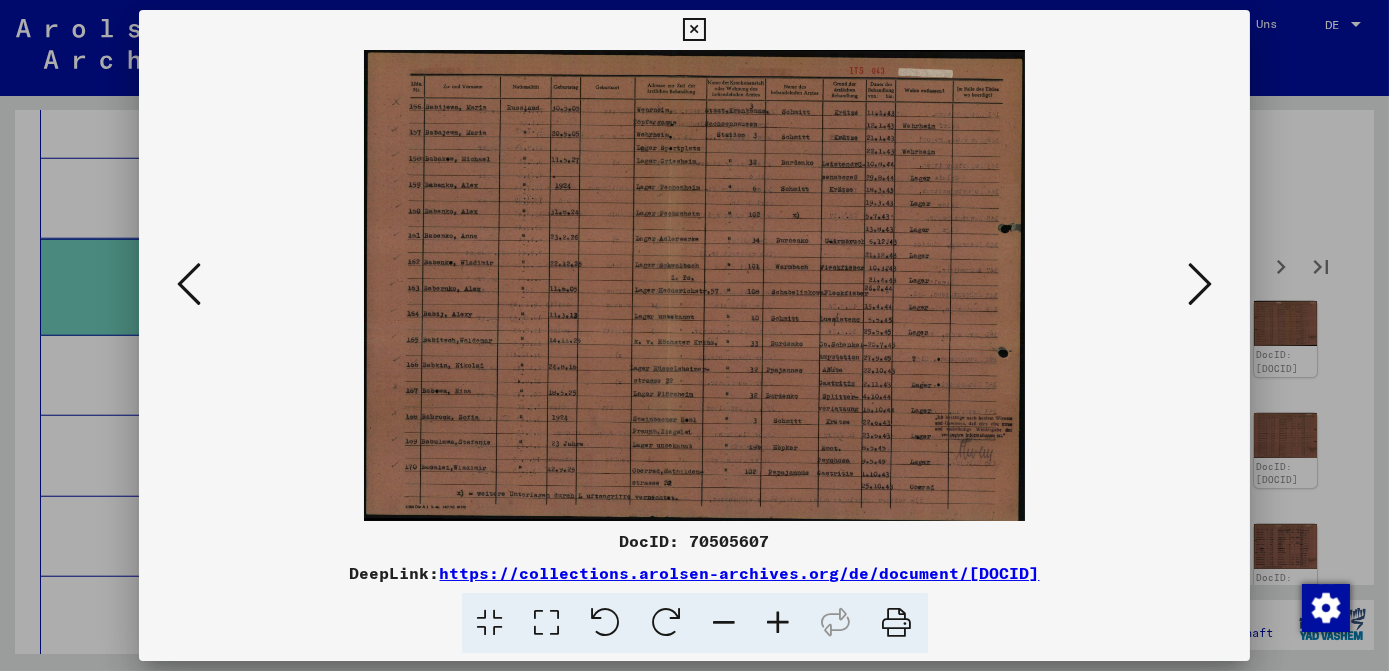 click at bounding box center (779, 623) 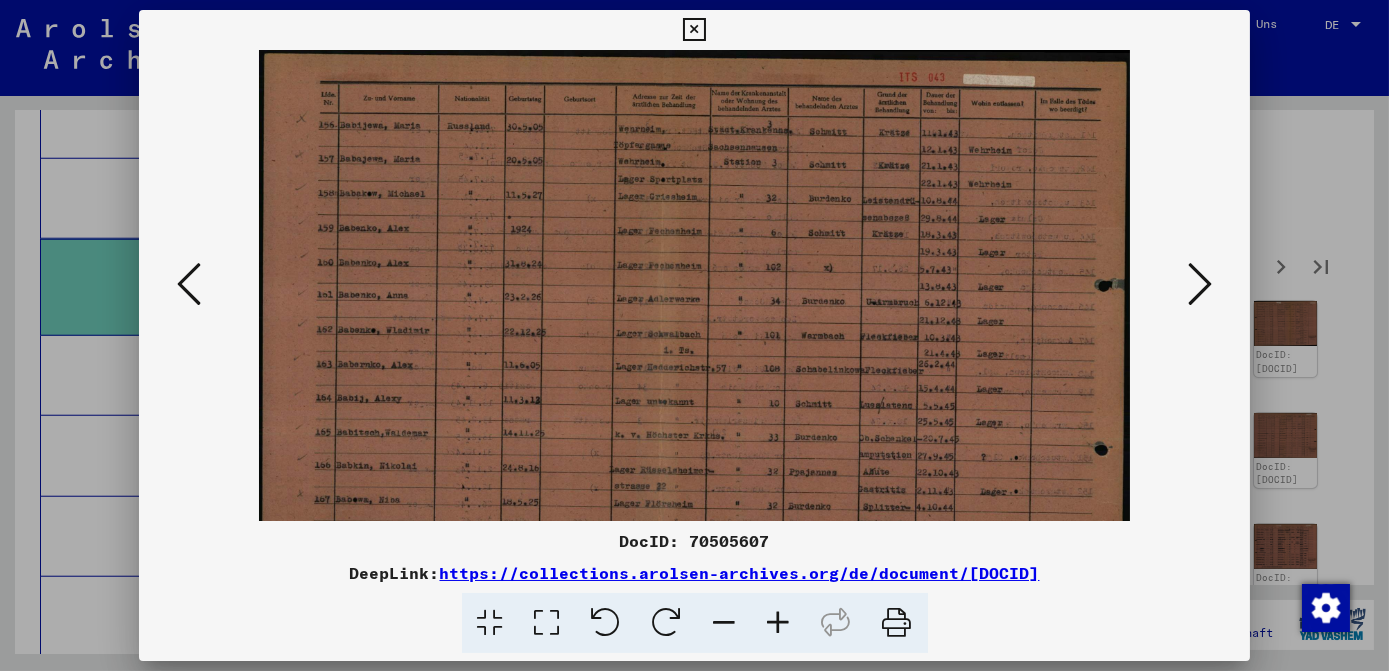 click at bounding box center [779, 623] 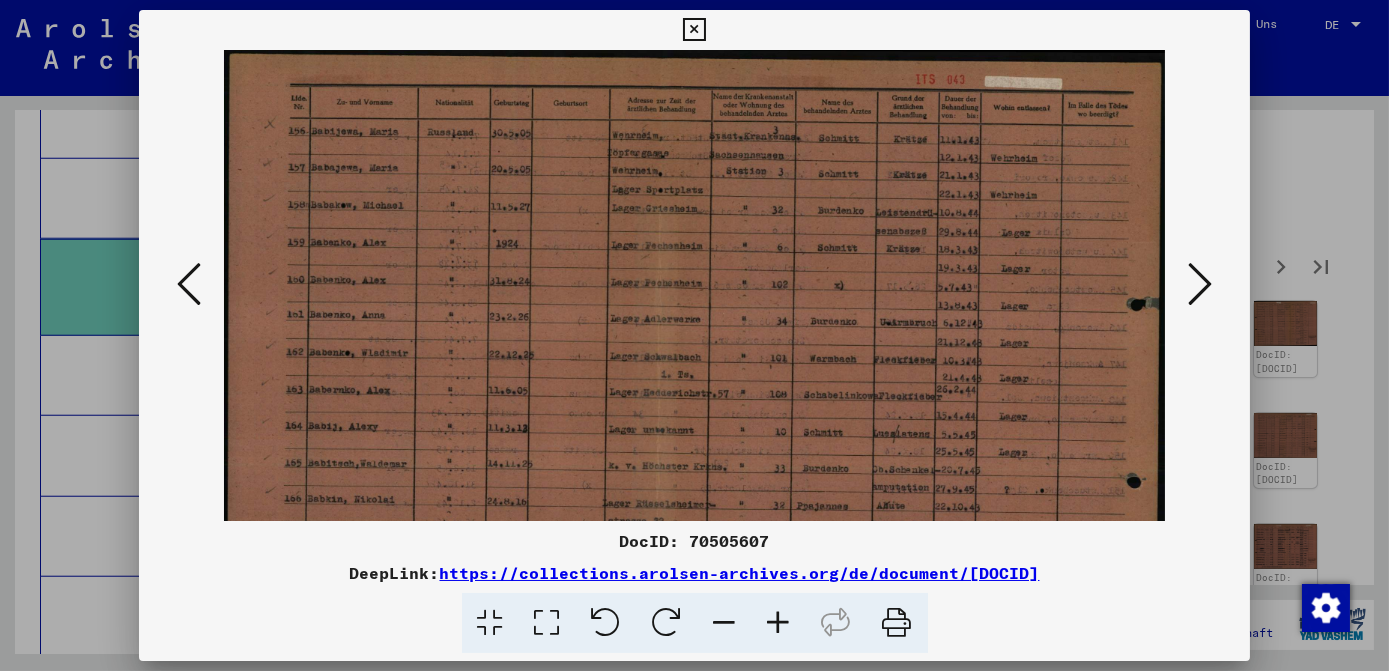 click at bounding box center [779, 623] 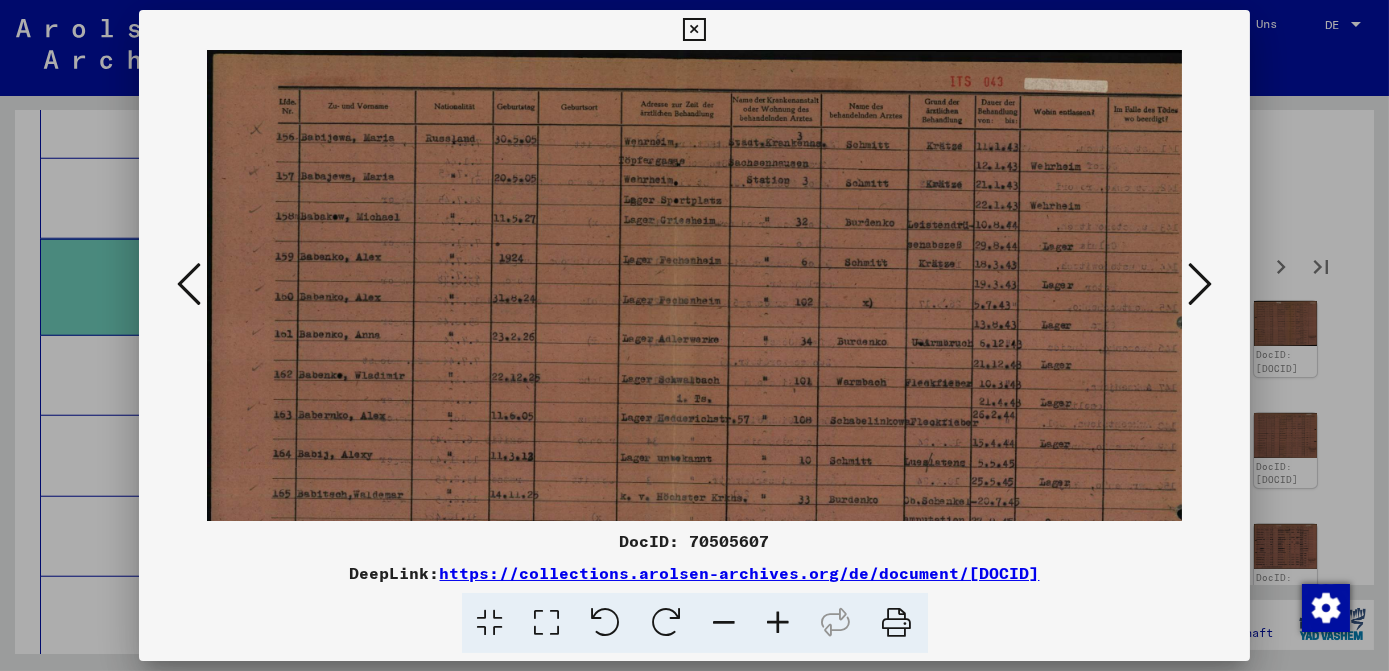 click at bounding box center (779, 623) 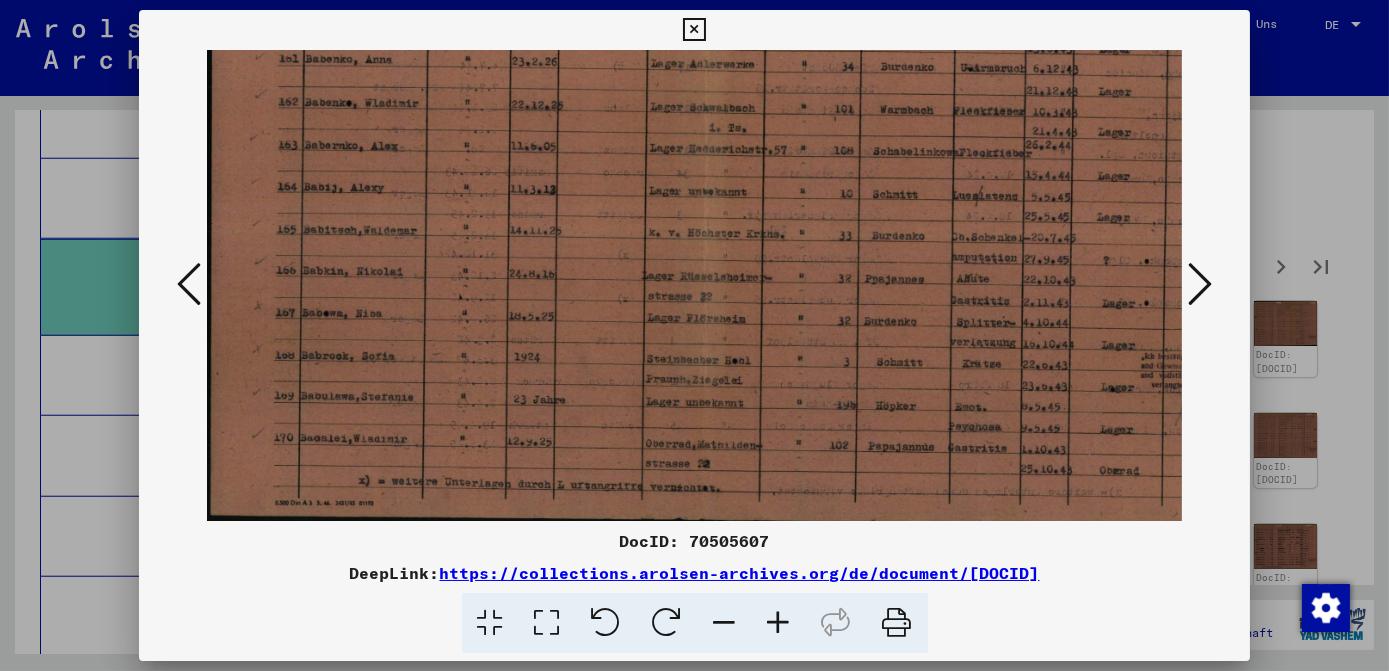scroll, scrollTop: 299, scrollLeft: 0, axis: vertical 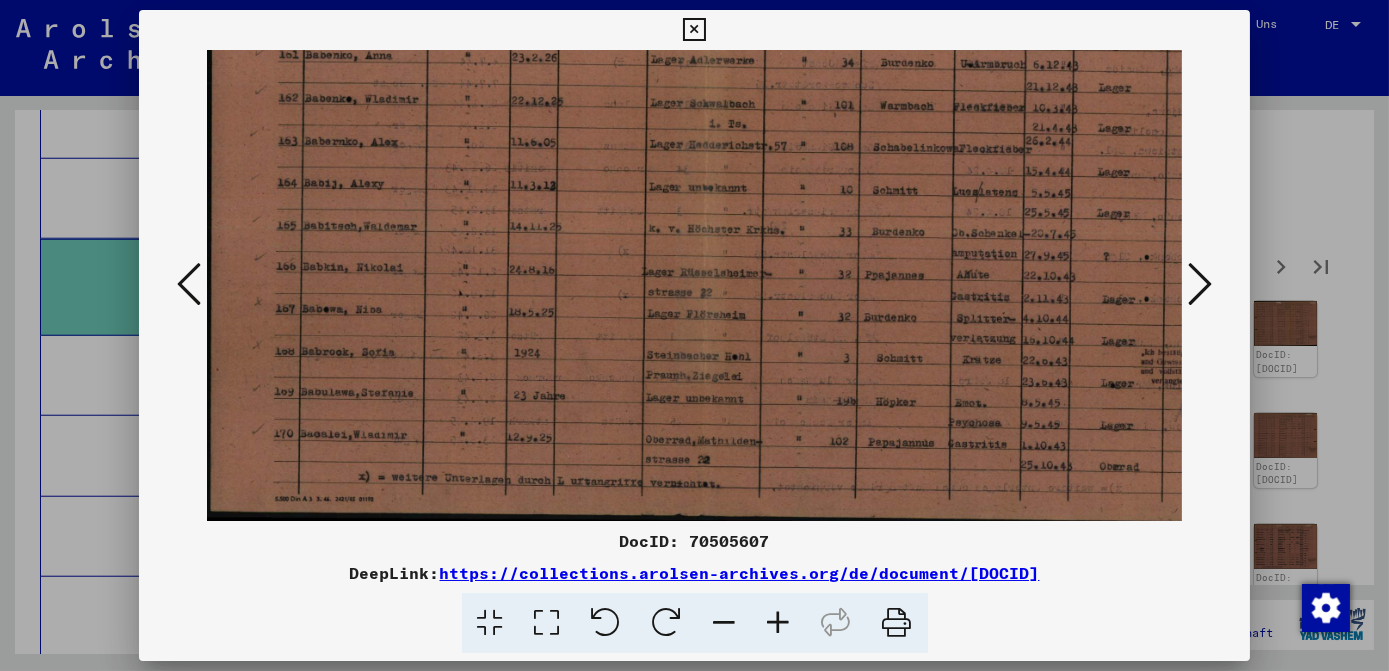 drag, startPoint x: 821, startPoint y: 426, endPoint x: 828, endPoint y: 106, distance: 320.07654 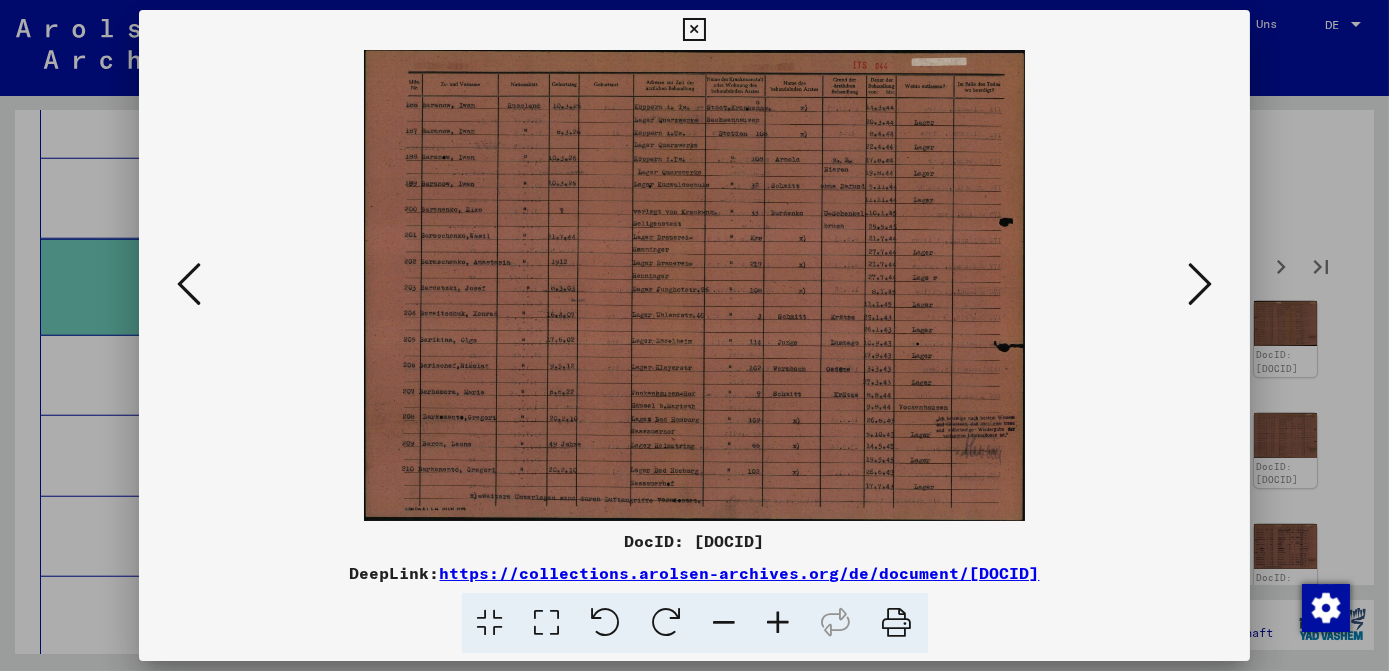scroll, scrollTop: 0, scrollLeft: 0, axis: both 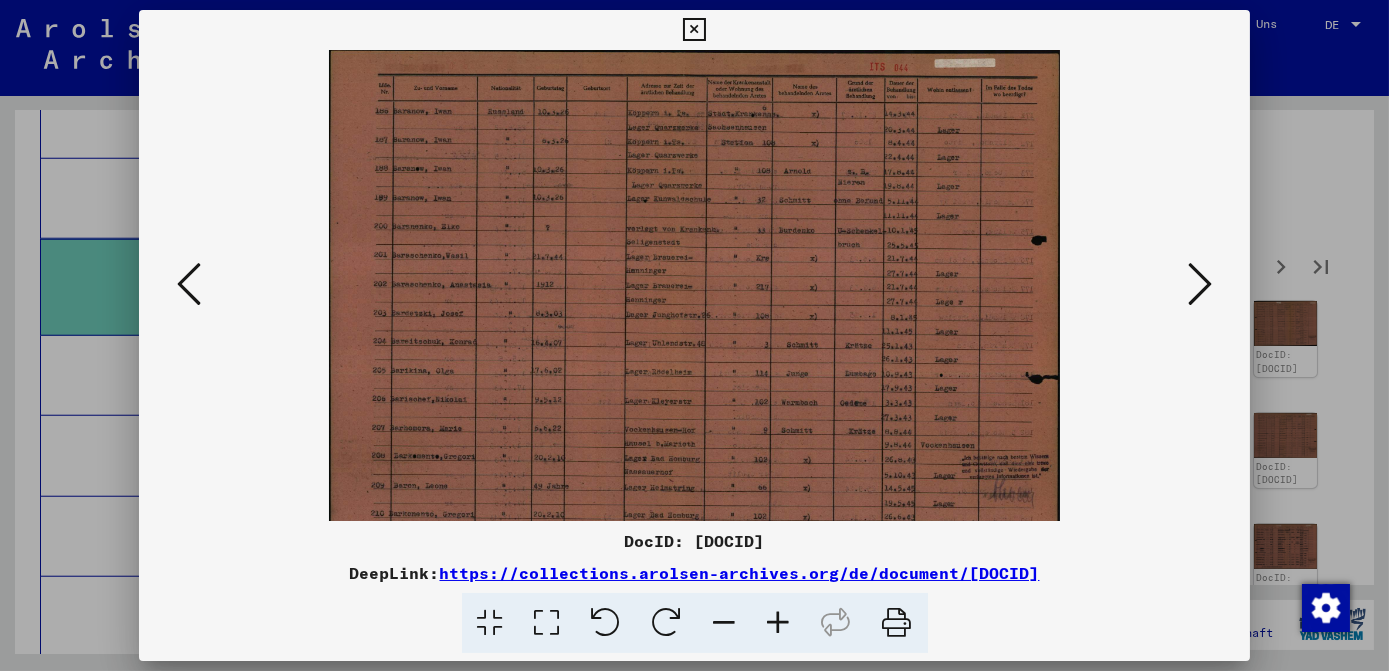 click at bounding box center (779, 623) 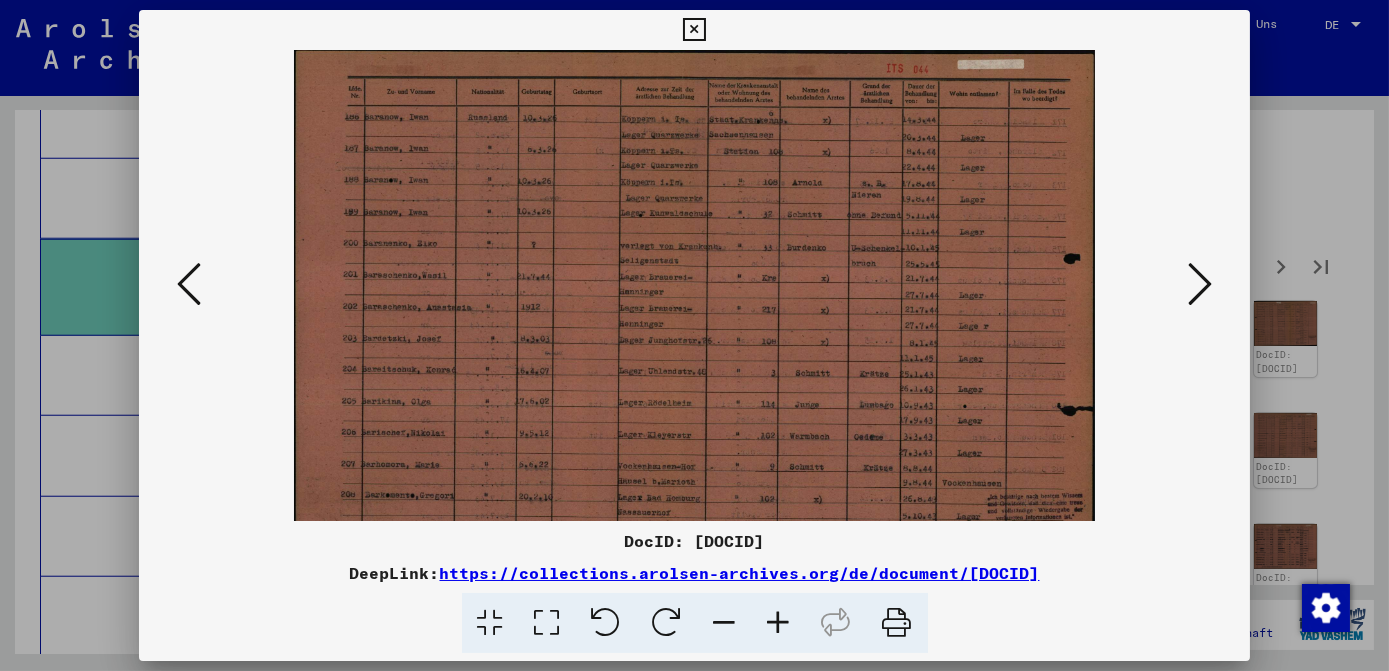 click at bounding box center (779, 623) 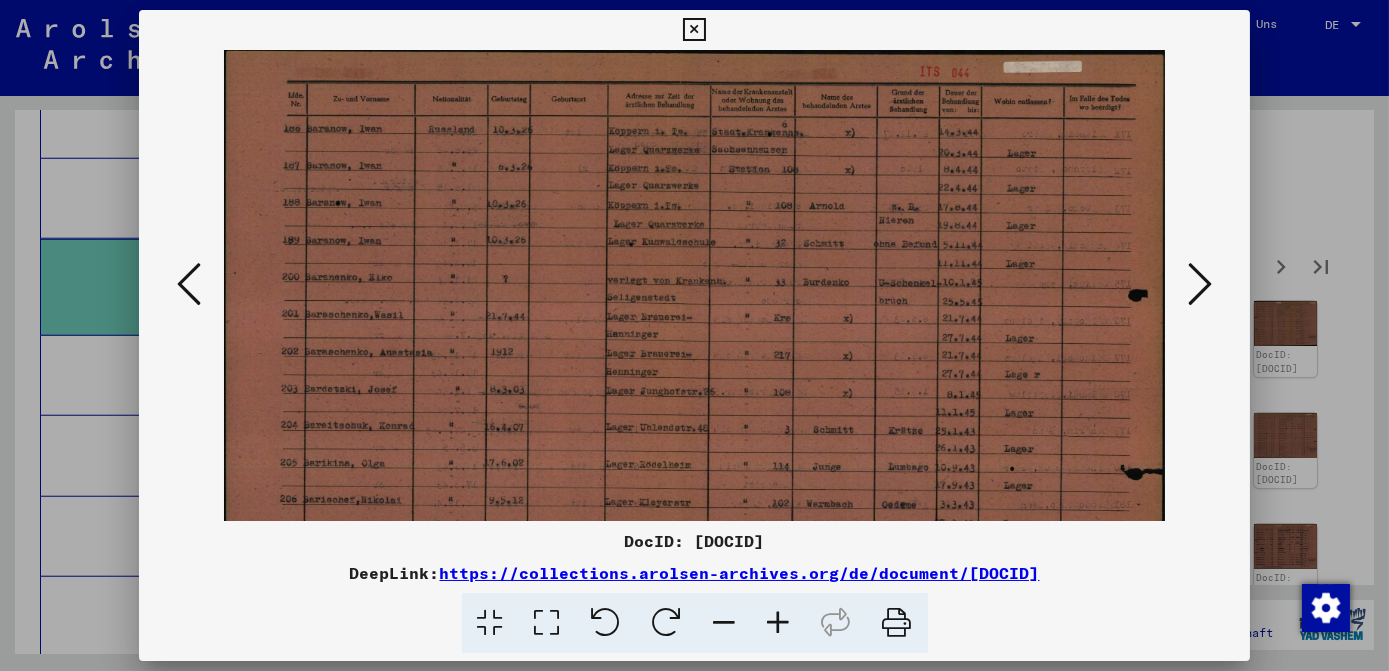 click at bounding box center (779, 623) 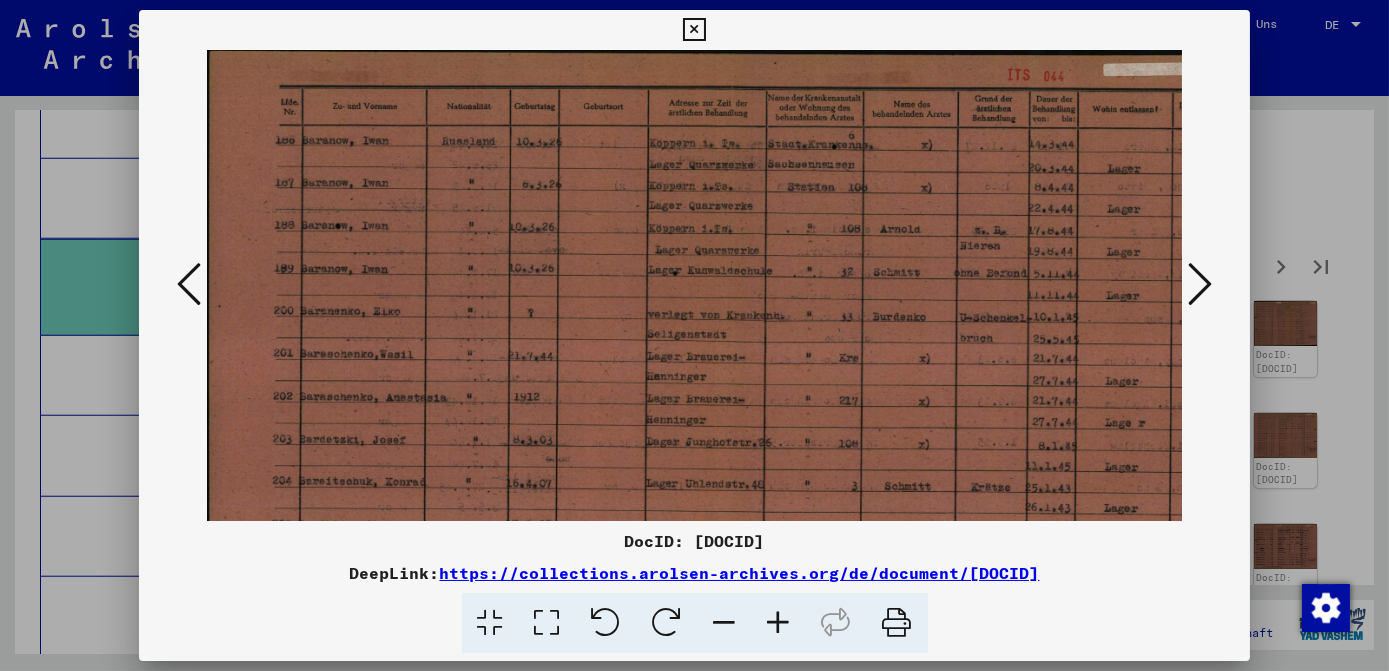 click at bounding box center (779, 623) 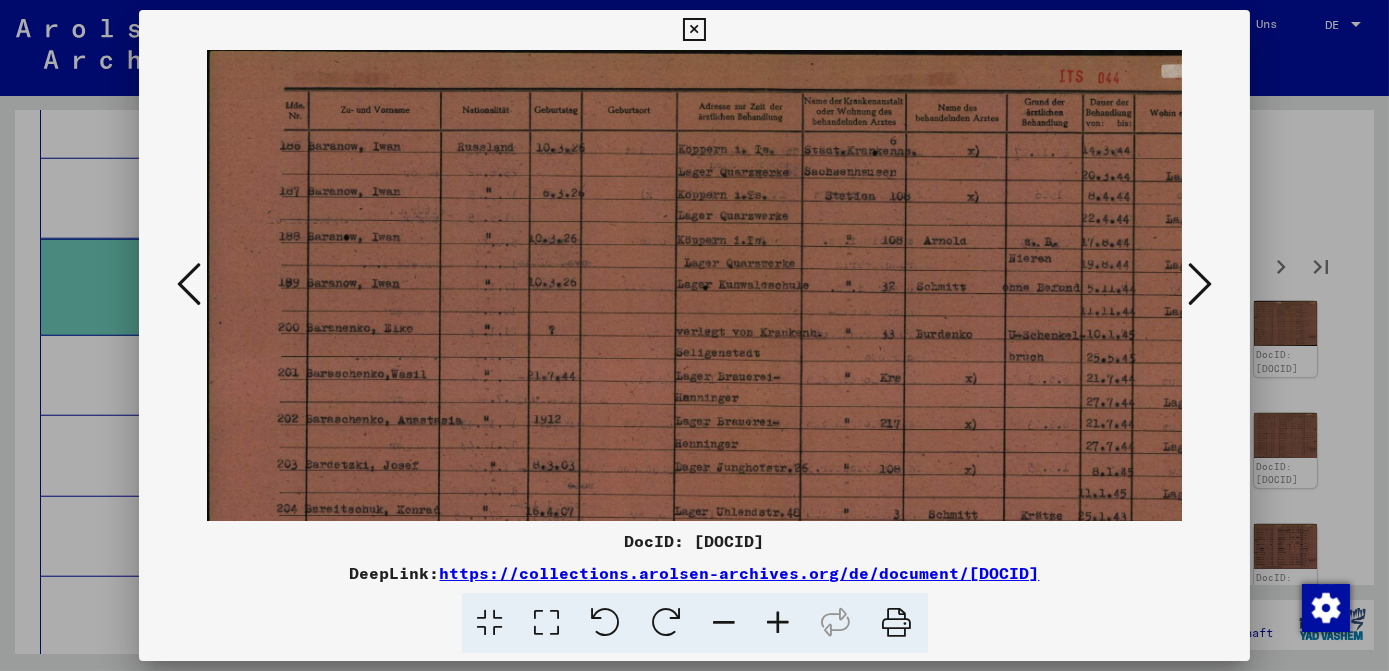 click at bounding box center (779, 623) 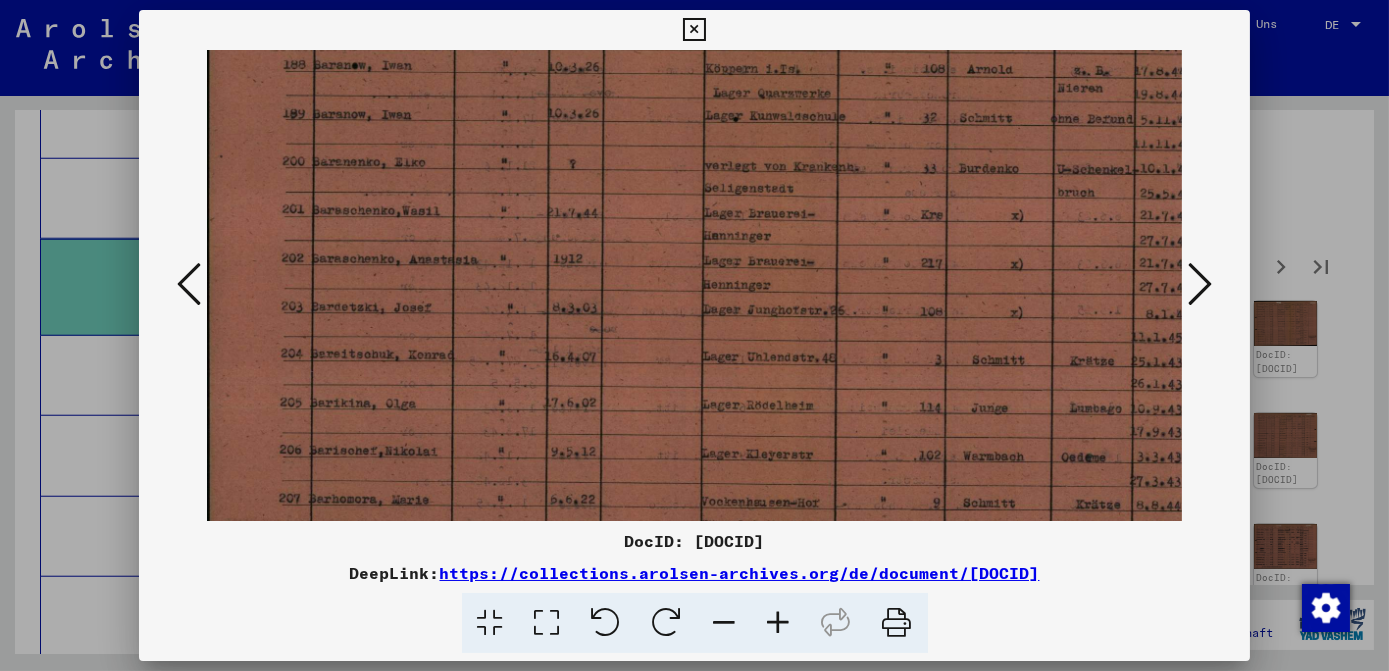 scroll, scrollTop: 244, scrollLeft: 0, axis: vertical 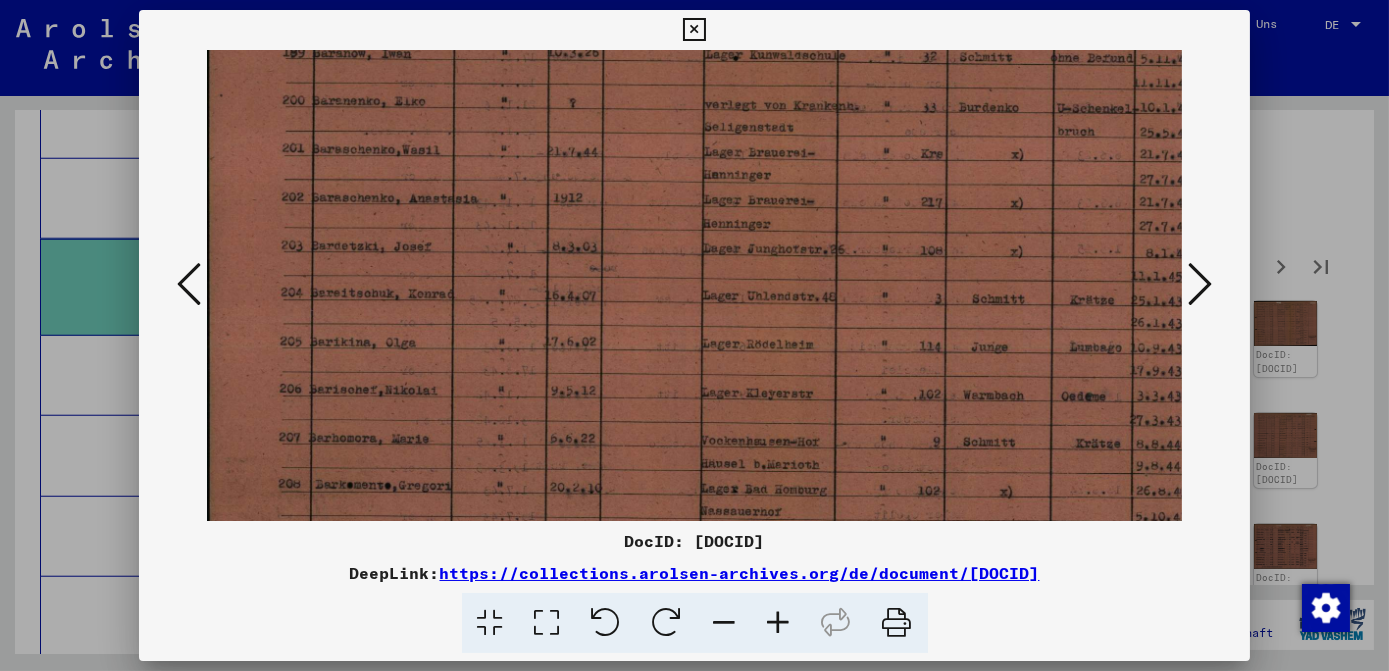 drag, startPoint x: 864, startPoint y: 228, endPoint x: 872, endPoint y: 187, distance: 41.773197 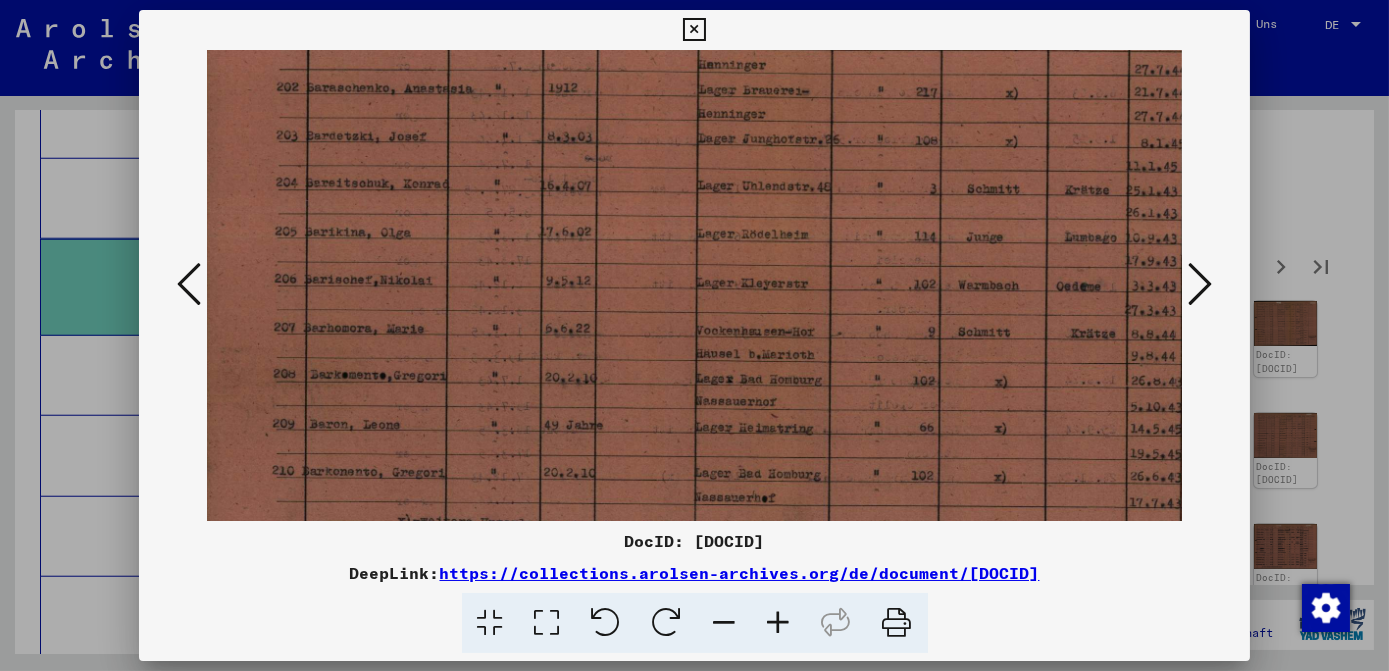 scroll, scrollTop: 397, scrollLeft: 5, axis: both 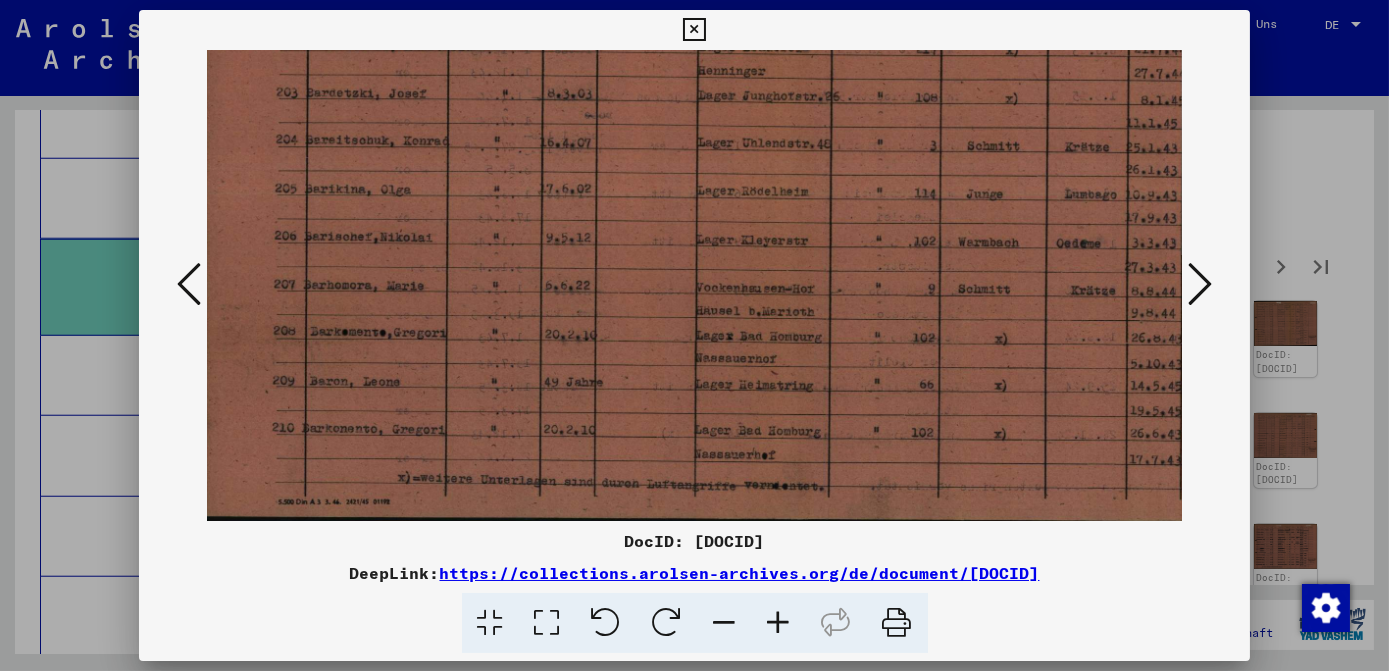 drag, startPoint x: 913, startPoint y: 383, endPoint x: 908, endPoint y: 229, distance: 154.08115 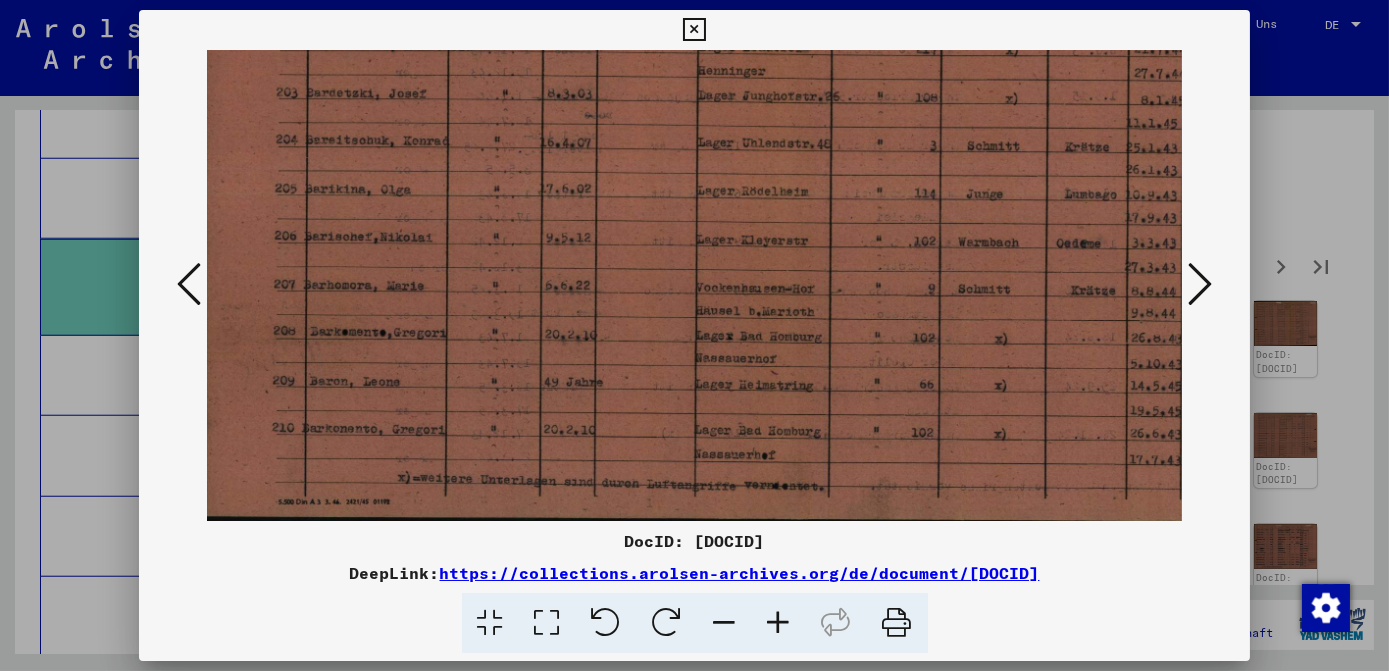 scroll, scrollTop: 400, scrollLeft: 1, axis: both 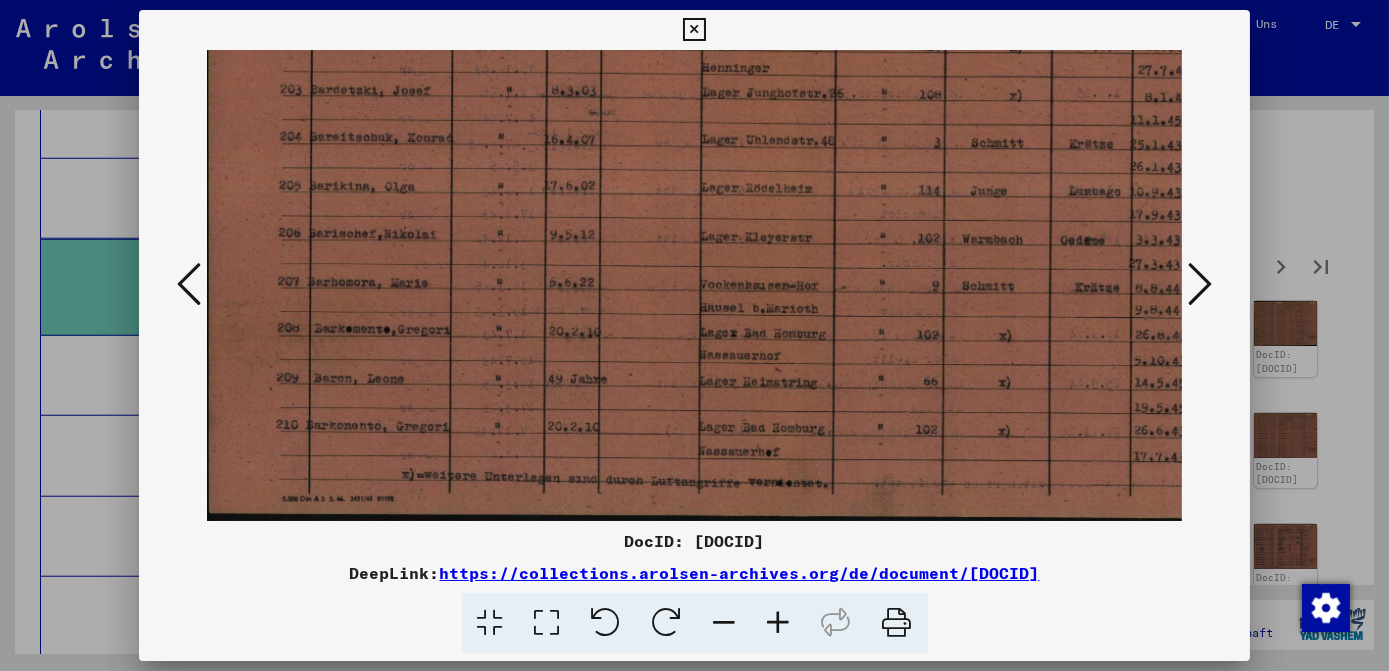 drag, startPoint x: 948, startPoint y: 384, endPoint x: 952, endPoint y: 358, distance: 26.305893 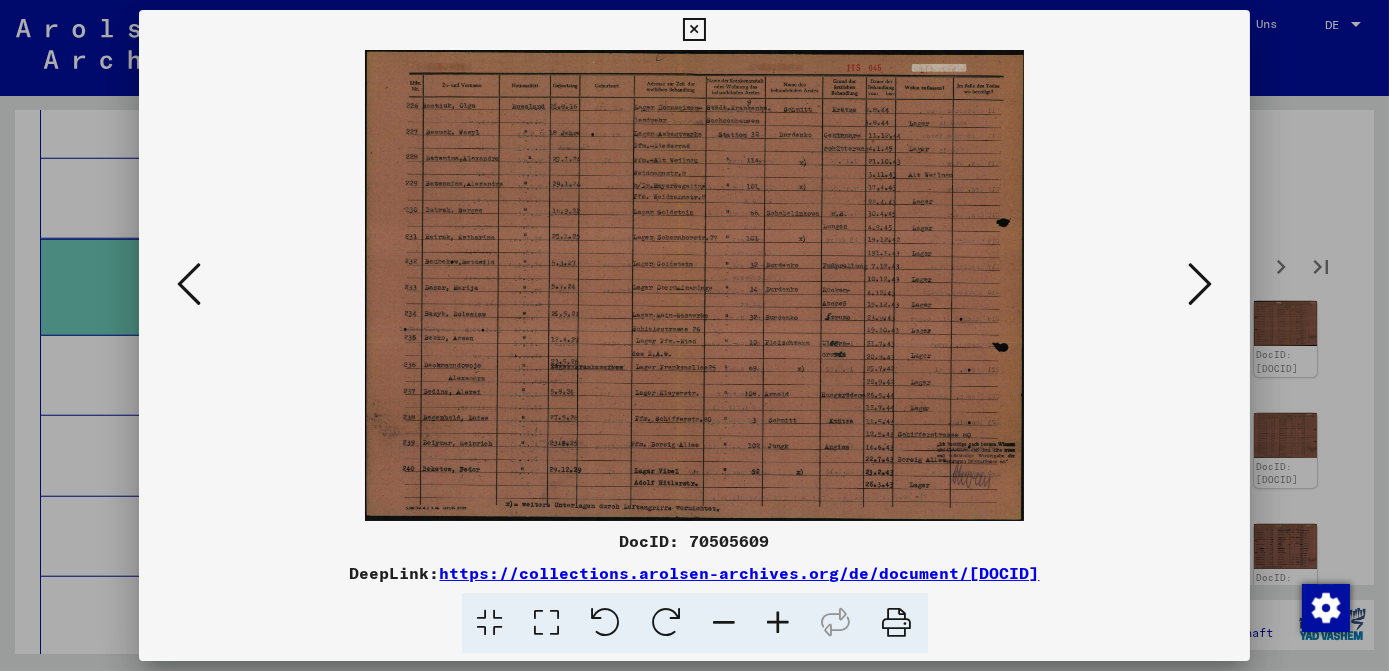 scroll, scrollTop: 0, scrollLeft: 0, axis: both 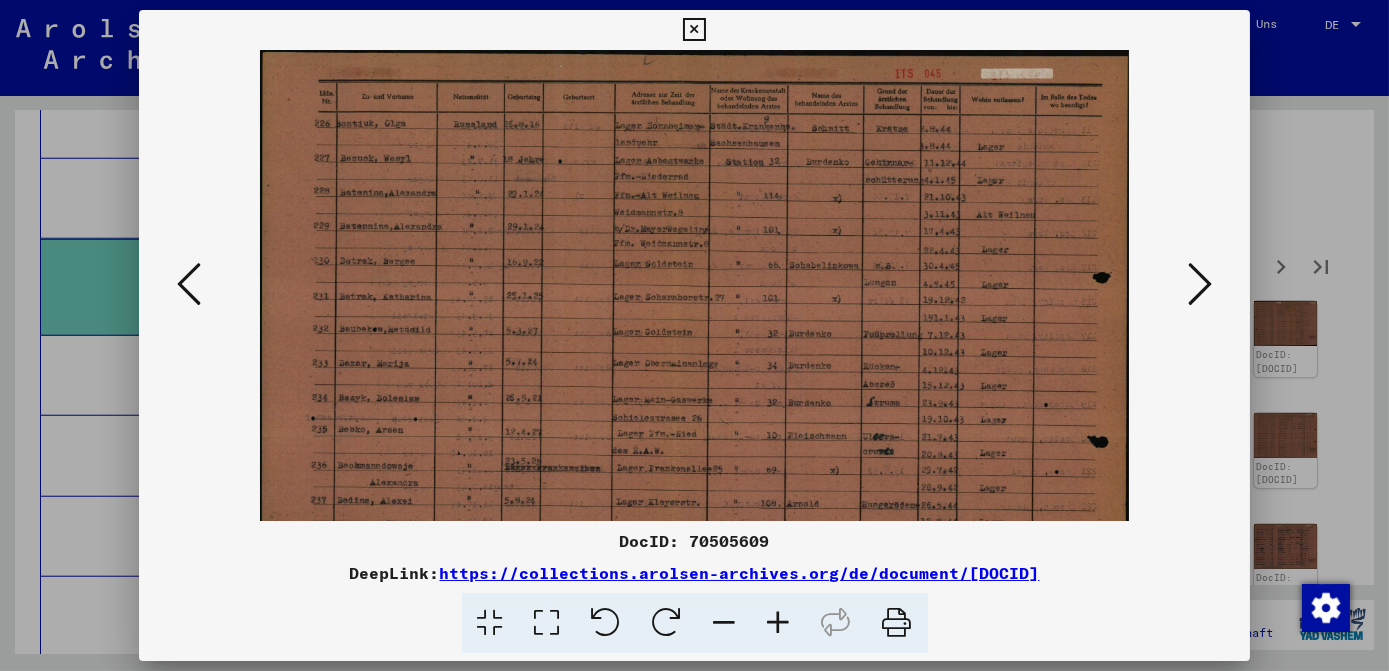 click at bounding box center (779, 623) 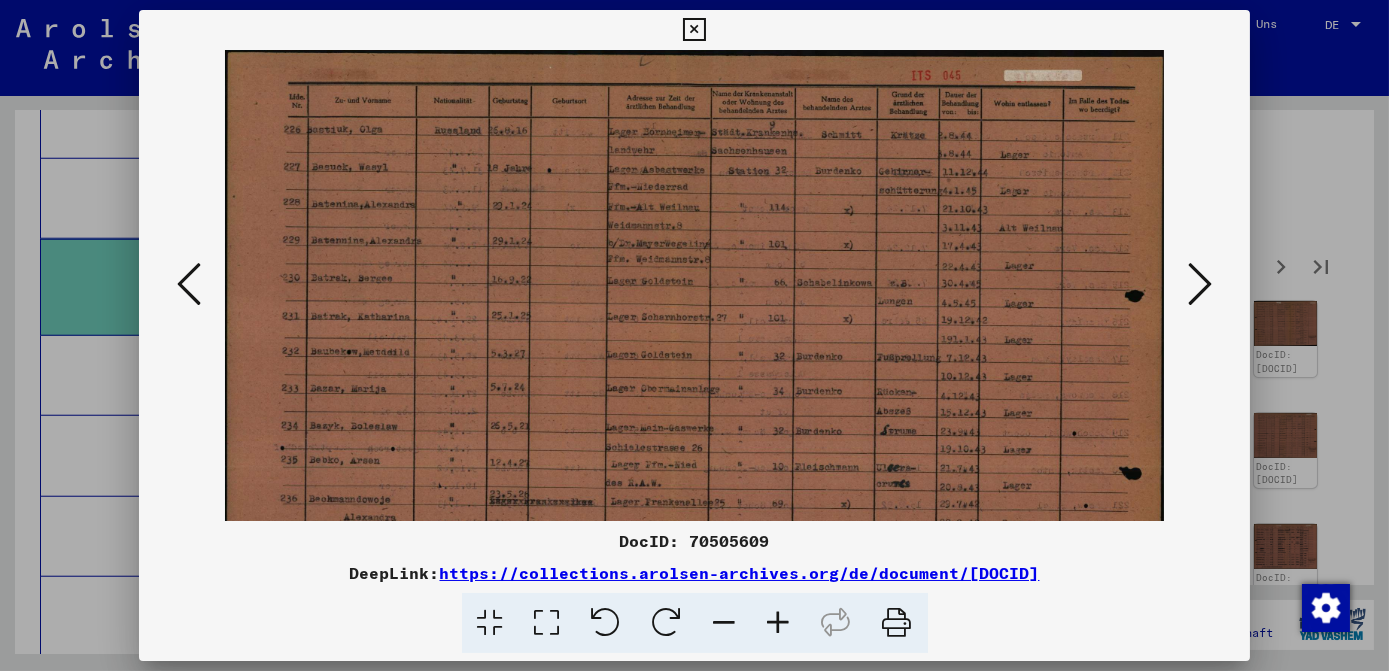 click at bounding box center (779, 623) 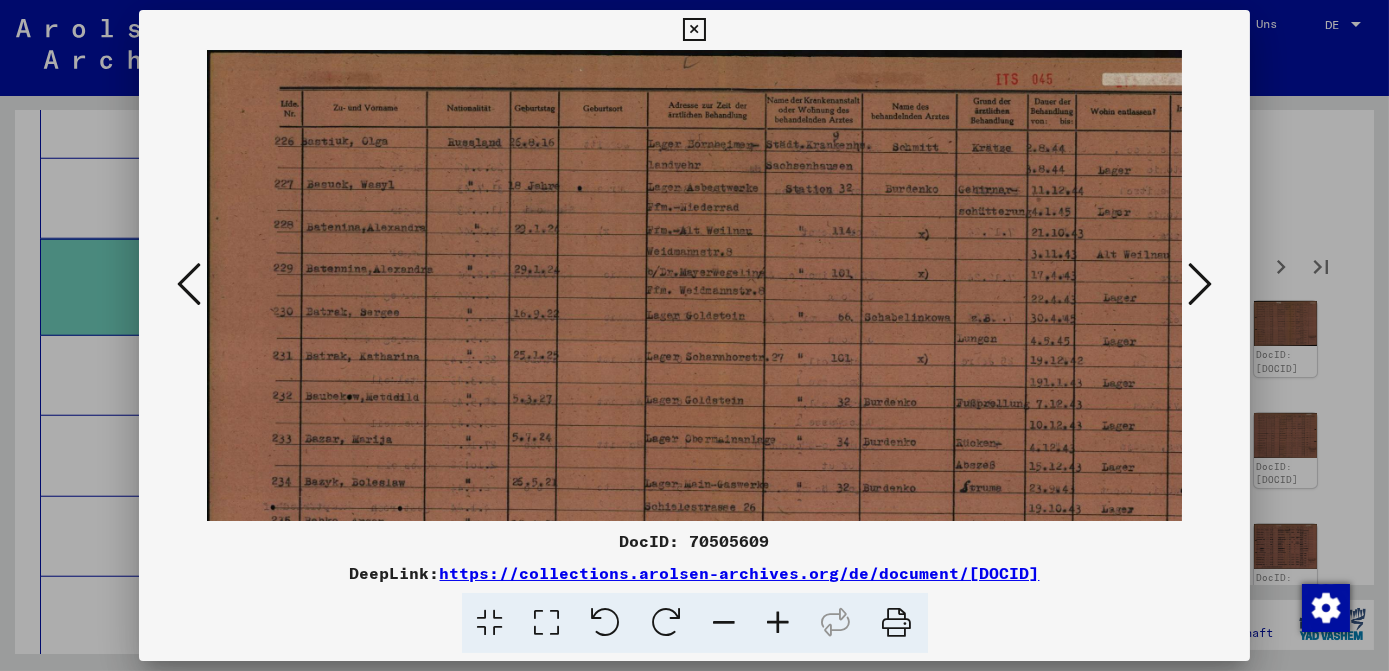 click at bounding box center (779, 623) 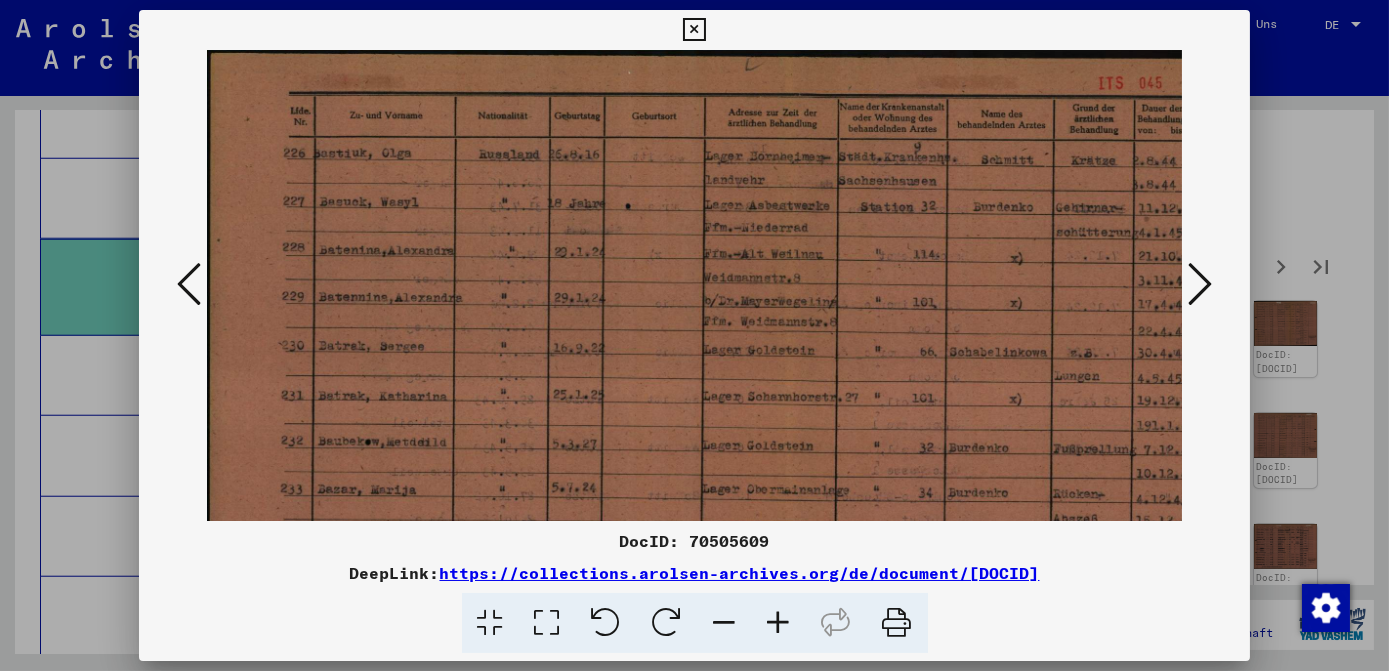 click at bounding box center (779, 623) 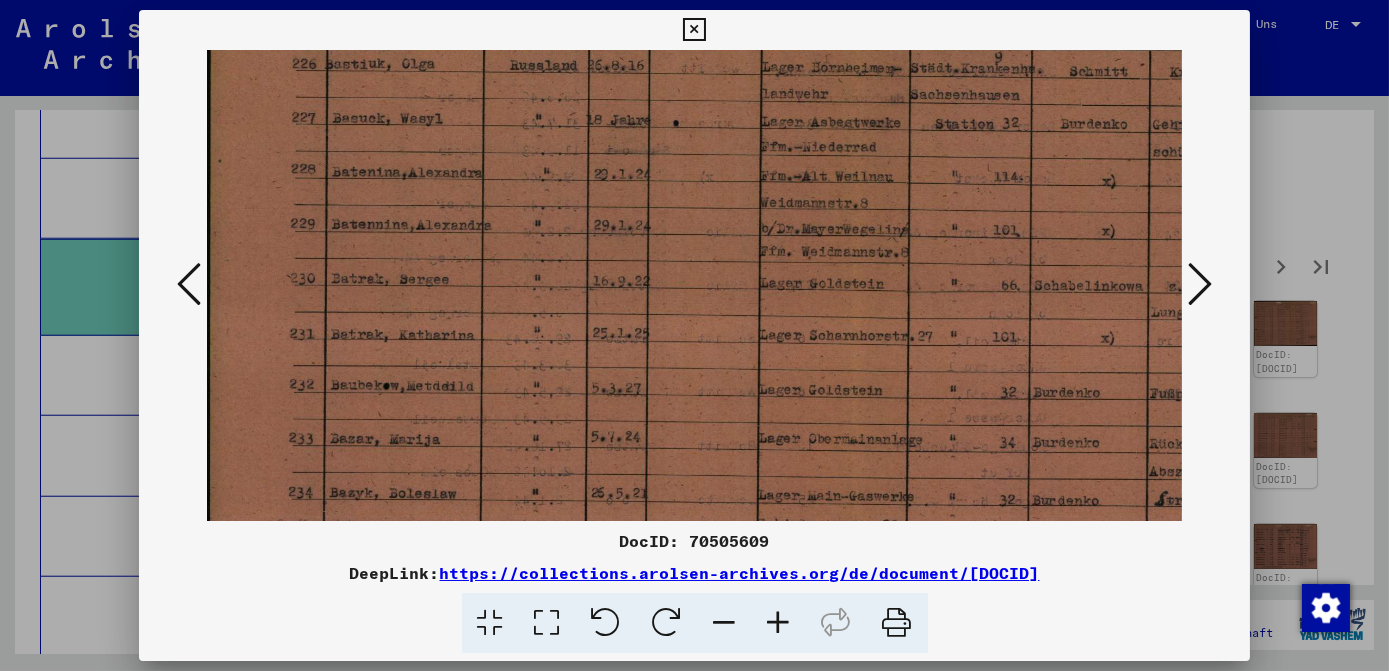 scroll, scrollTop: 105, scrollLeft: 0, axis: vertical 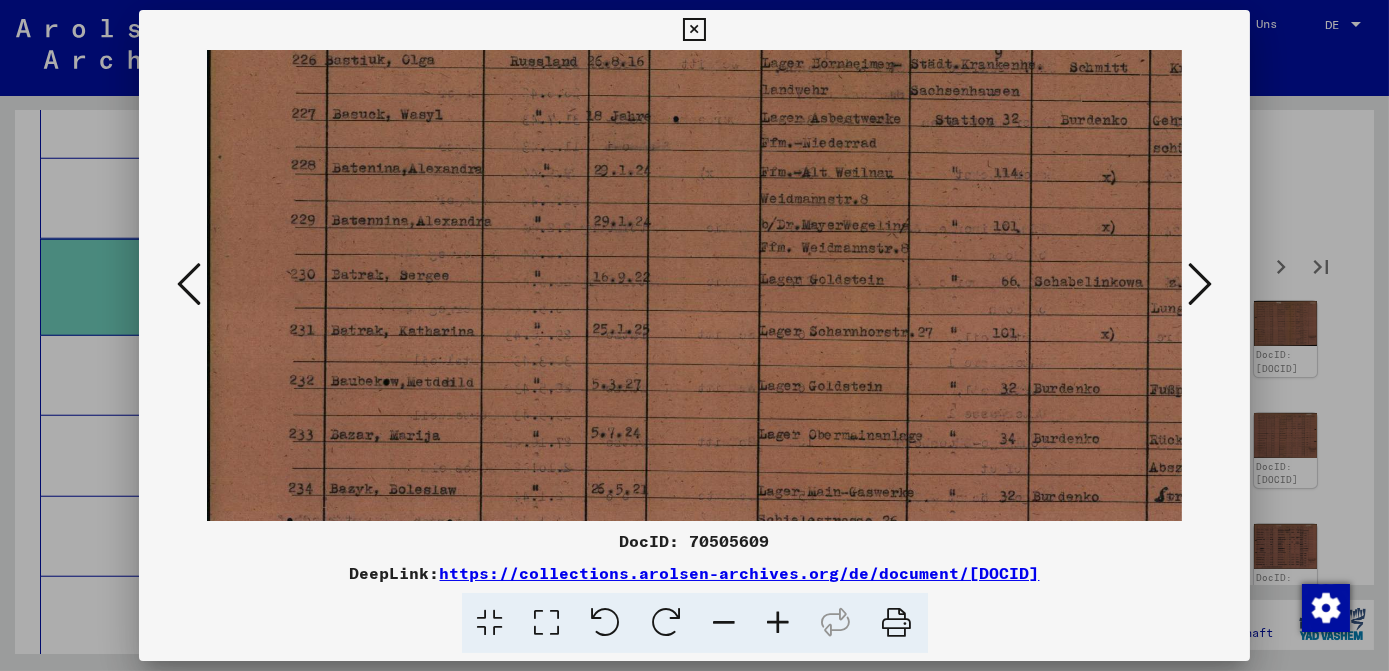 drag, startPoint x: 989, startPoint y: 411, endPoint x: 1021, endPoint y: 306, distance: 109.76794 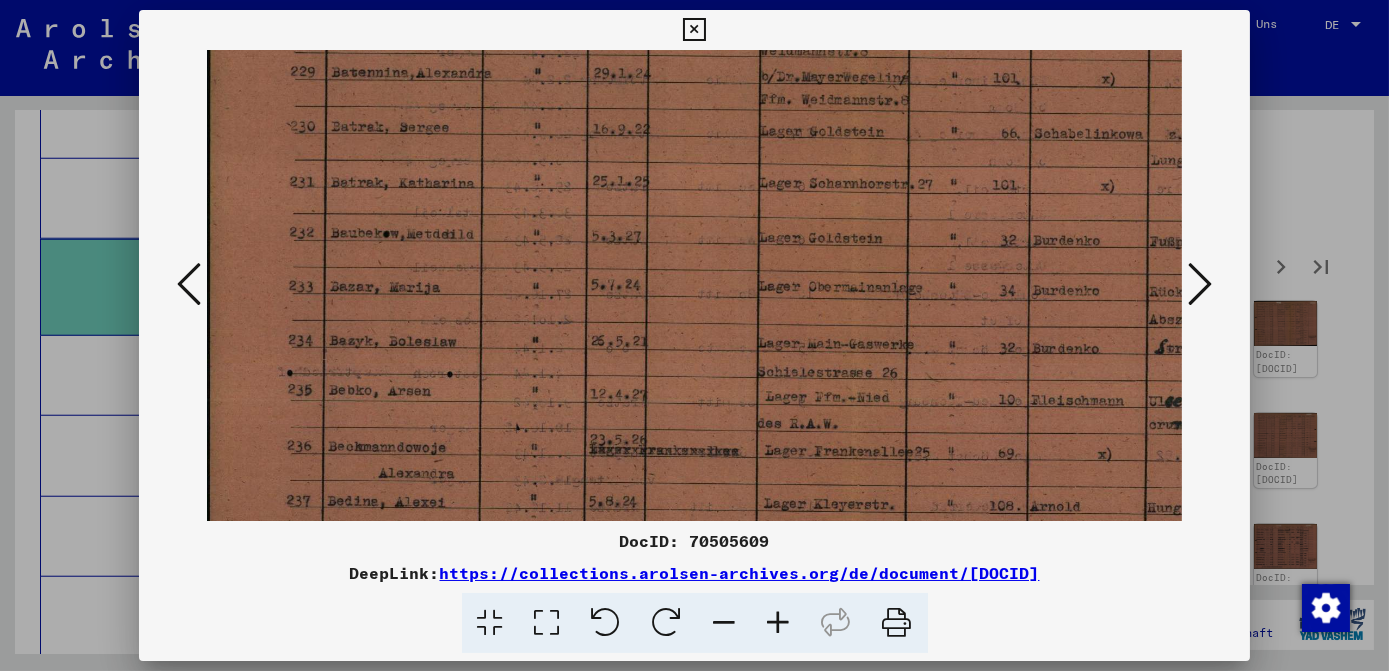 scroll, scrollTop: 279, scrollLeft: 0, axis: vertical 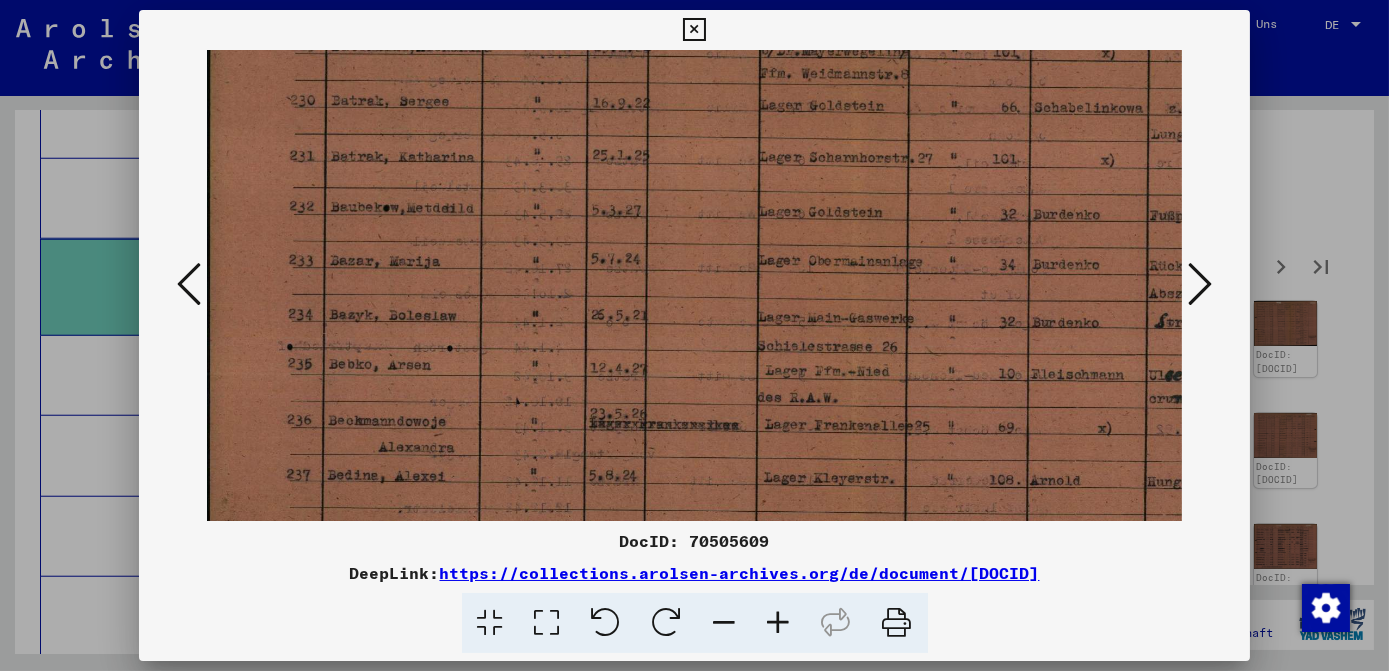 drag, startPoint x: 975, startPoint y: 409, endPoint x: 1030, endPoint y: 236, distance: 181.53236 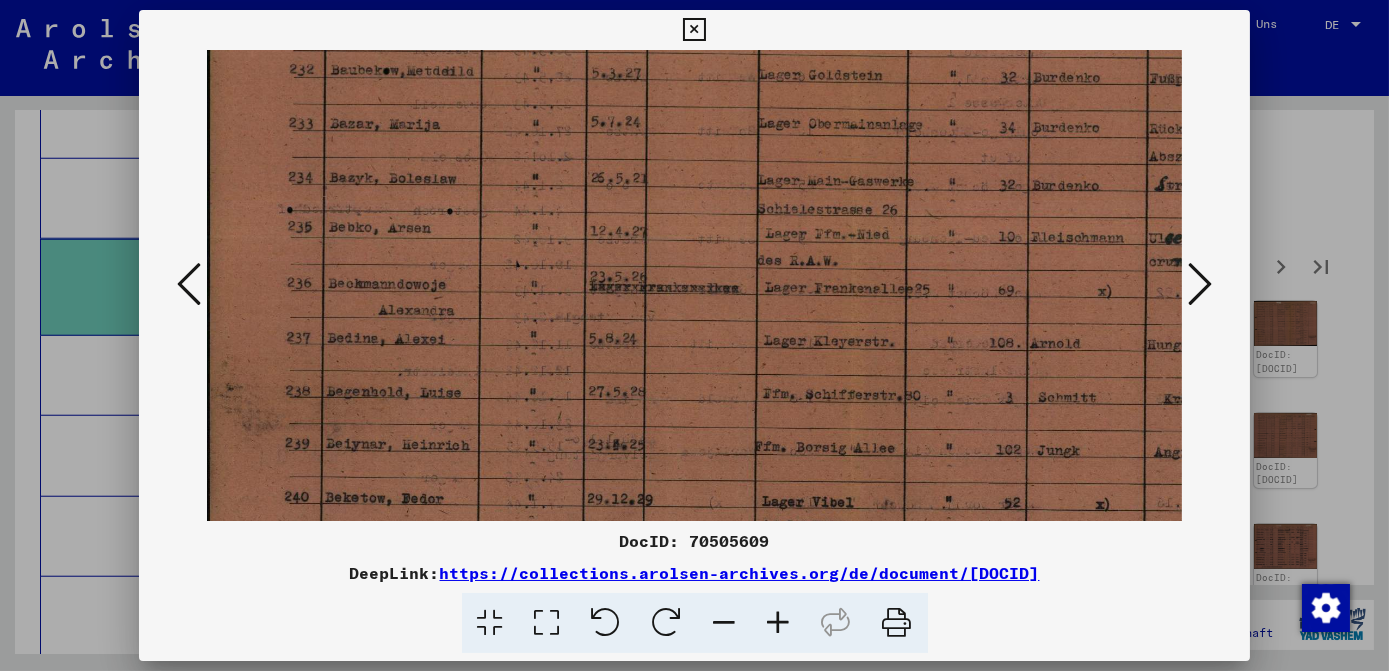scroll, scrollTop: 434, scrollLeft: 0, axis: vertical 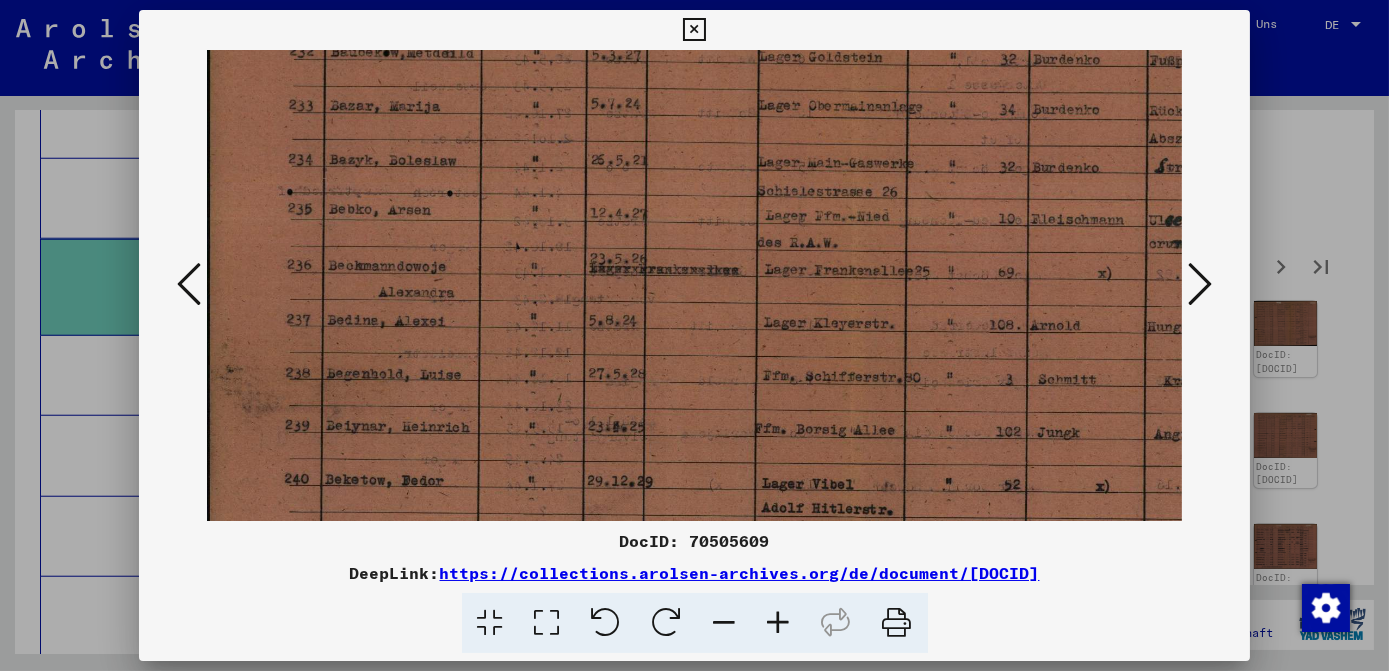 drag, startPoint x: 1002, startPoint y: 416, endPoint x: 1048, endPoint y: 285, distance: 138.84163 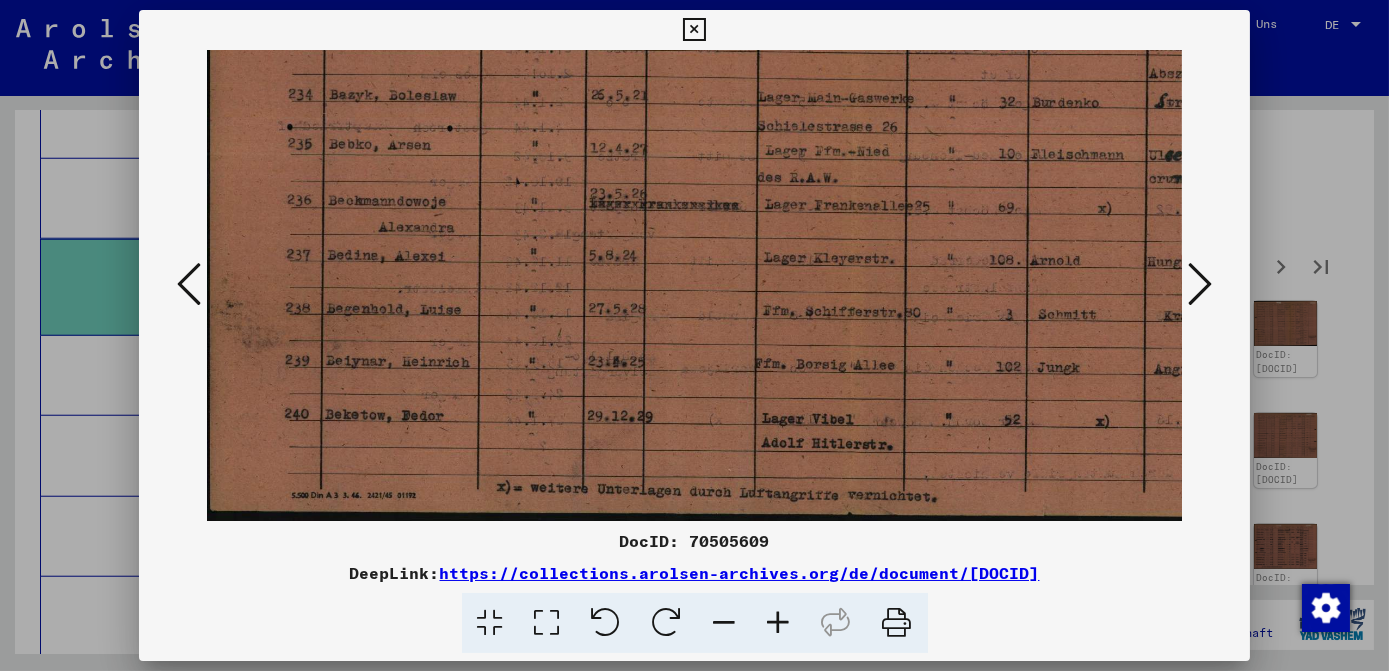 drag, startPoint x: 1002, startPoint y: 434, endPoint x: 1053, endPoint y: 255, distance: 186.12361 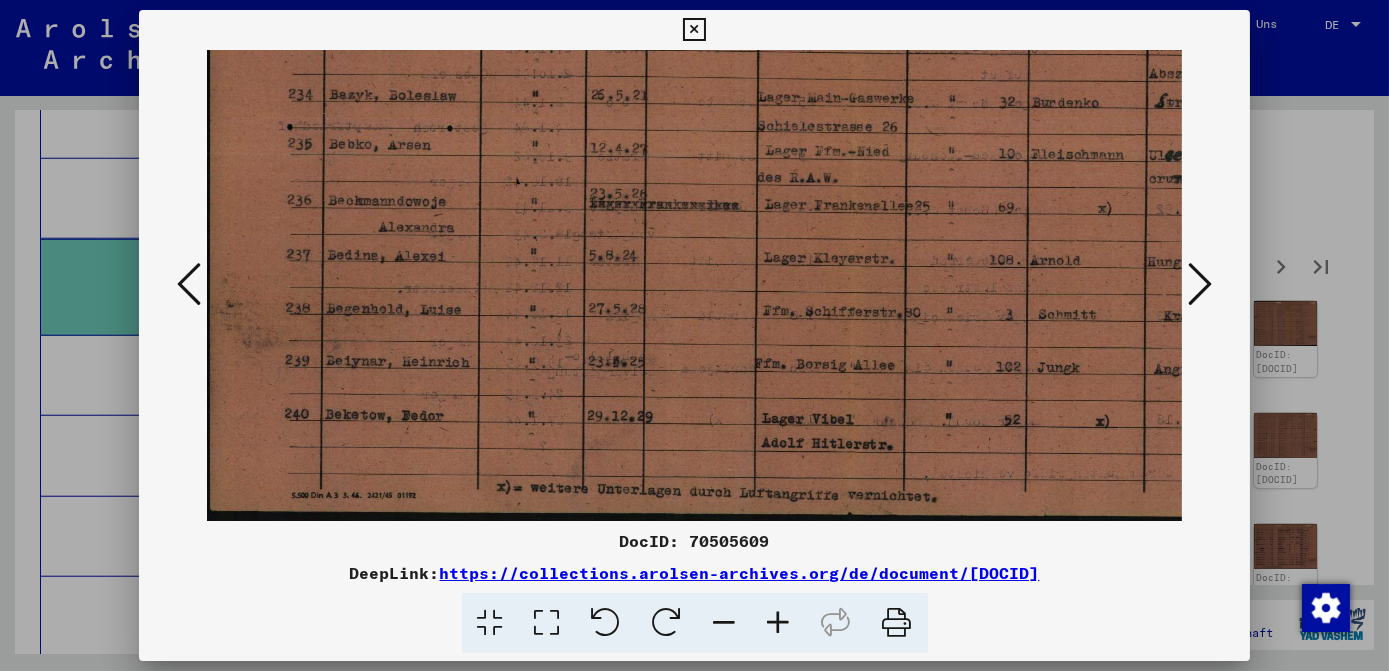 click at bounding box center (1200, 284) 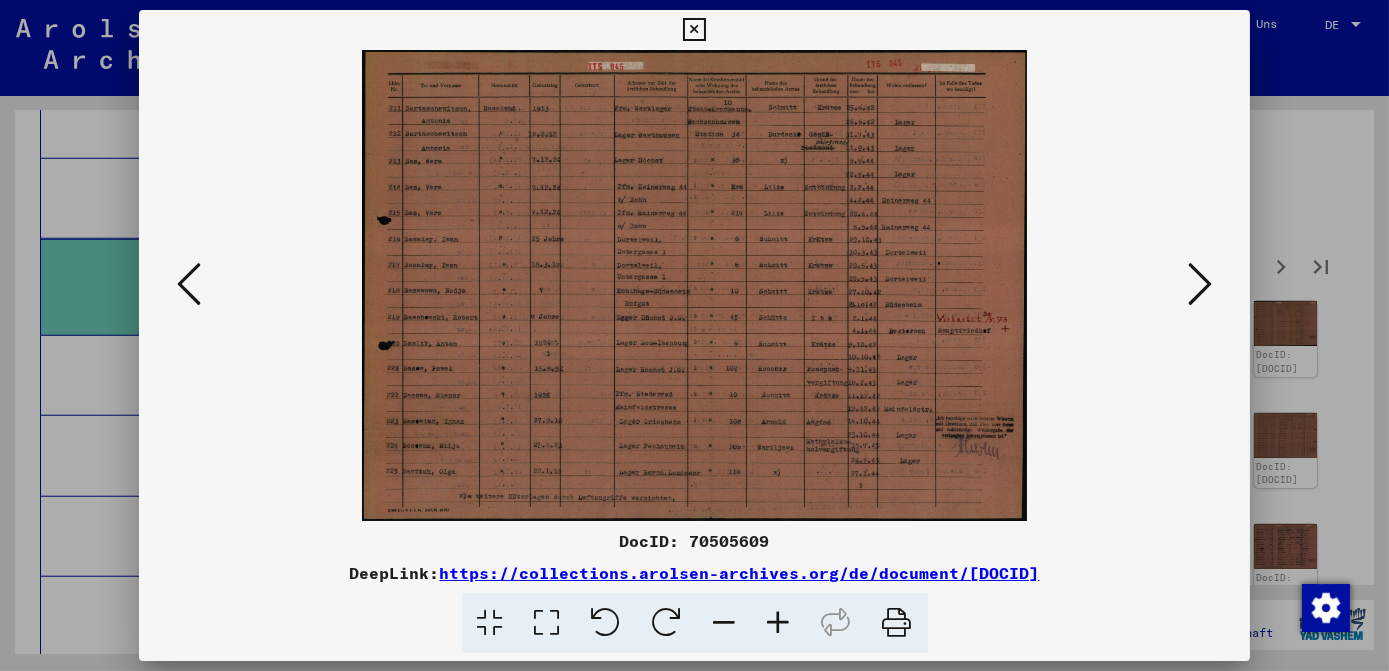click at bounding box center [779, 623] 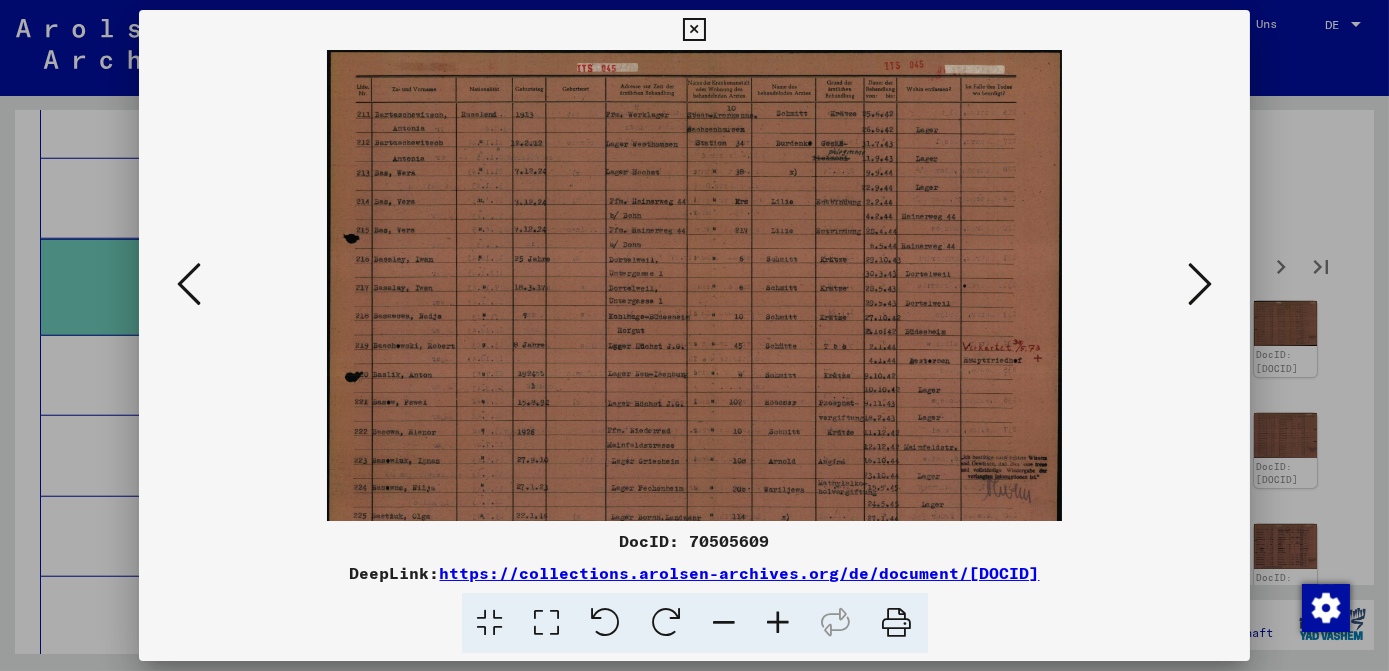 click at bounding box center [779, 623] 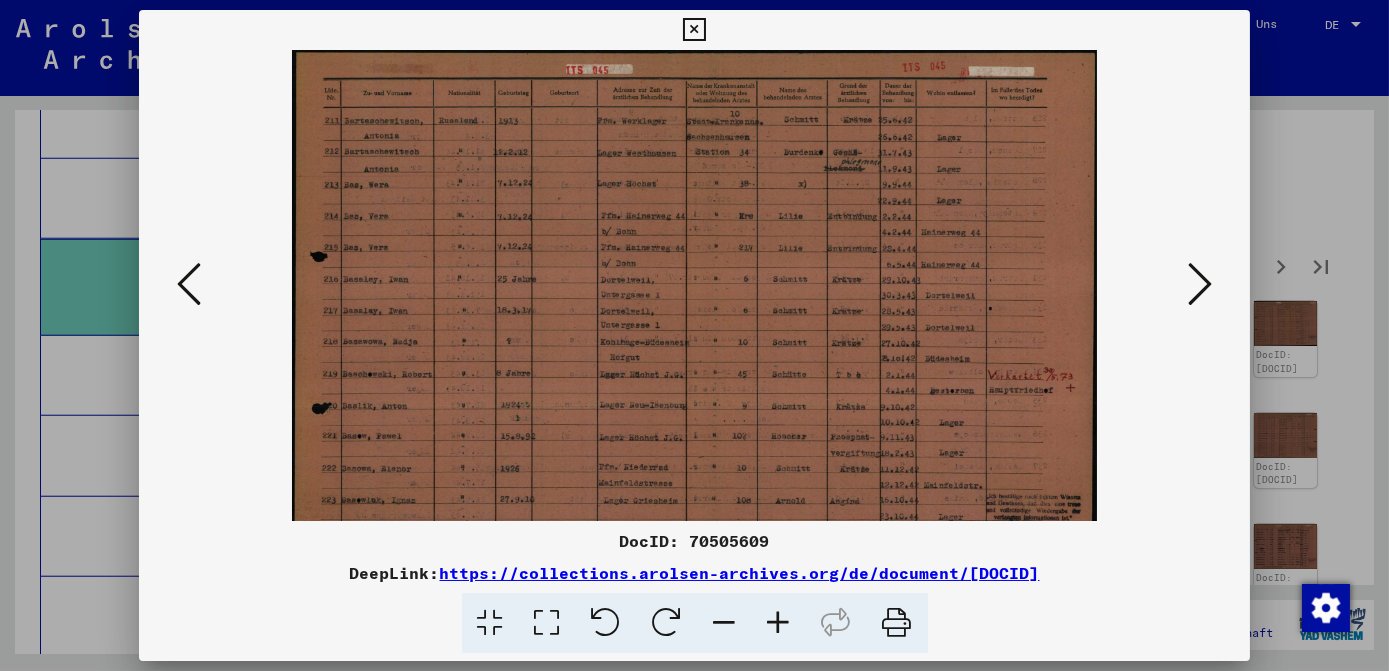 click at bounding box center [779, 623] 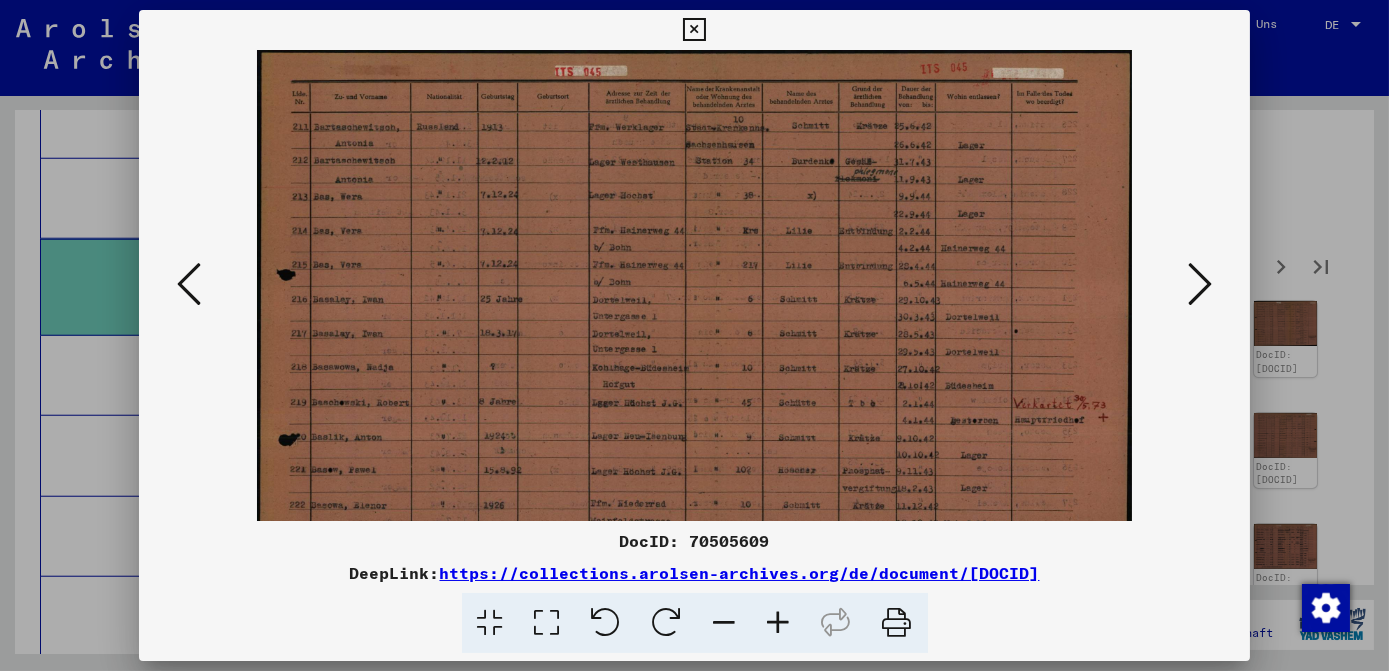 click at bounding box center (779, 623) 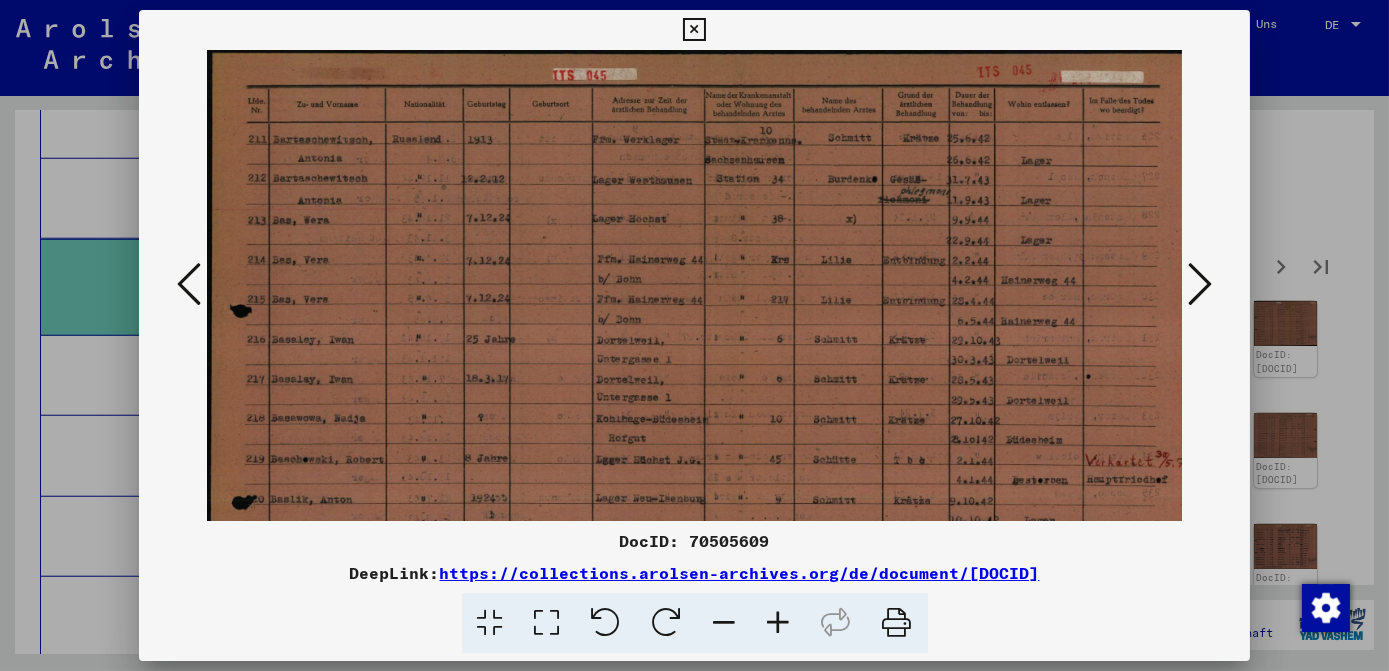 click at bounding box center [779, 623] 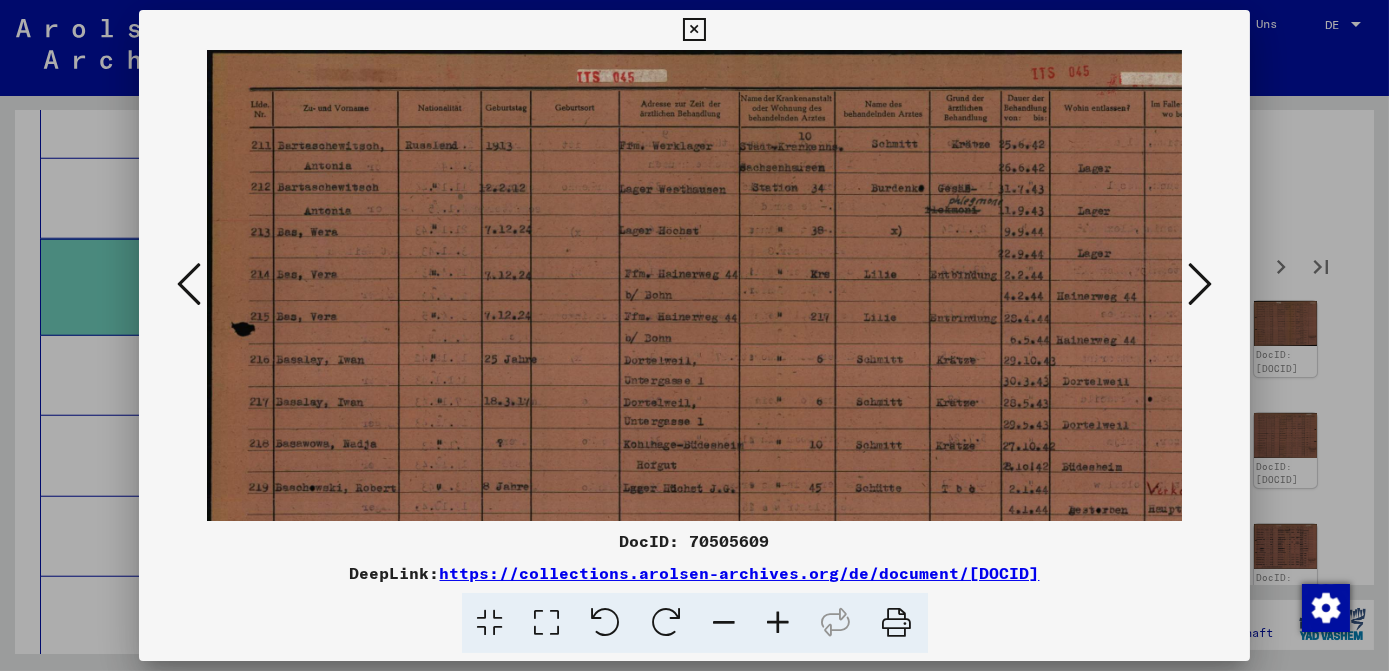 click at bounding box center (779, 623) 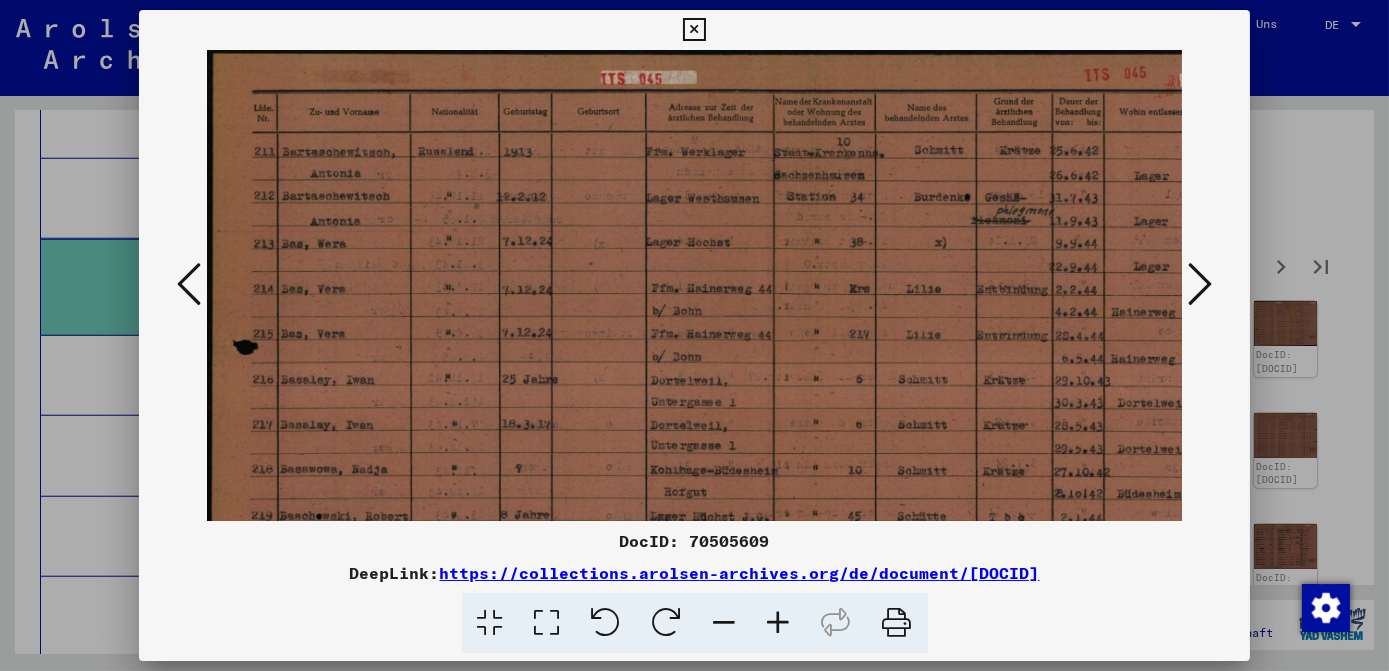 click at bounding box center (779, 623) 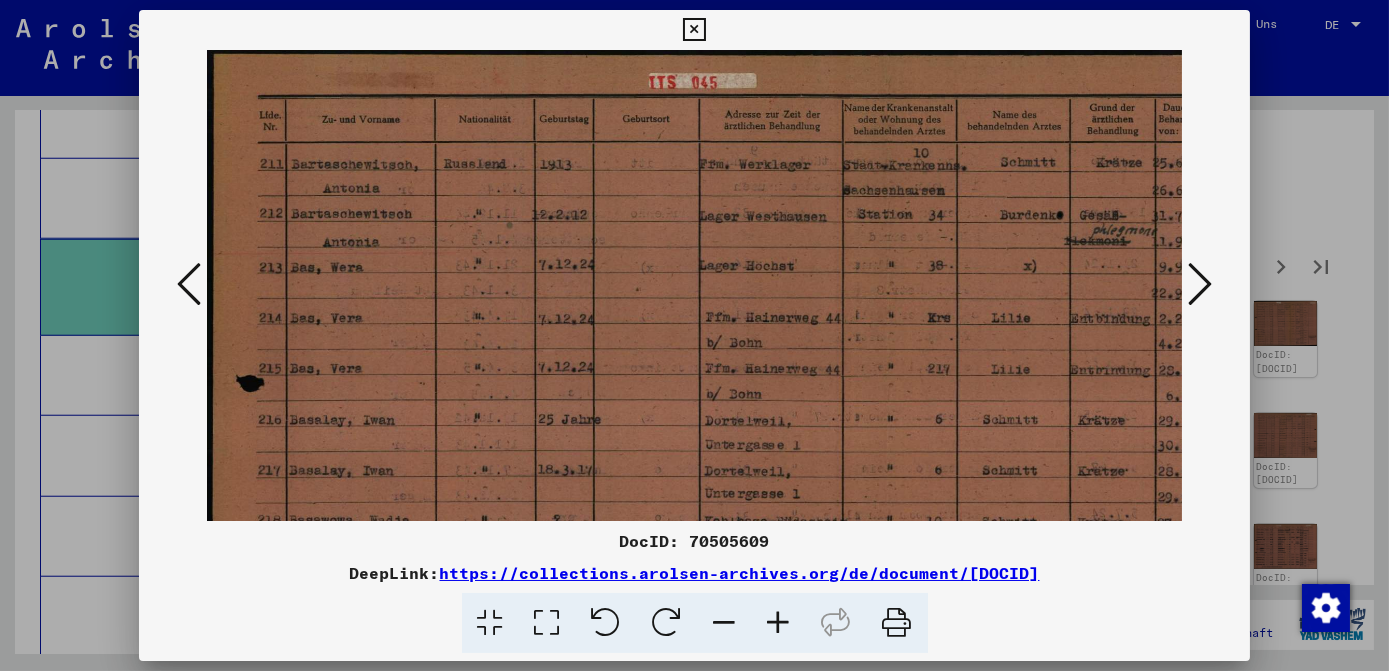 scroll, scrollTop: 115, scrollLeft: 0, axis: vertical 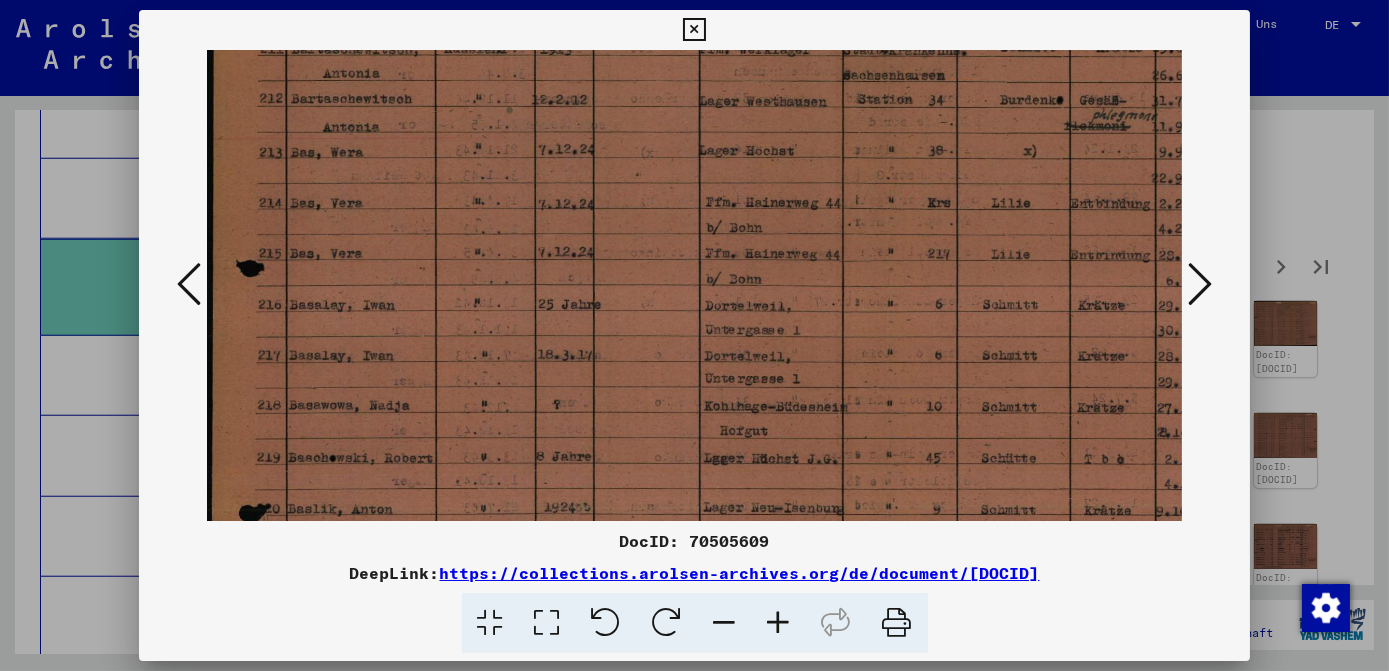 drag, startPoint x: 946, startPoint y: 420, endPoint x: 962, endPoint y: 304, distance: 117.09825 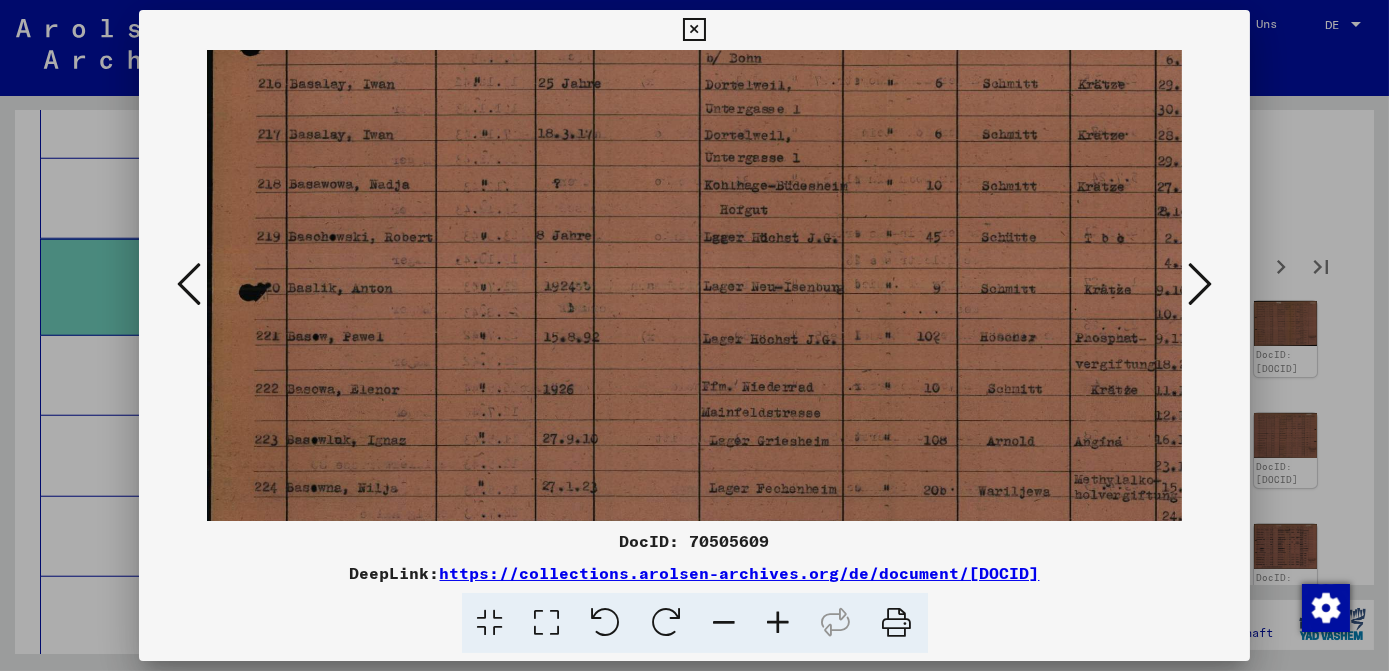 scroll, scrollTop: 345, scrollLeft: 0, axis: vertical 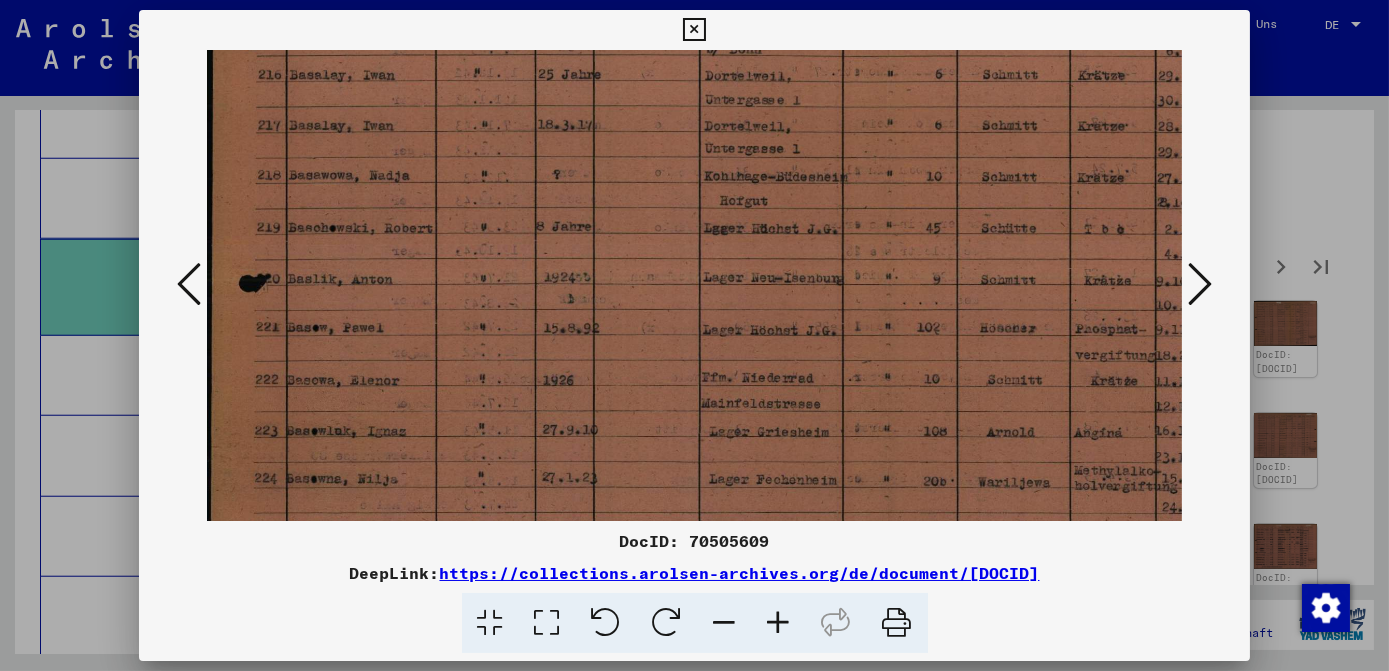 drag, startPoint x: 920, startPoint y: 438, endPoint x: 966, endPoint y: 210, distance: 232.59407 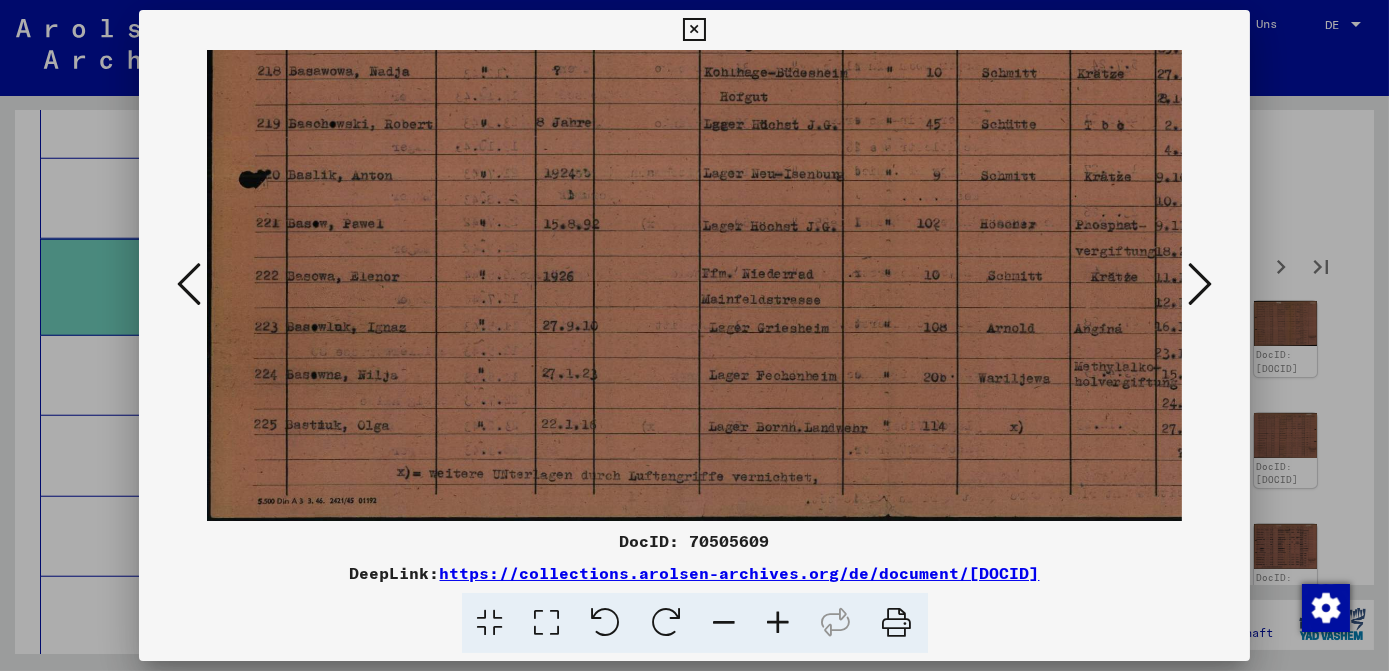 drag, startPoint x: 915, startPoint y: 444, endPoint x: 946, endPoint y: 276, distance: 170.83618 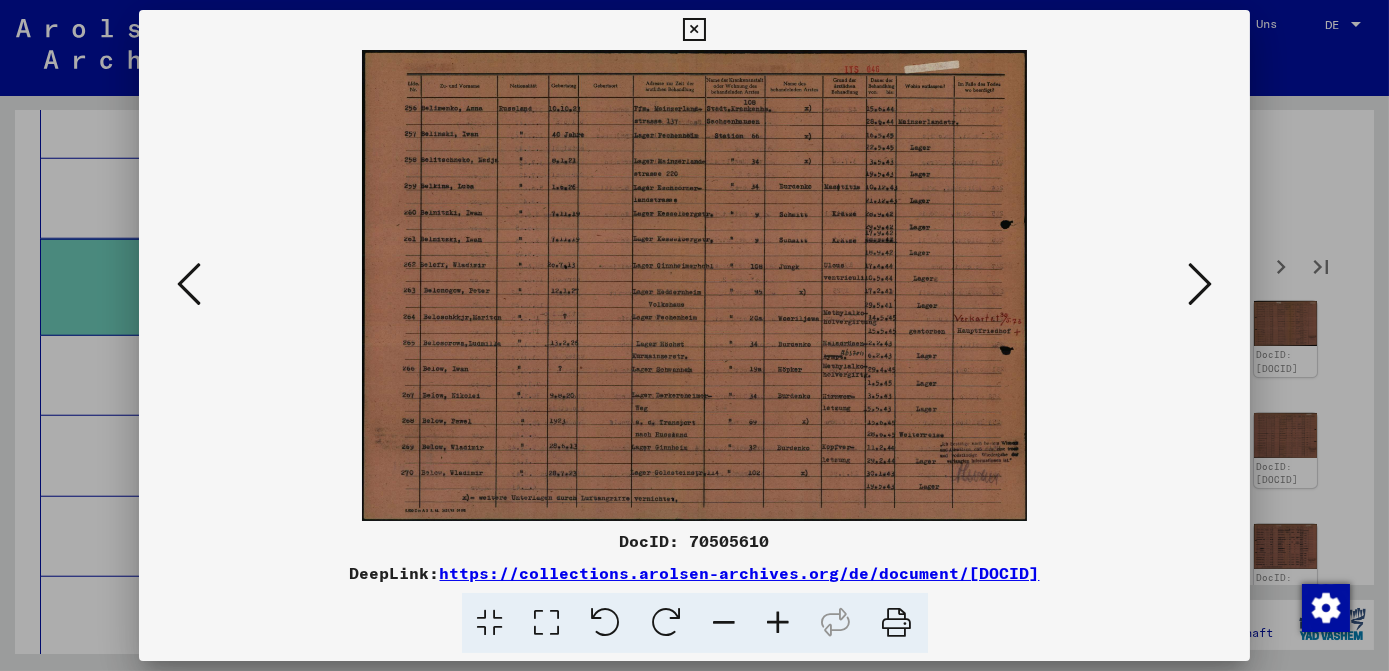 click at bounding box center [779, 623] 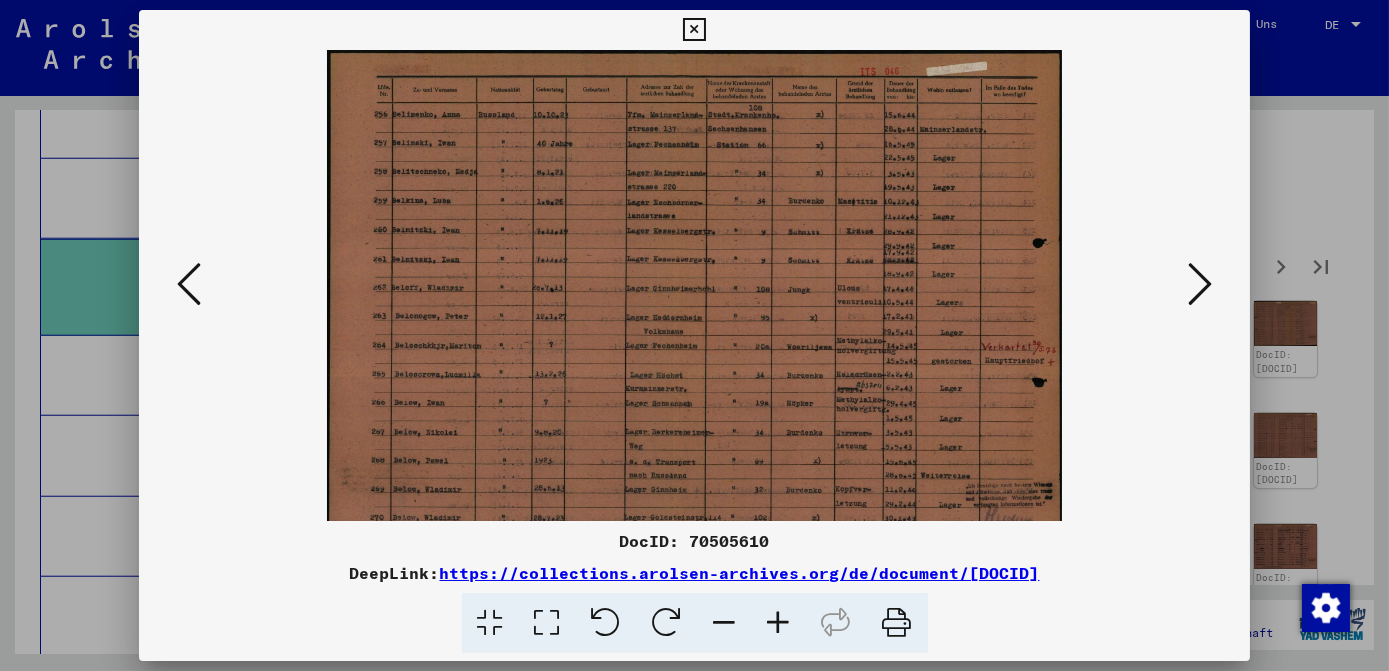 click at bounding box center (779, 623) 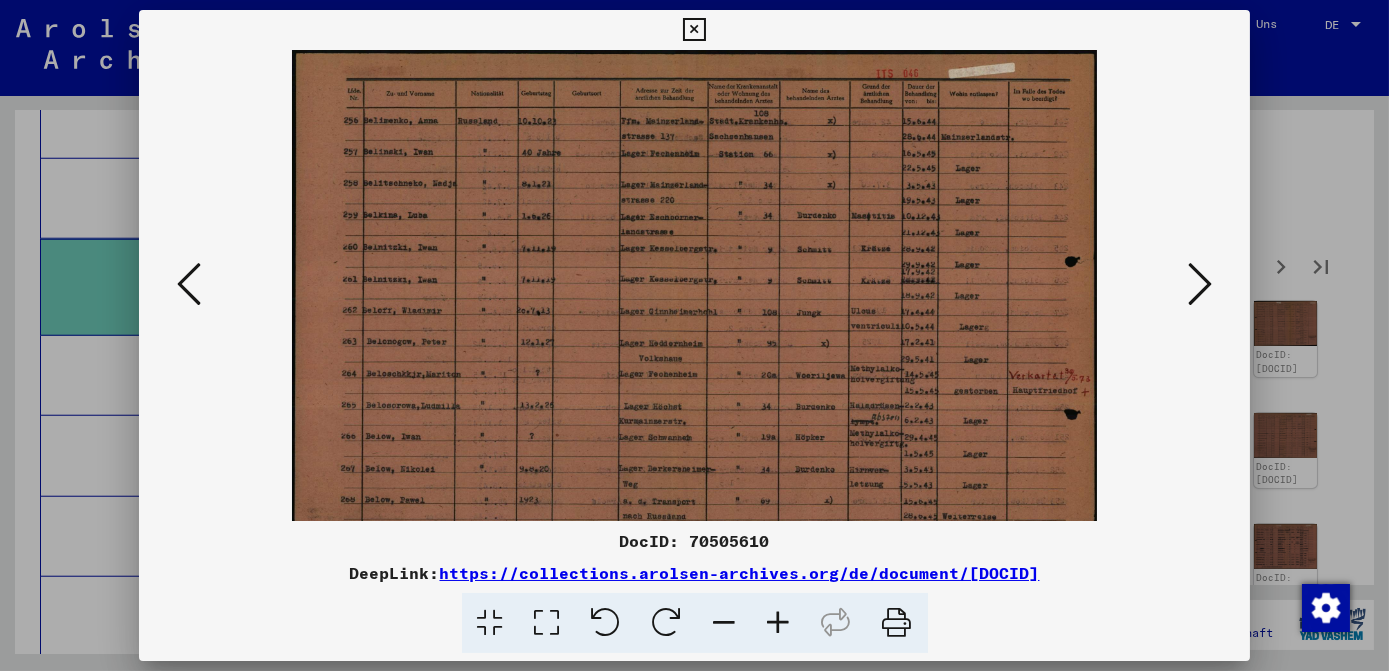 click at bounding box center (779, 623) 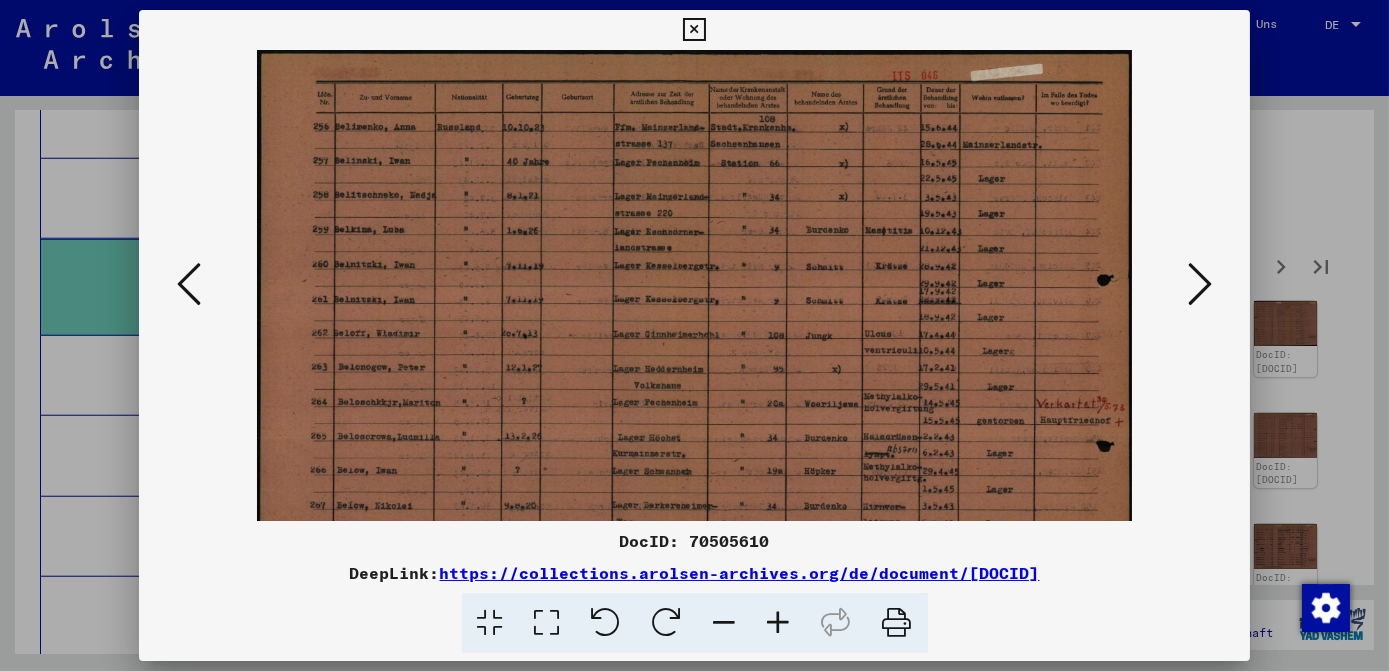 click at bounding box center (779, 623) 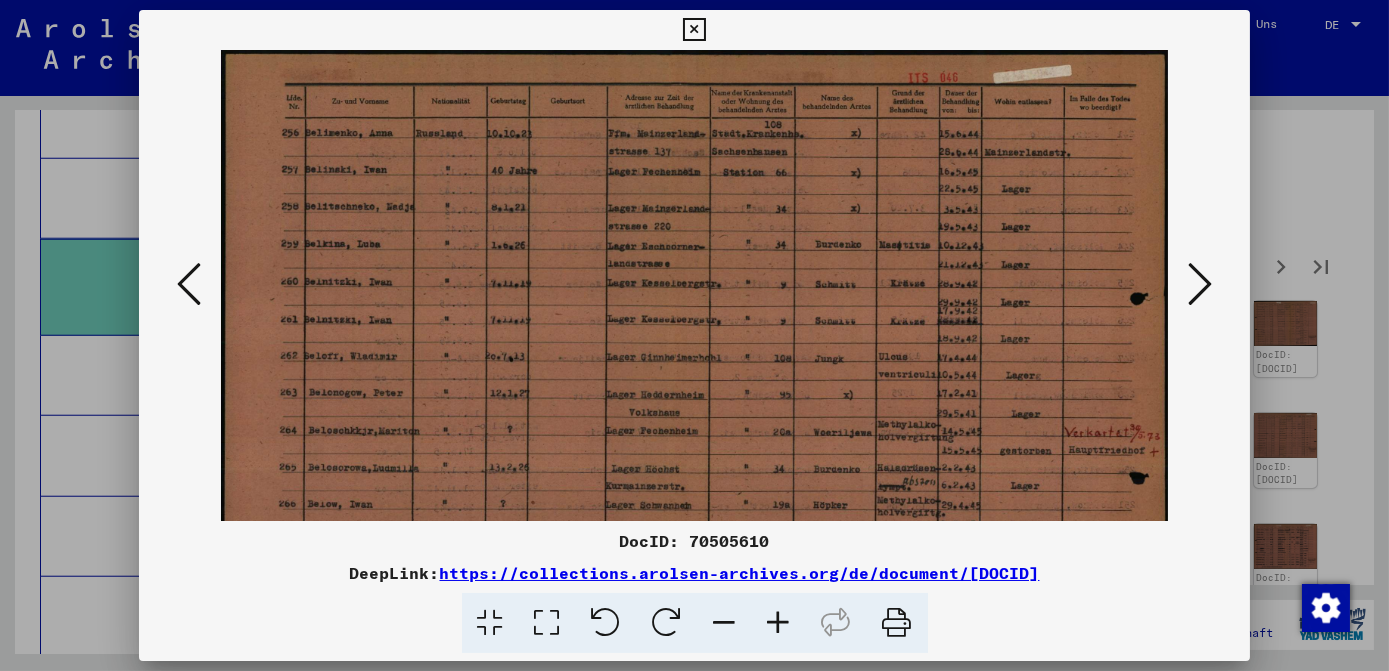 click at bounding box center [779, 623] 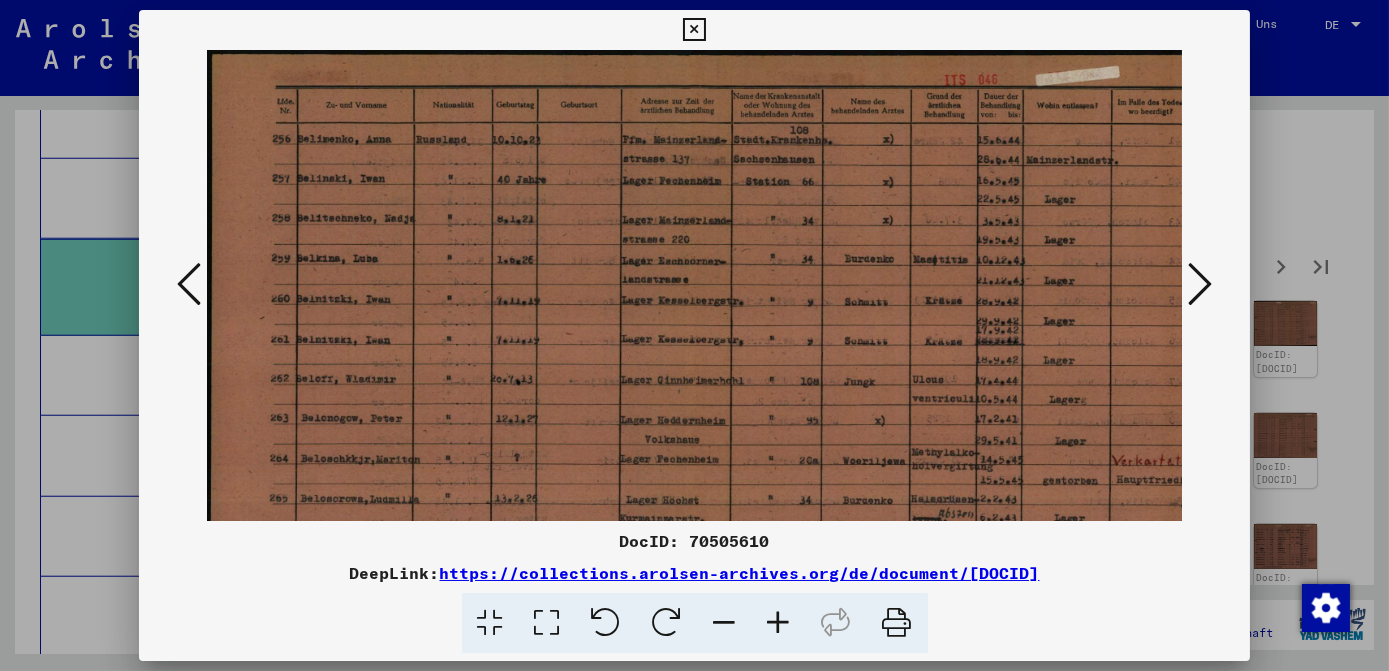 click at bounding box center (779, 623) 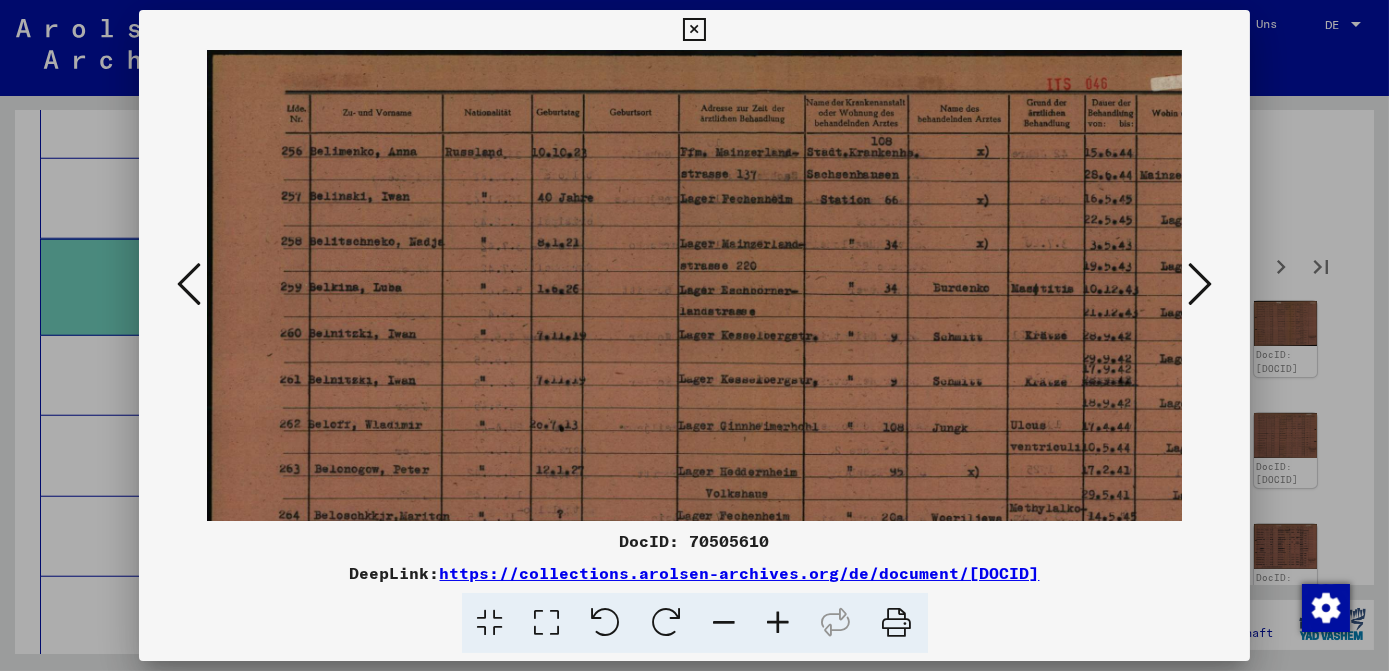 click at bounding box center (779, 623) 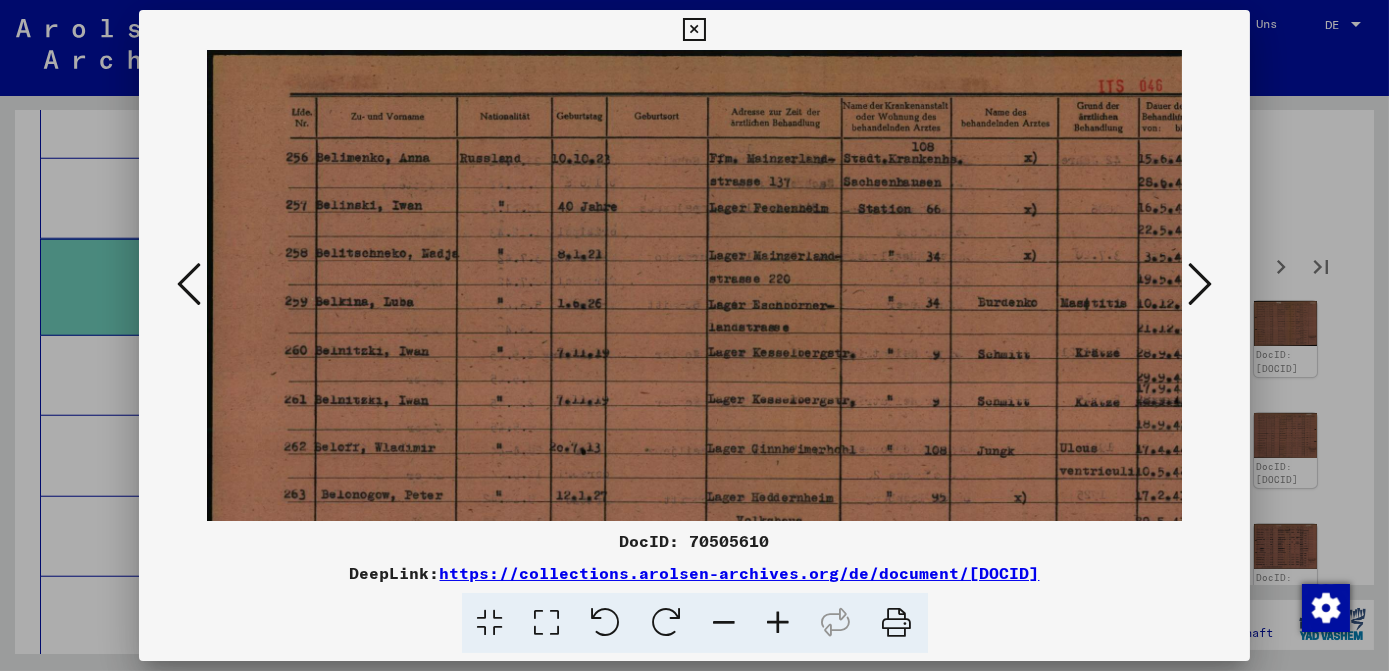 click at bounding box center [779, 623] 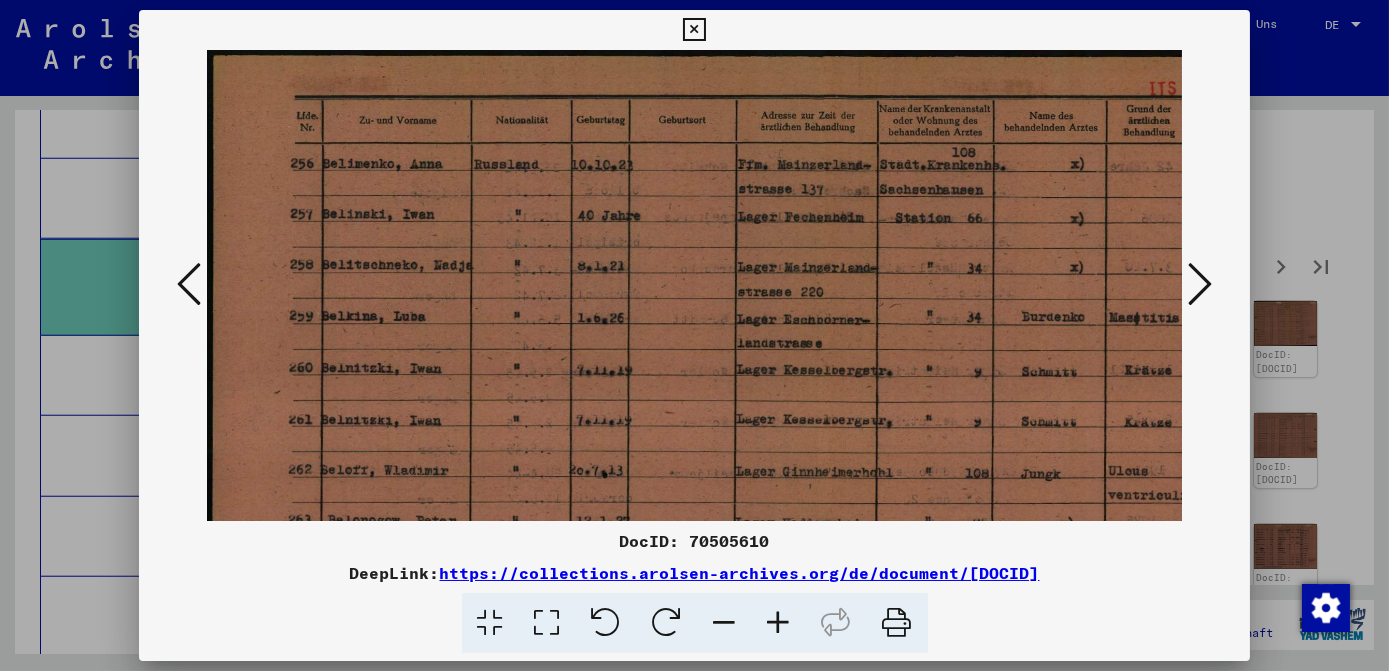 click at bounding box center (779, 623) 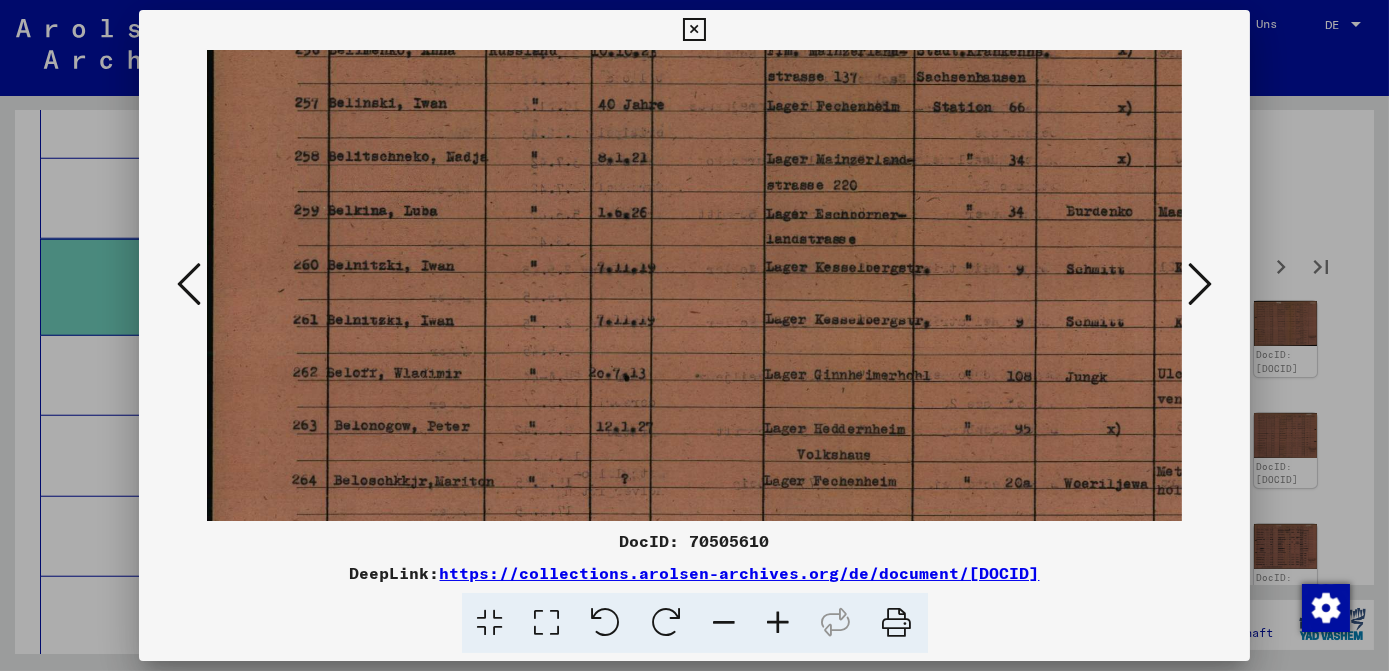 scroll, scrollTop: 221, scrollLeft: 0, axis: vertical 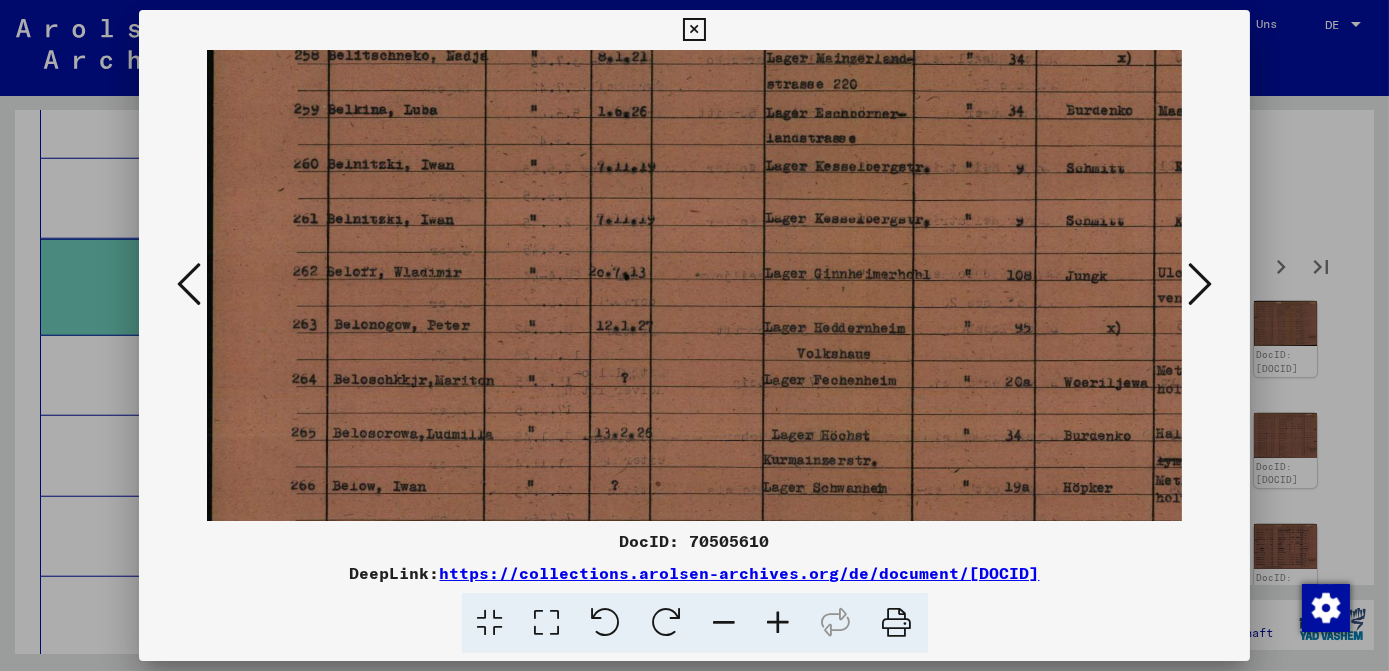 drag, startPoint x: 1021, startPoint y: 444, endPoint x: 1032, endPoint y: 222, distance: 222.27235 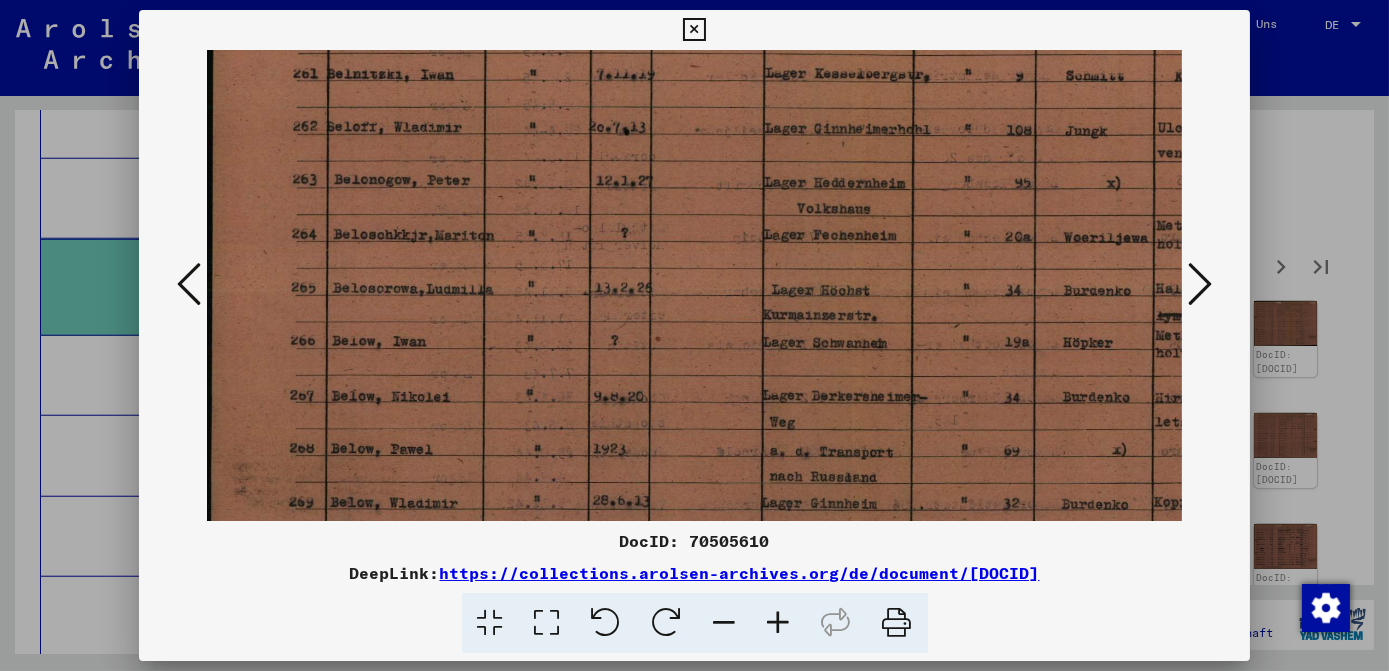 drag, startPoint x: 995, startPoint y: 404, endPoint x: 1002, endPoint y: 260, distance: 144.17004 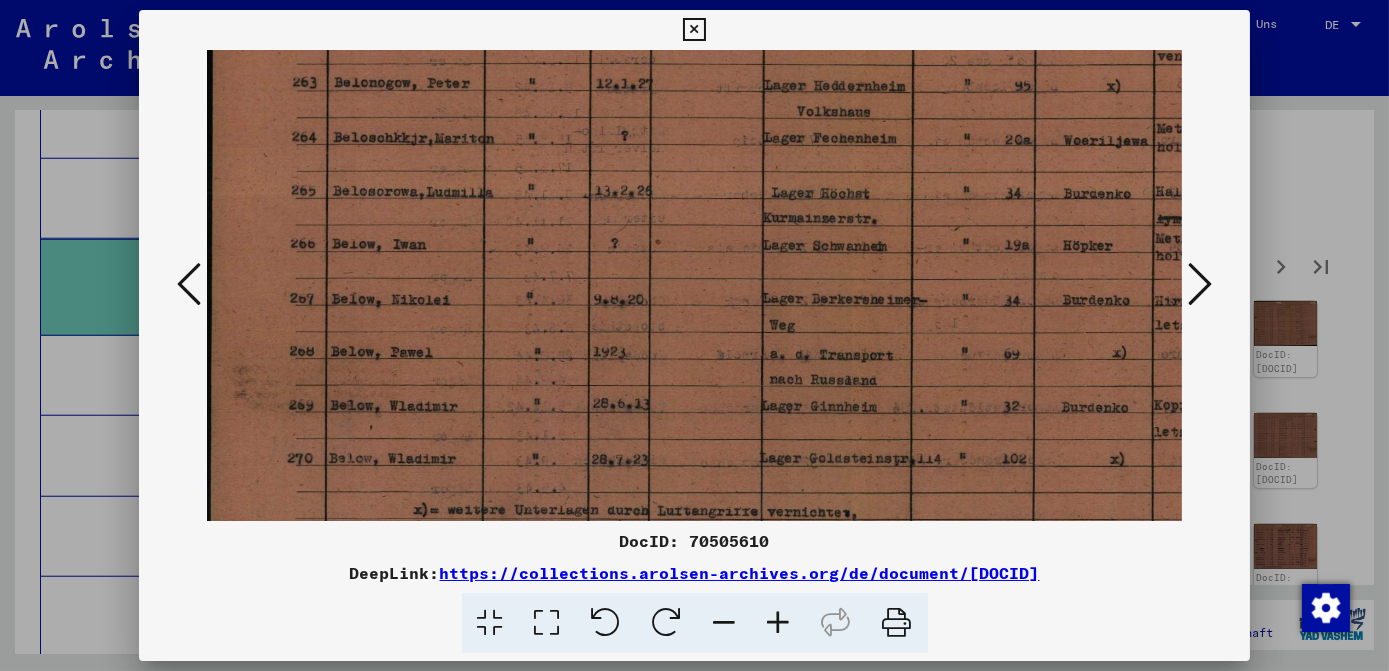 scroll, scrollTop: 499, scrollLeft: 0, axis: vertical 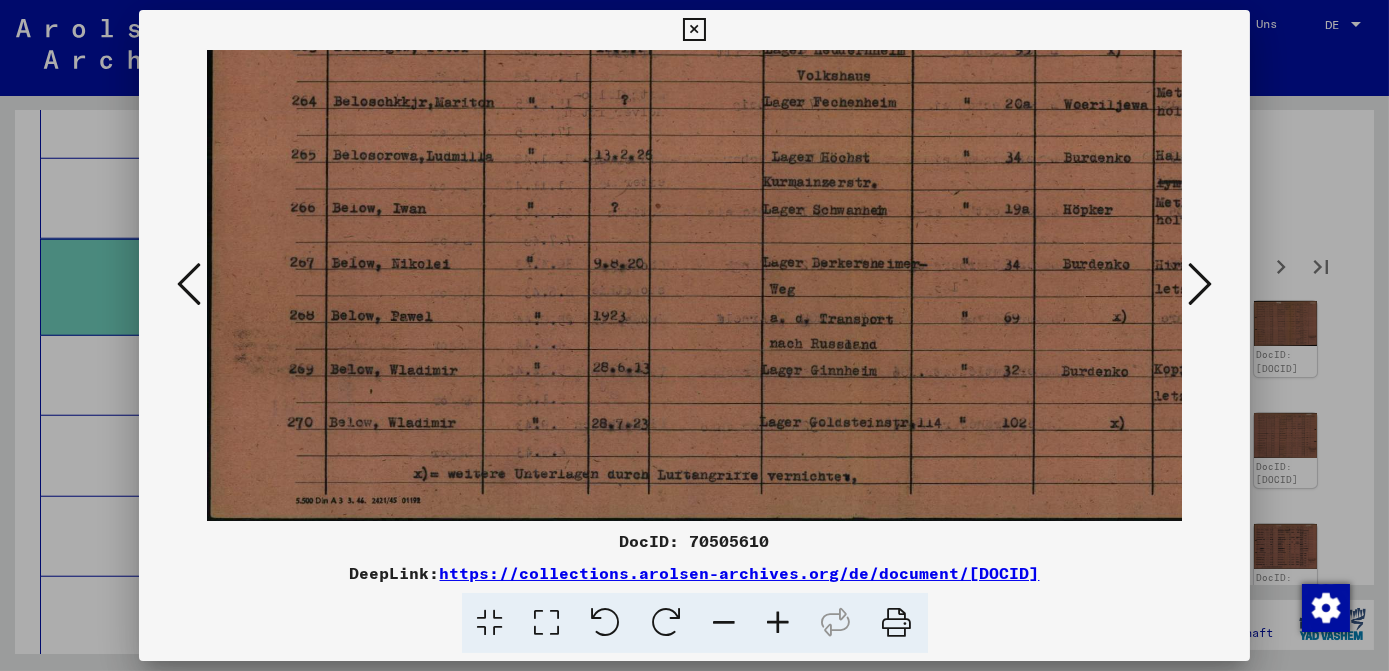 drag, startPoint x: 986, startPoint y: 382, endPoint x: 993, endPoint y: 212, distance: 170.14406 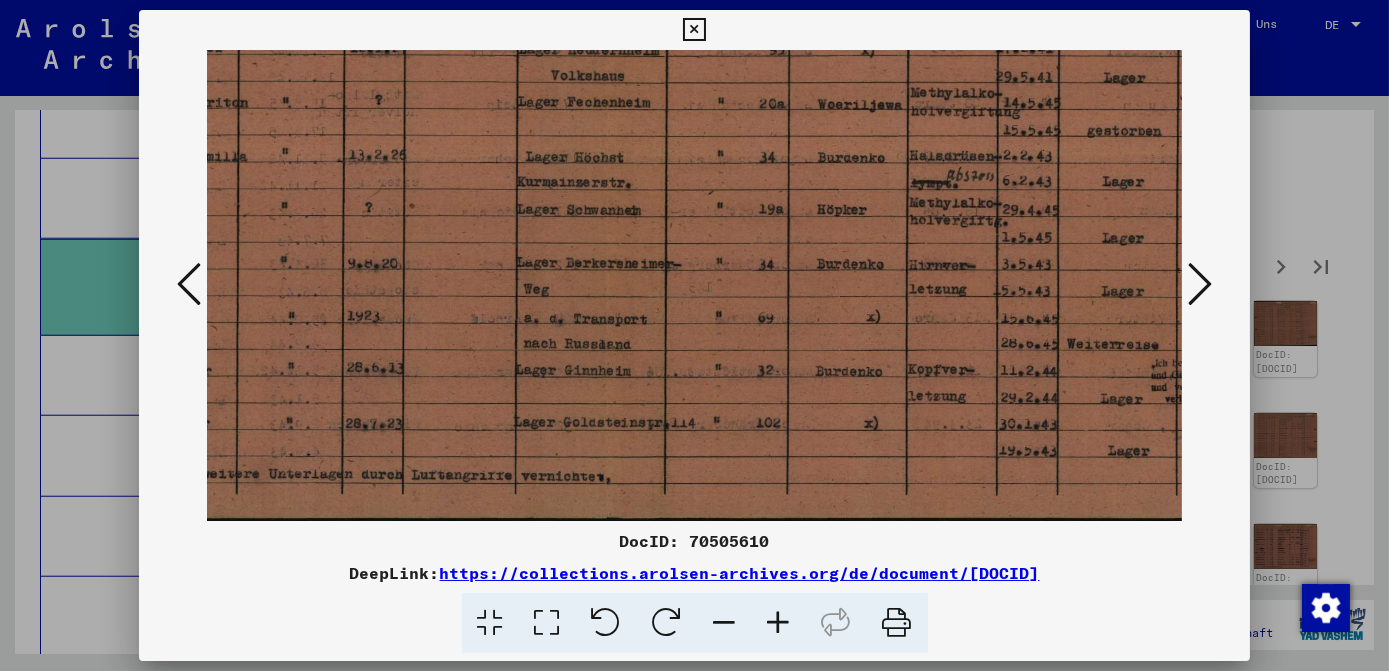 scroll, scrollTop: 499, scrollLeft: 0, axis: vertical 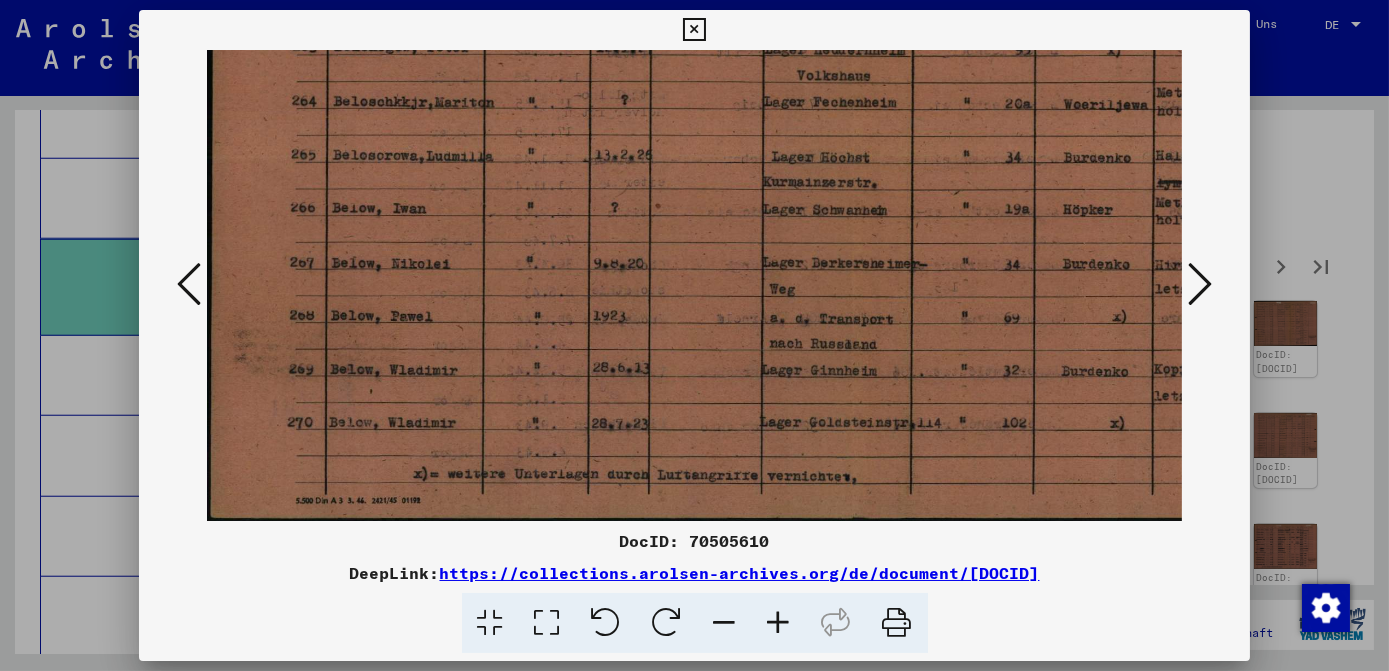 drag, startPoint x: 1009, startPoint y: 326, endPoint x: 1061, endPoint y: 286, distance: 65.60488 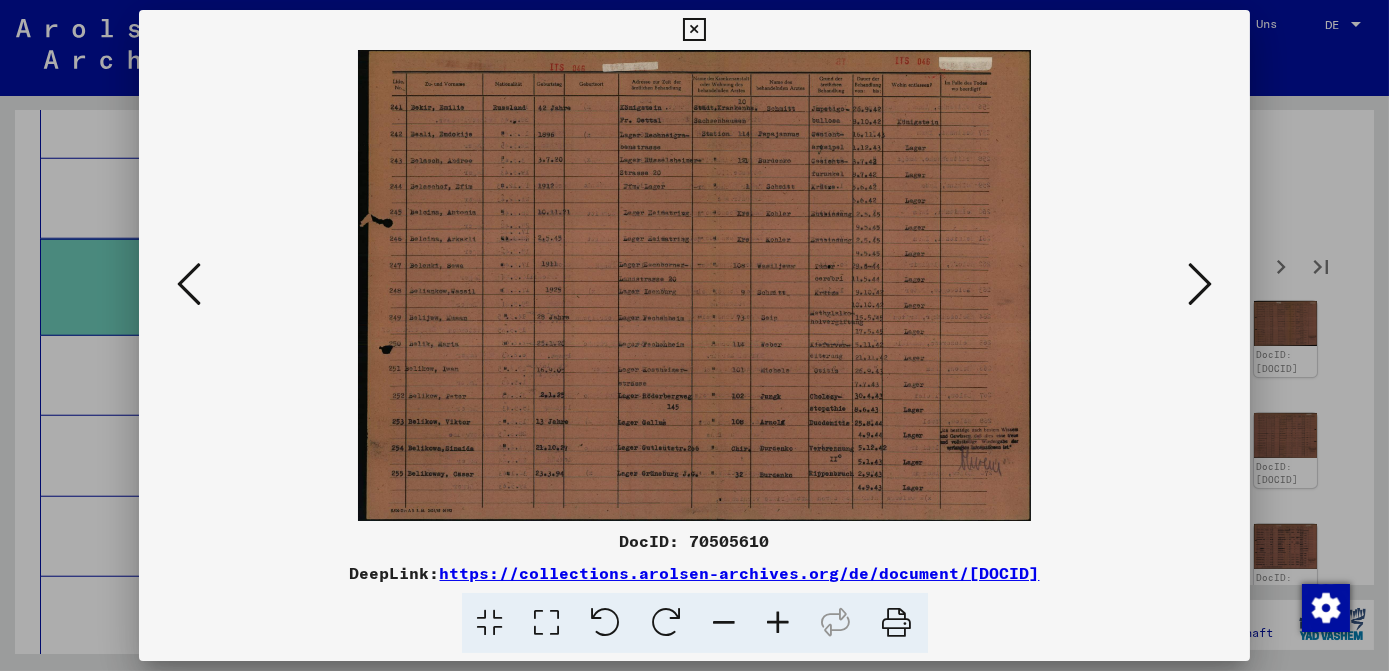 click at bounding box center [779, 623] 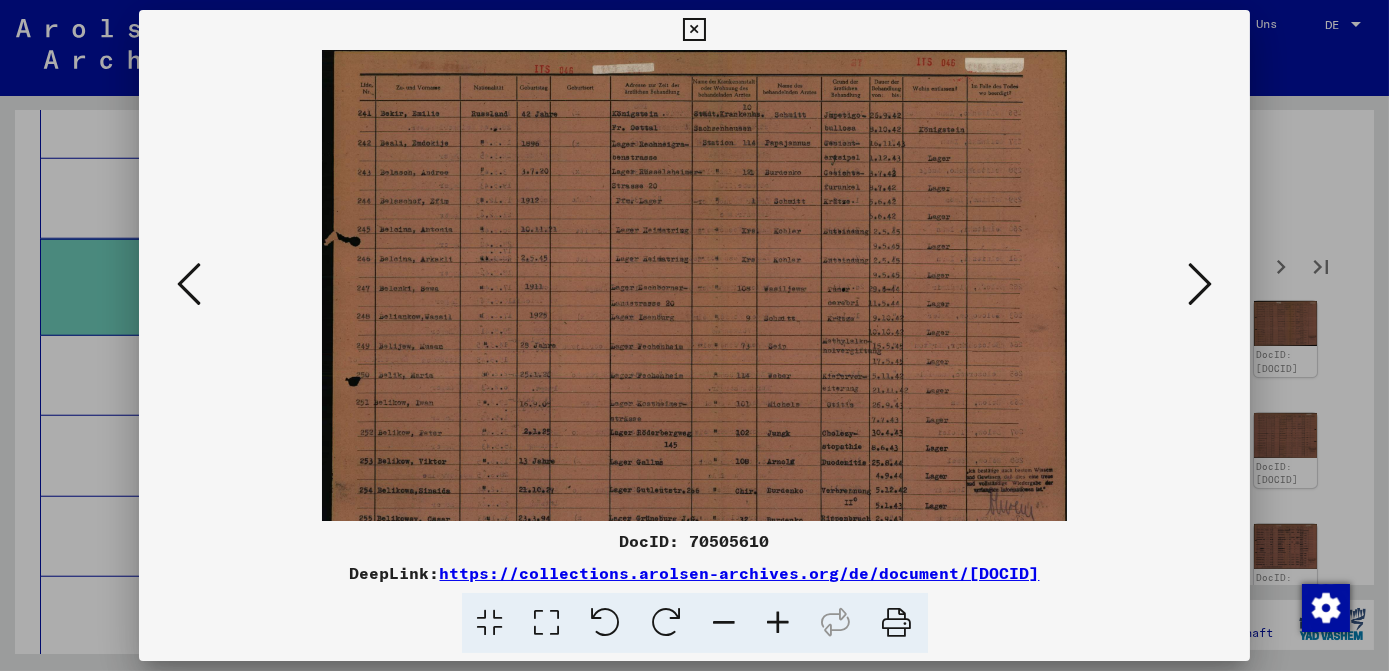 click at bounding box center (779, 623) 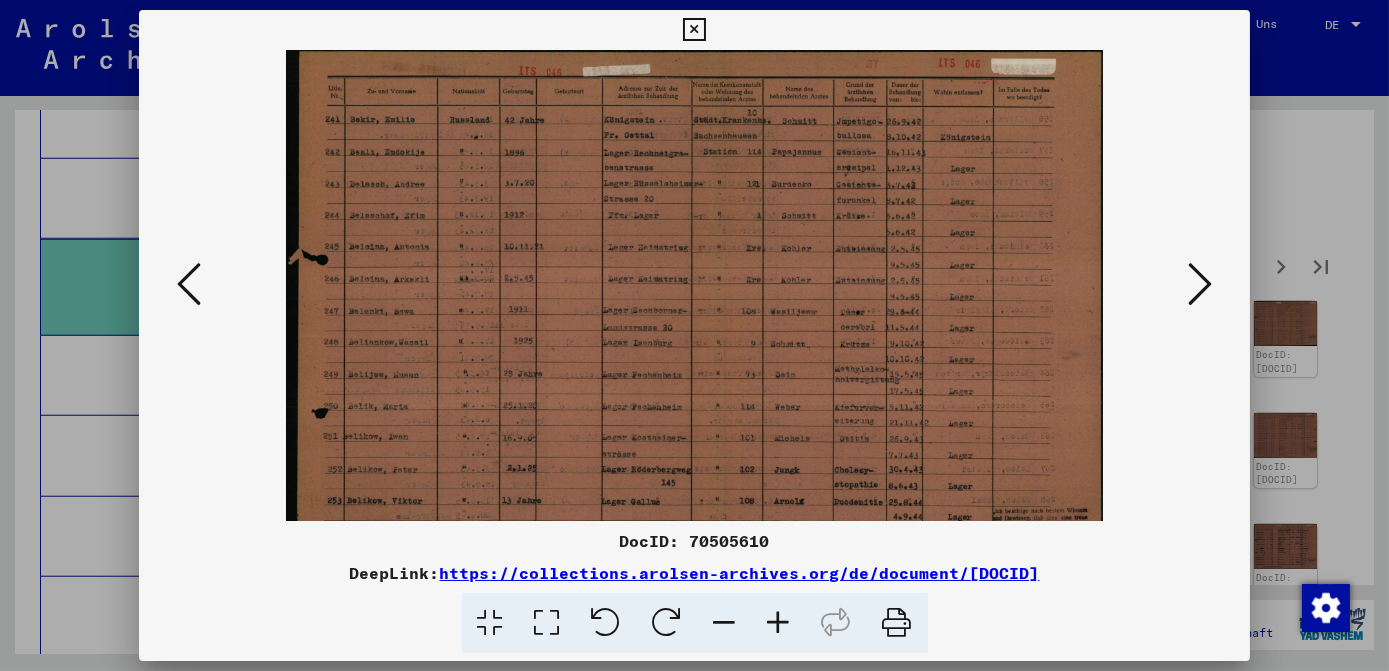 click at bounding box center [779, 623] 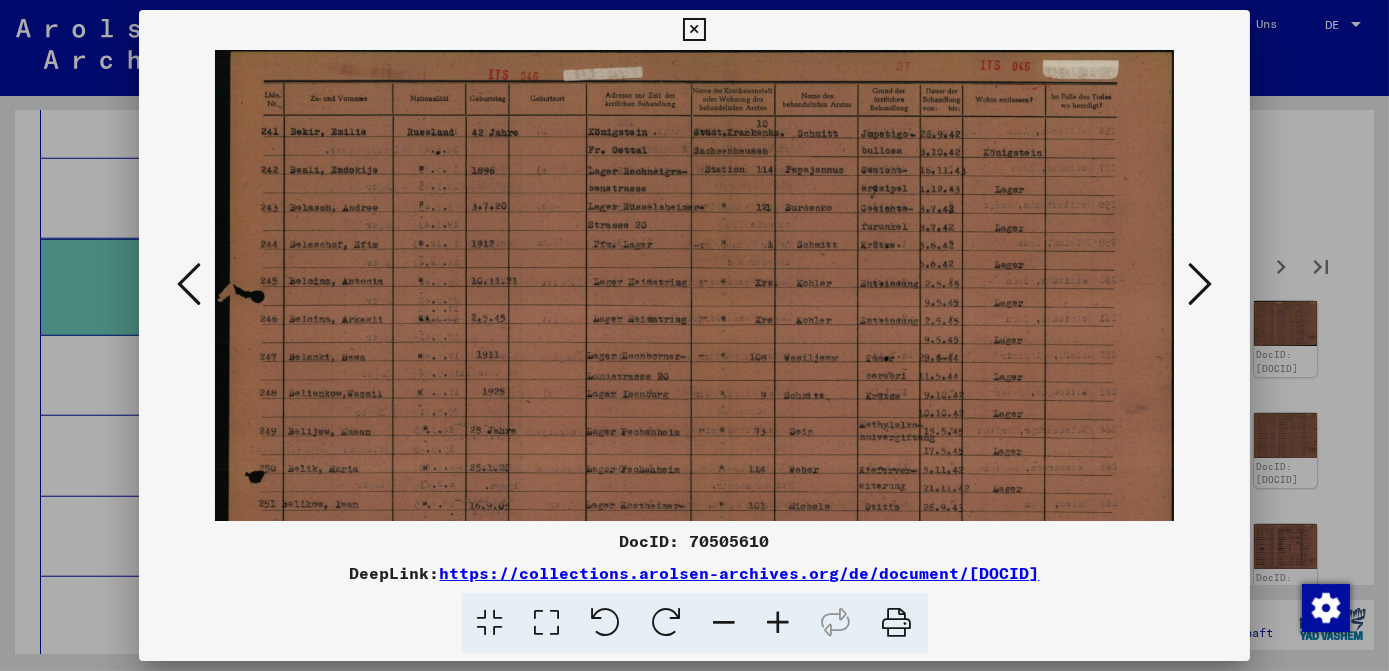 click at bounding box center [779, 623] 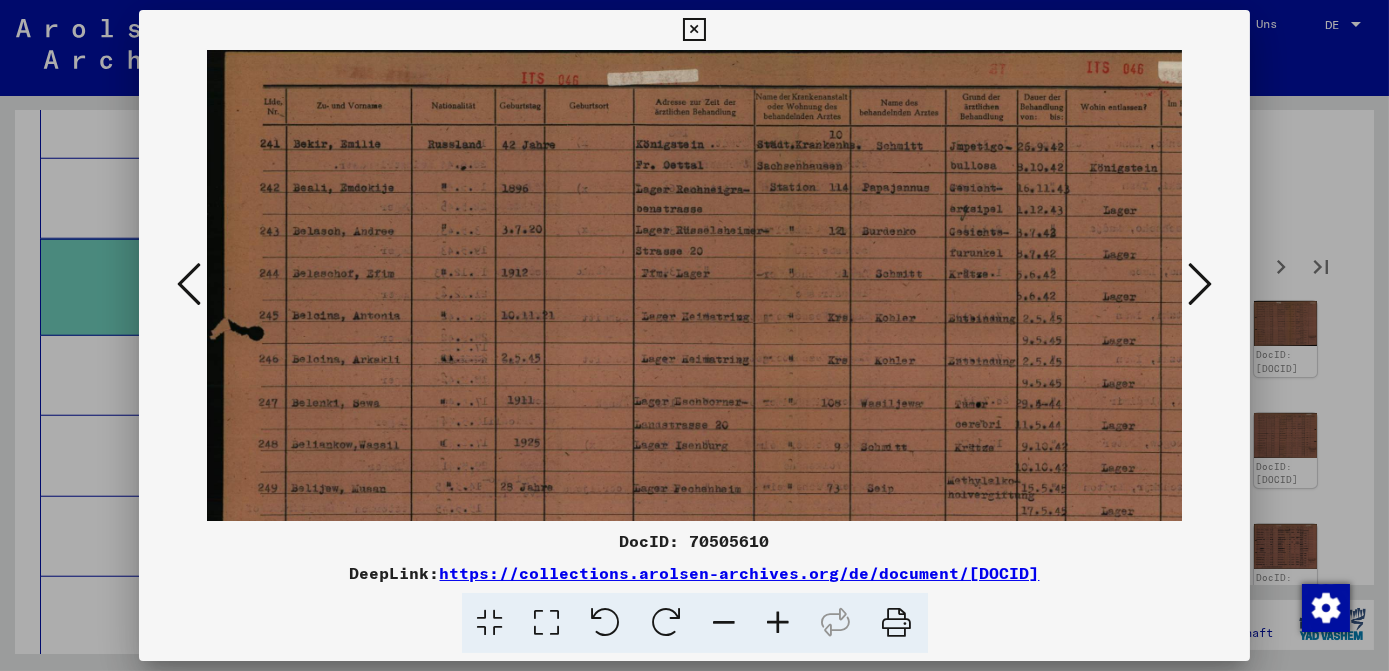 click at bounding box center [779, 623] 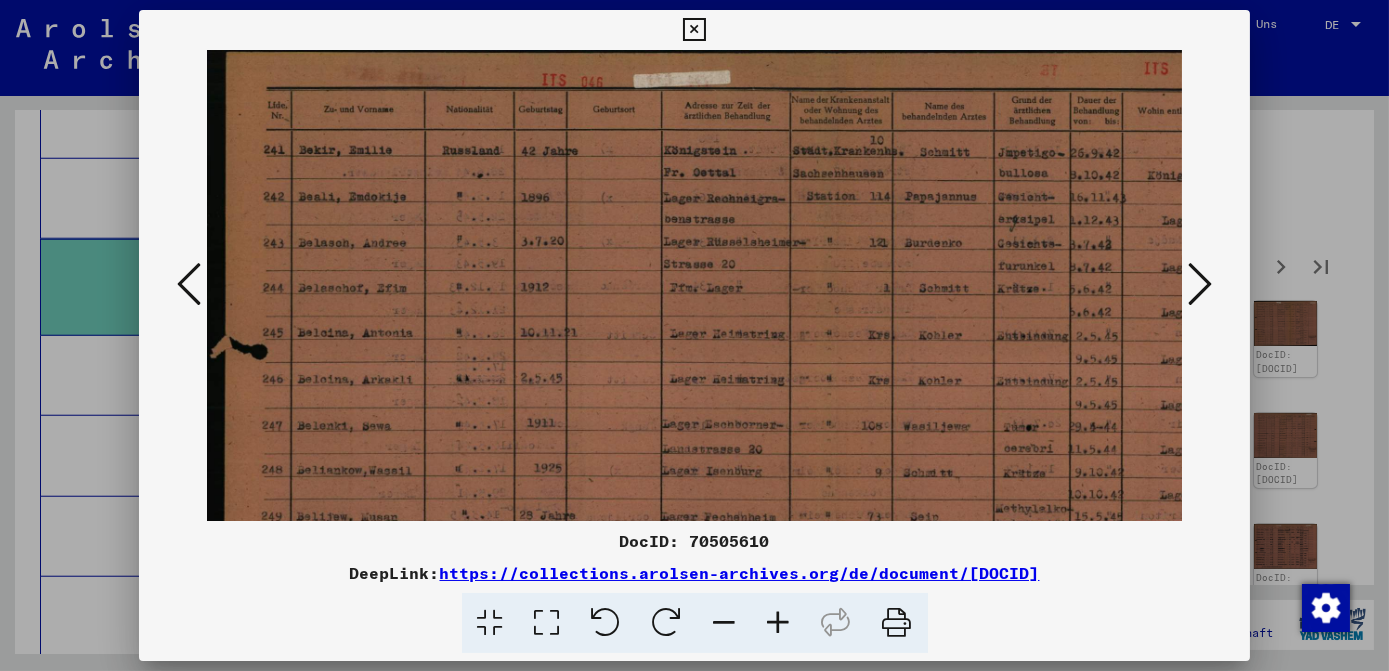 click at bounding box center [779, 623] 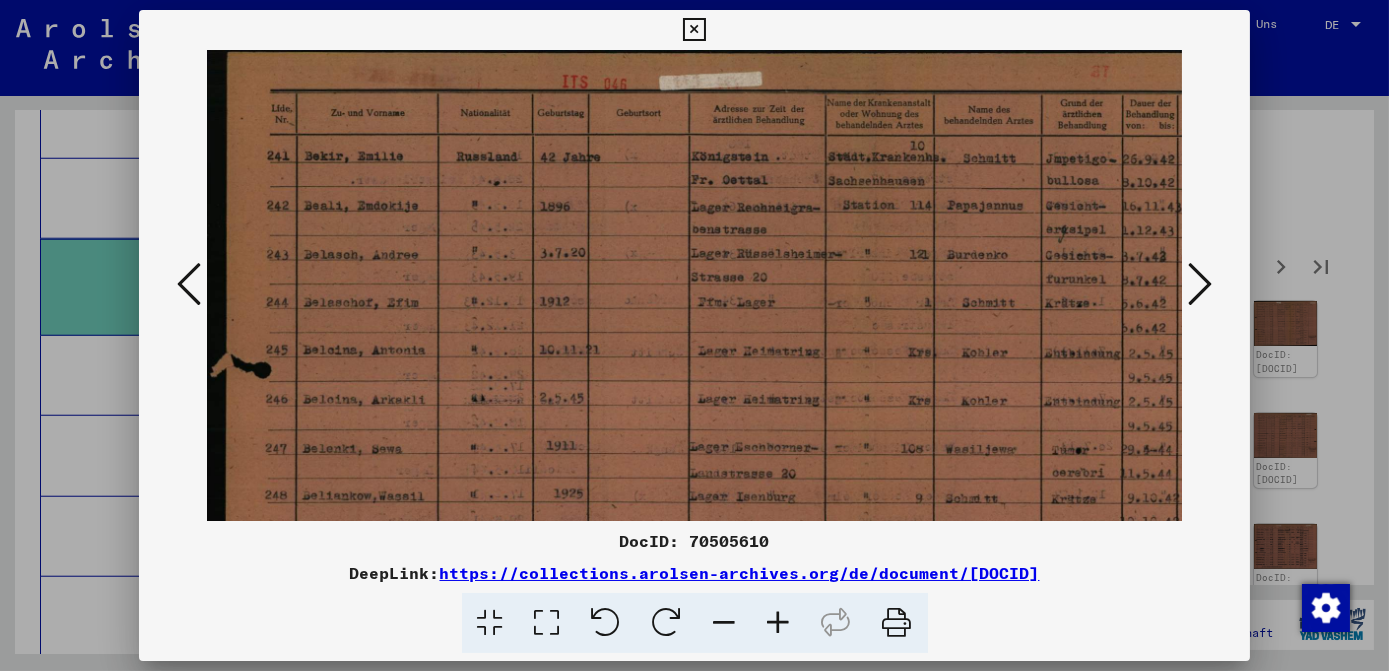 click at bounding box center (779, 623) 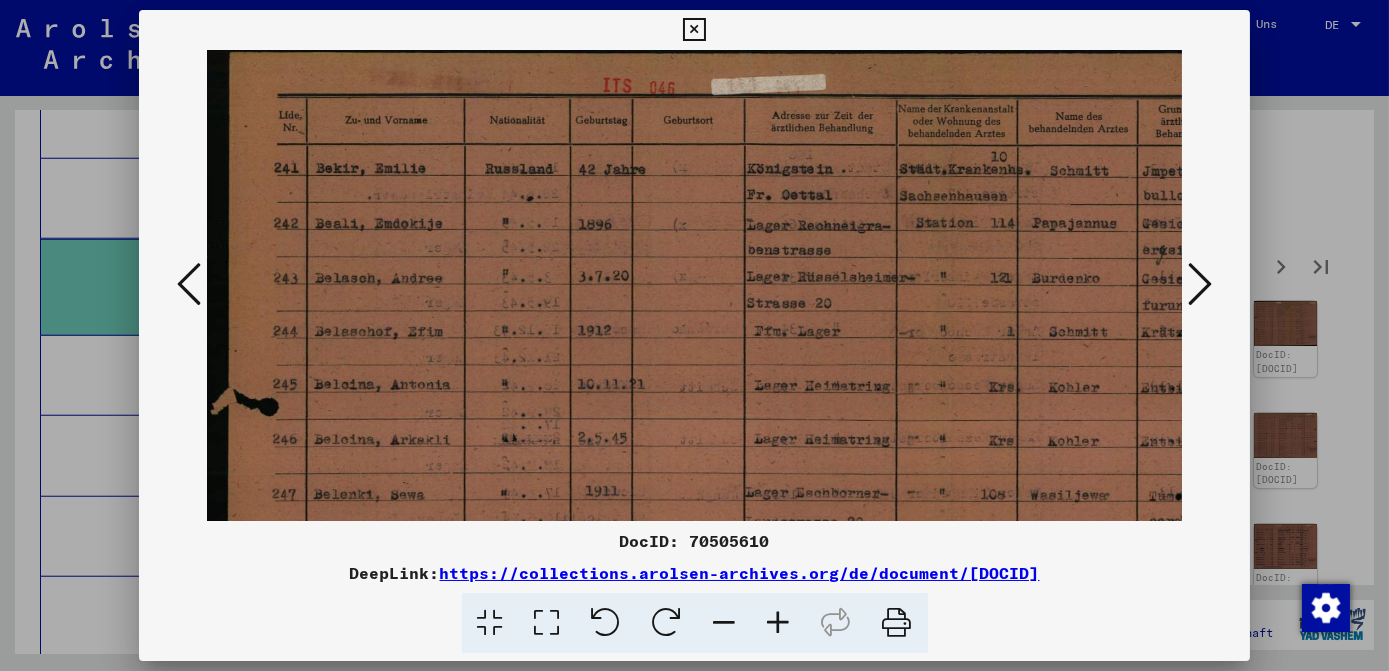 click at bounding box center (779, 623) 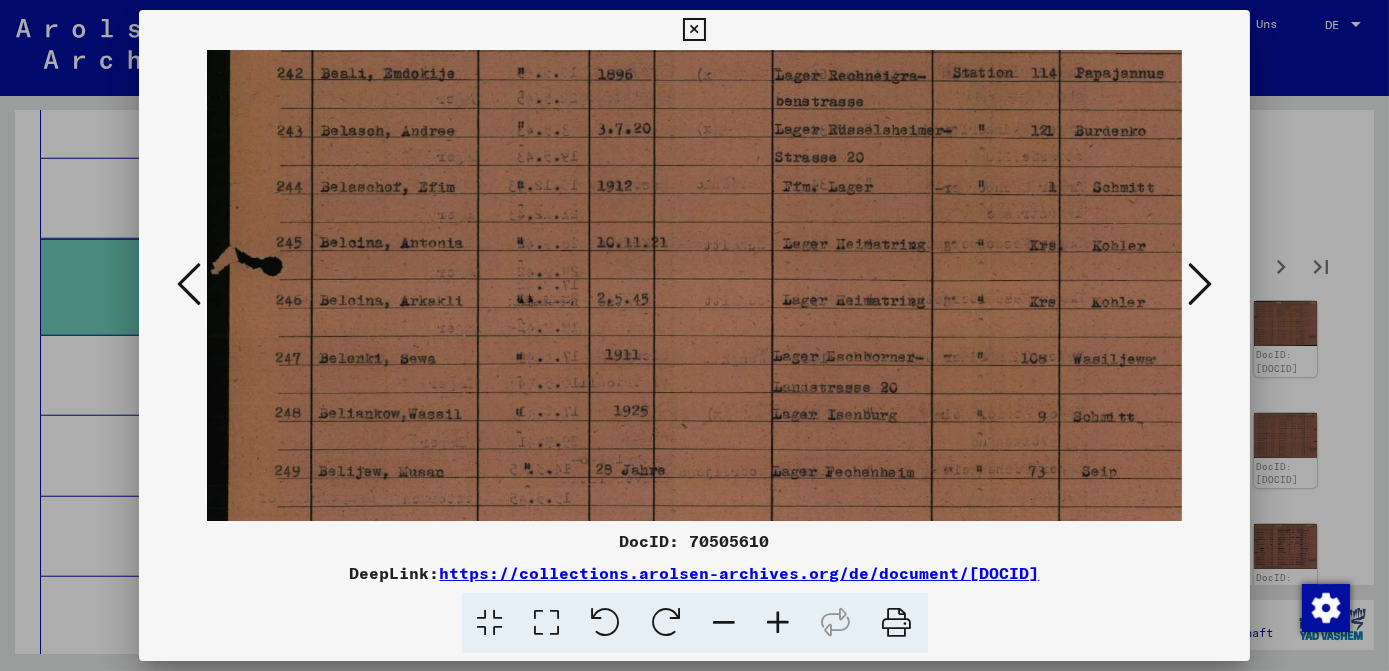 scroll, scrollTop: 218, scrollLeft: 0, axis: vertical 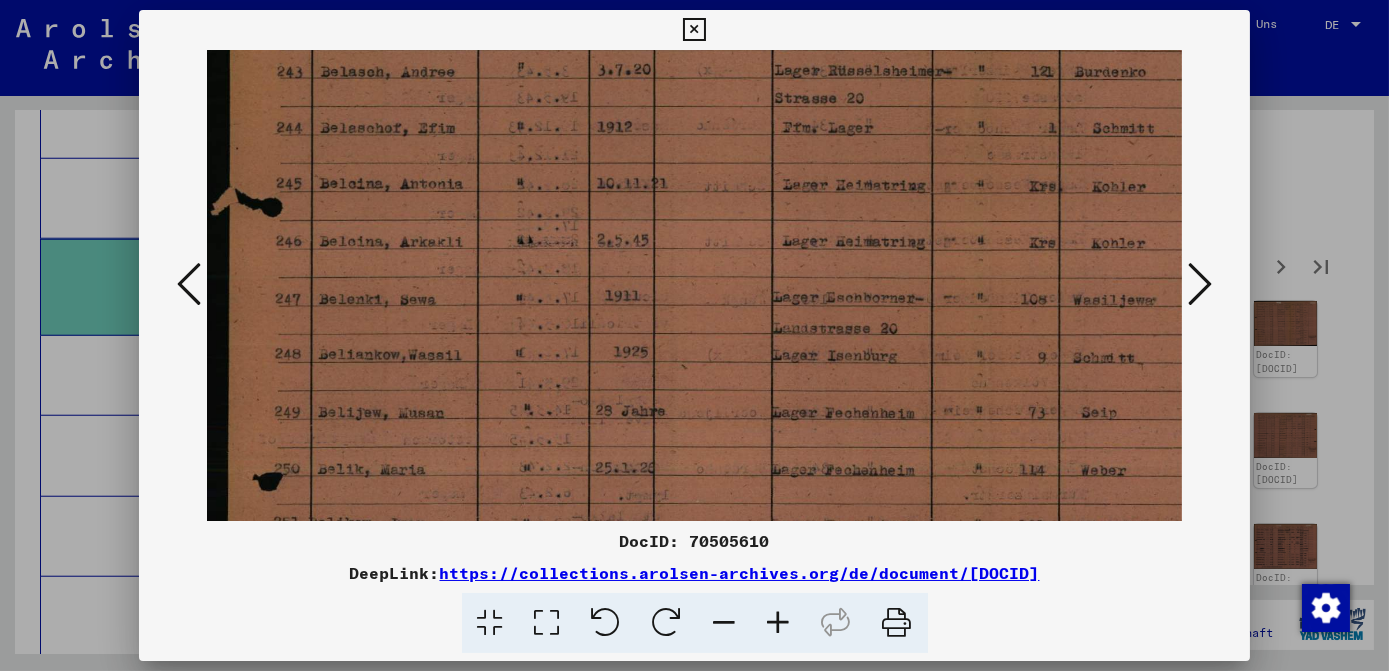 drag, startPoint x: 946, startPoint y: 306, endPoint x: 962, endPoint y: 270, distance: 39.39543 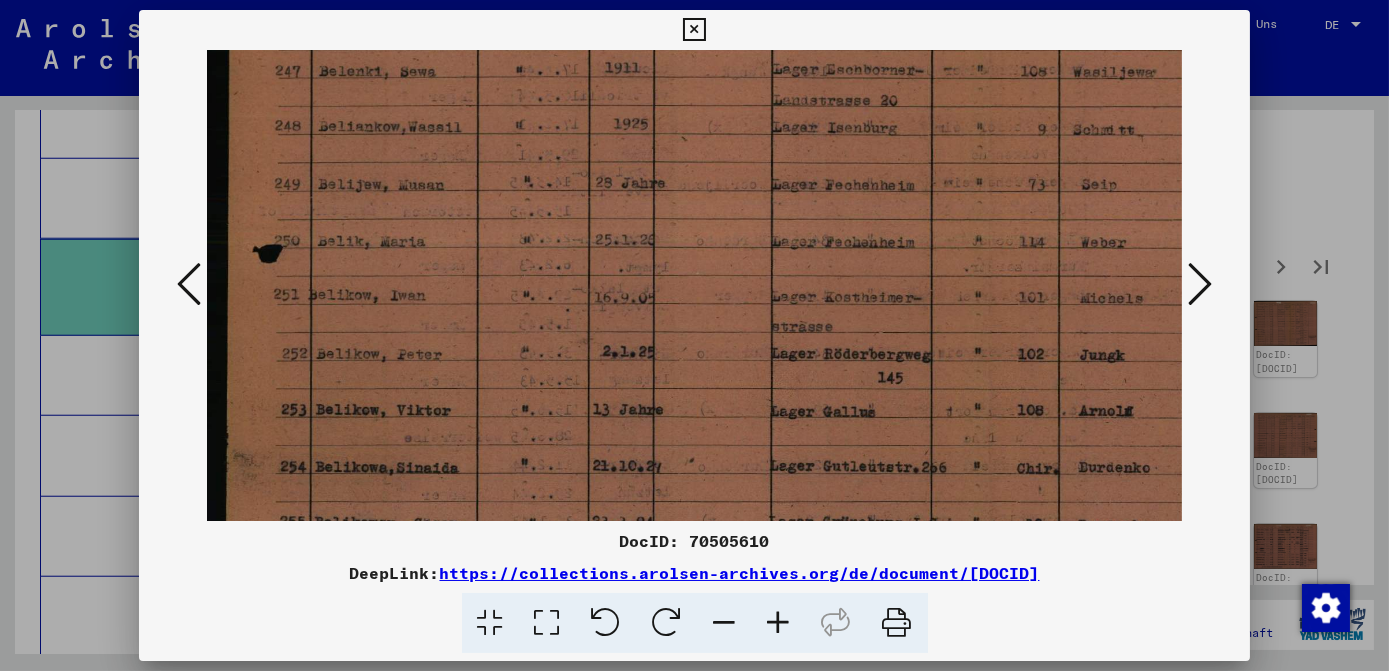 drag, startPoint x: 980, startPoint y: 437, endPoint x: 988, endPoint y: 208, distance: 229.1397 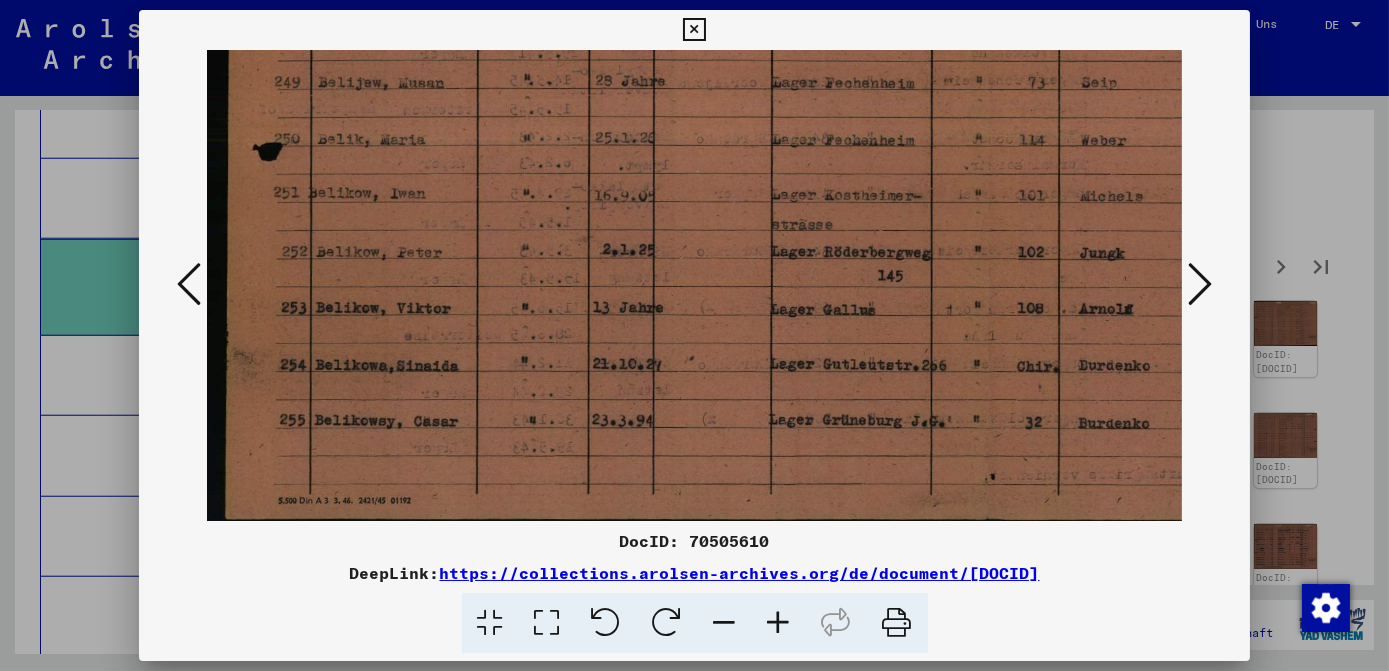 scroll, scrollTop: 549, scrollLeft: 0, axis: vertical 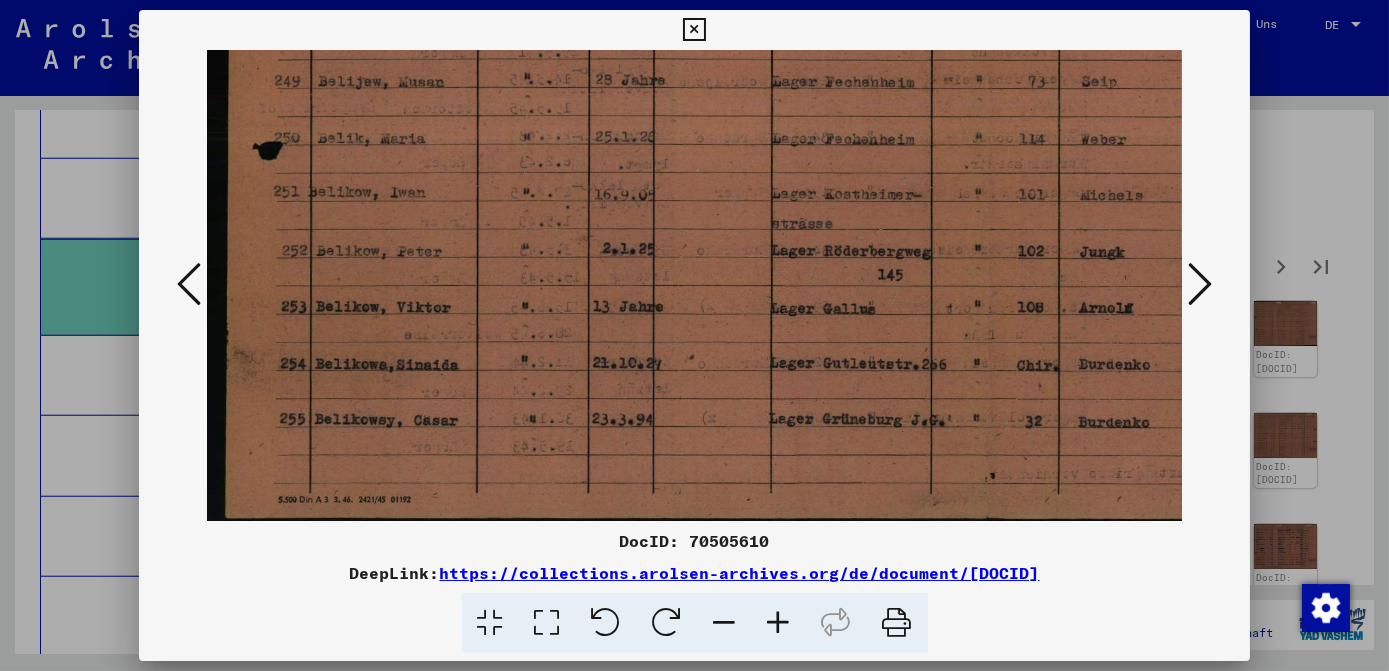 drag, startPoint x: 985, startPoint y: 442, endPoint x: 994, endPoint y: 261, distance: 181.22362 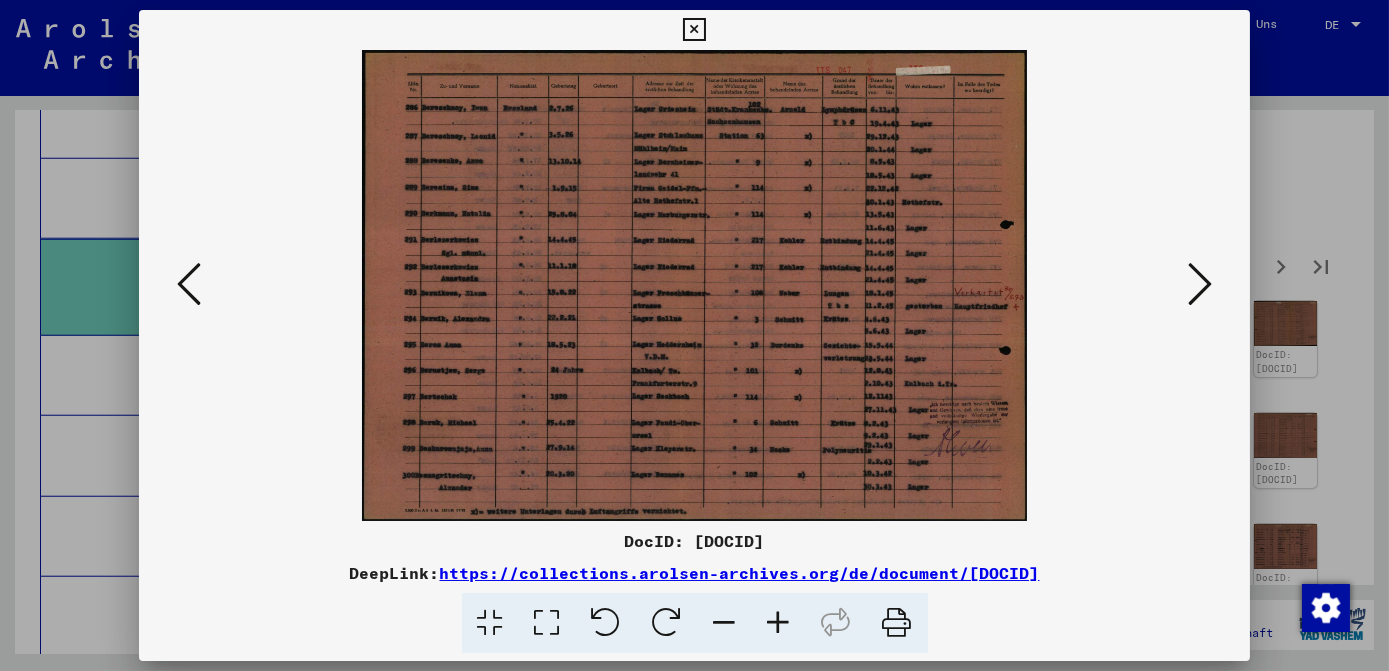 scroll, scrollTop: 0, scrollLeft: 0, axis: both 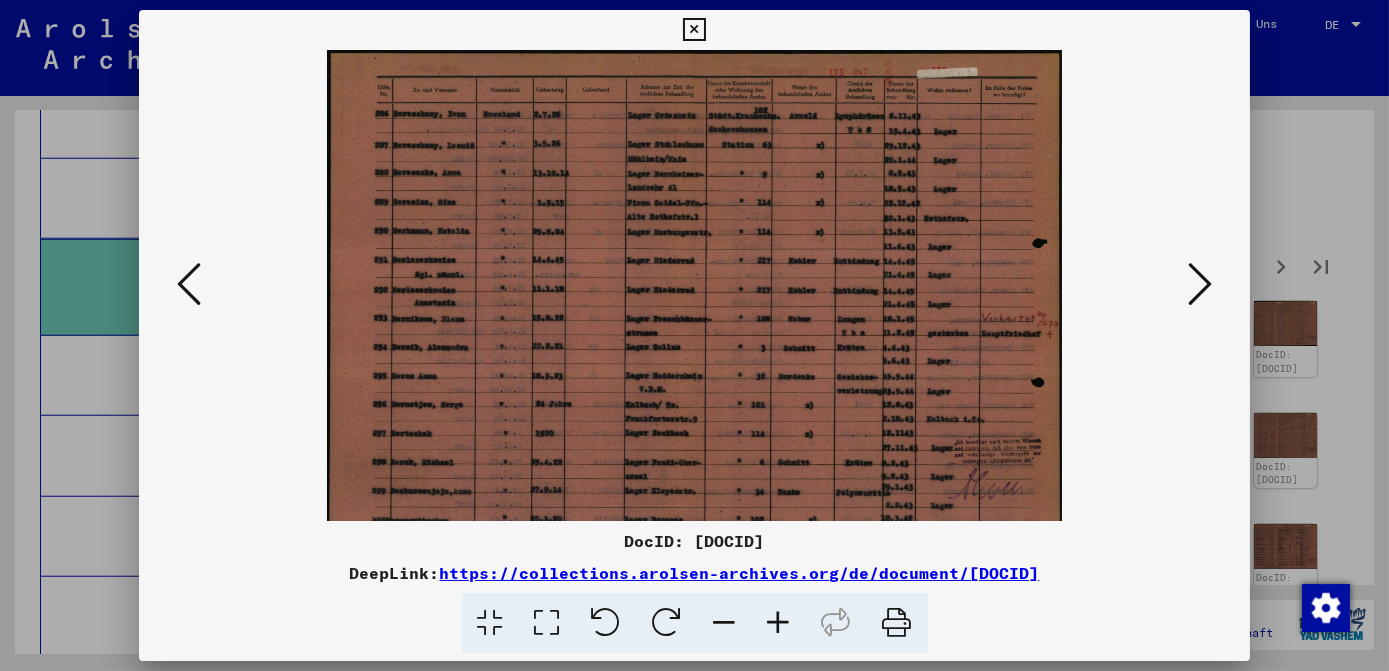 click at bounding box center (779, 623) 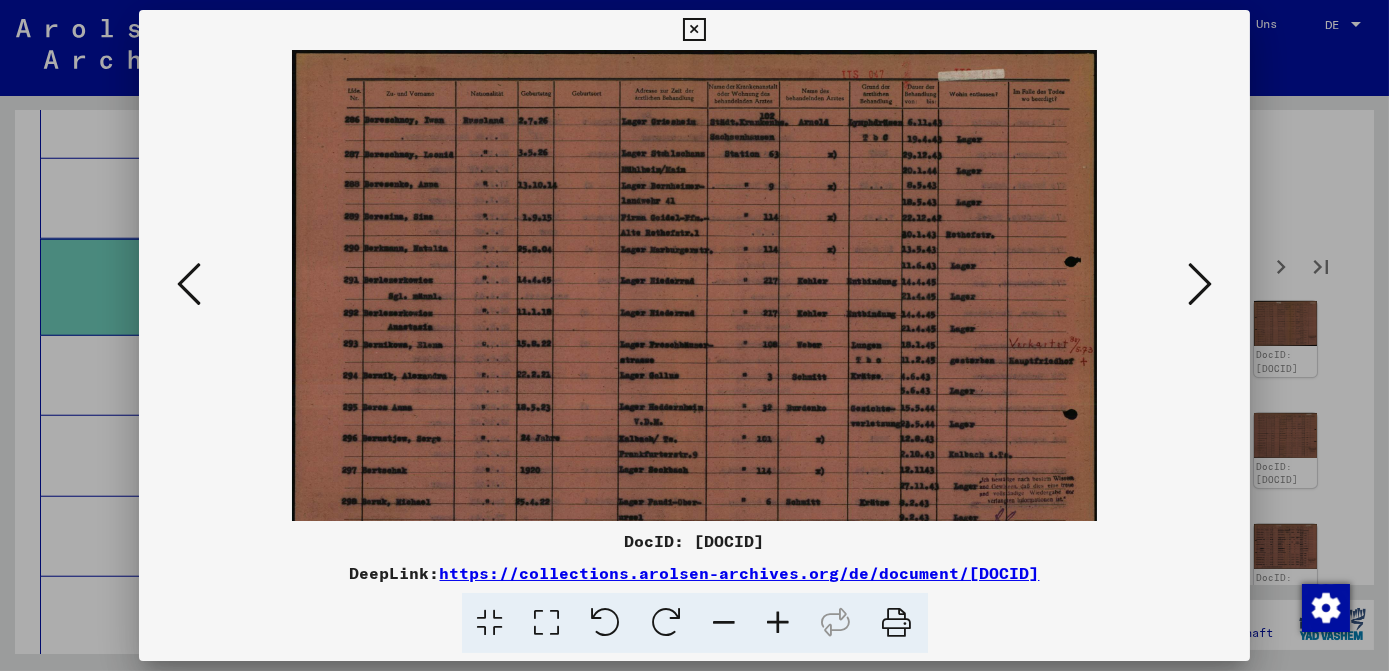 click at bounding box center [779, 623] 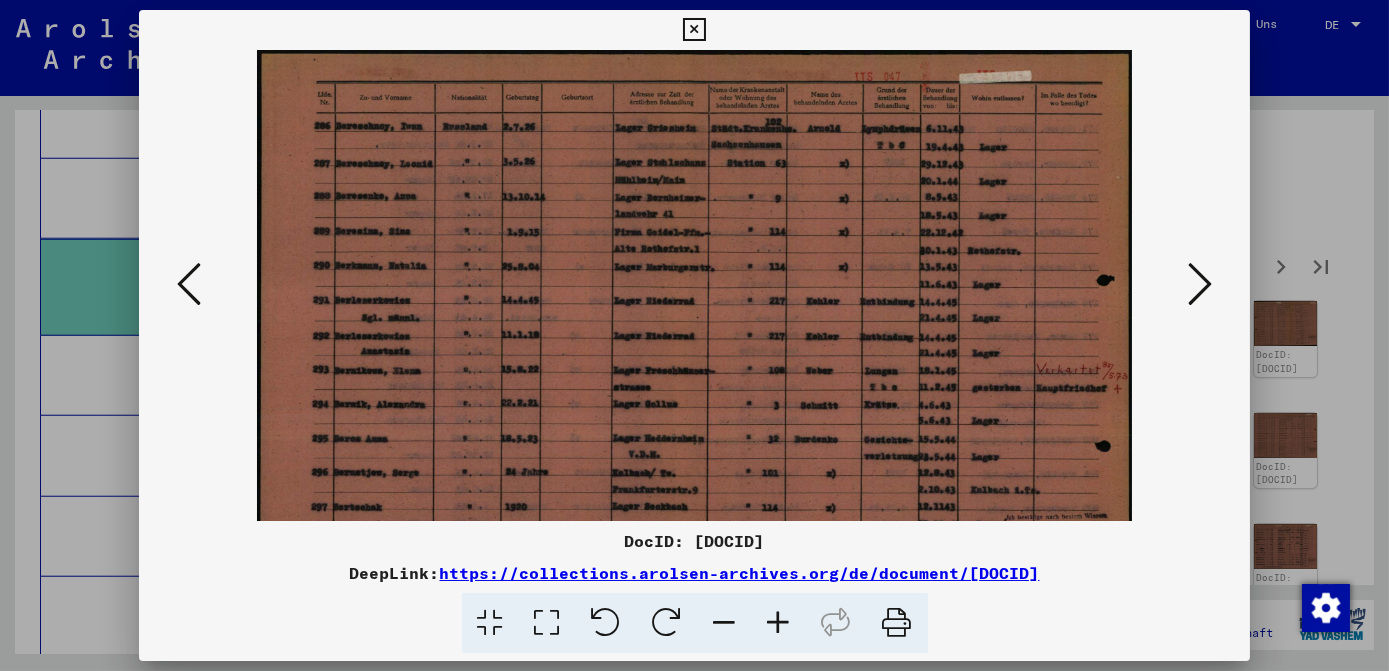 click at bounding box center [779, 623] 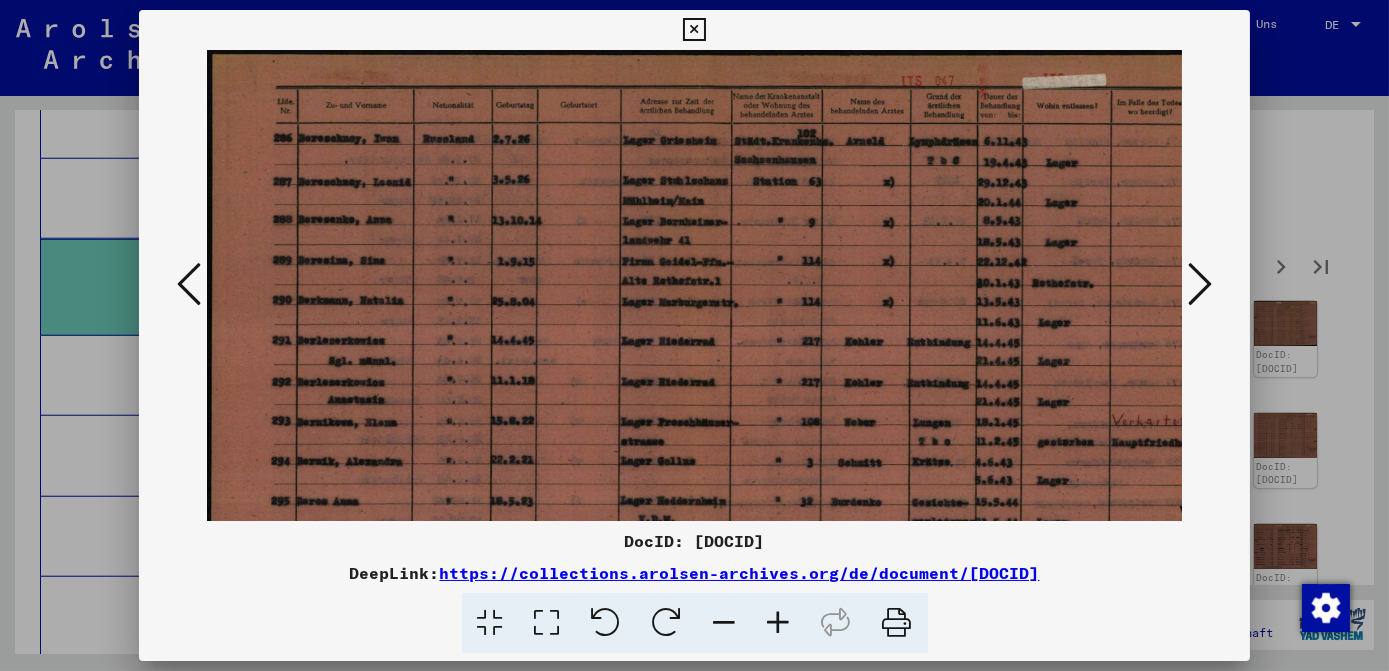 click at bounding box center (779, 623) 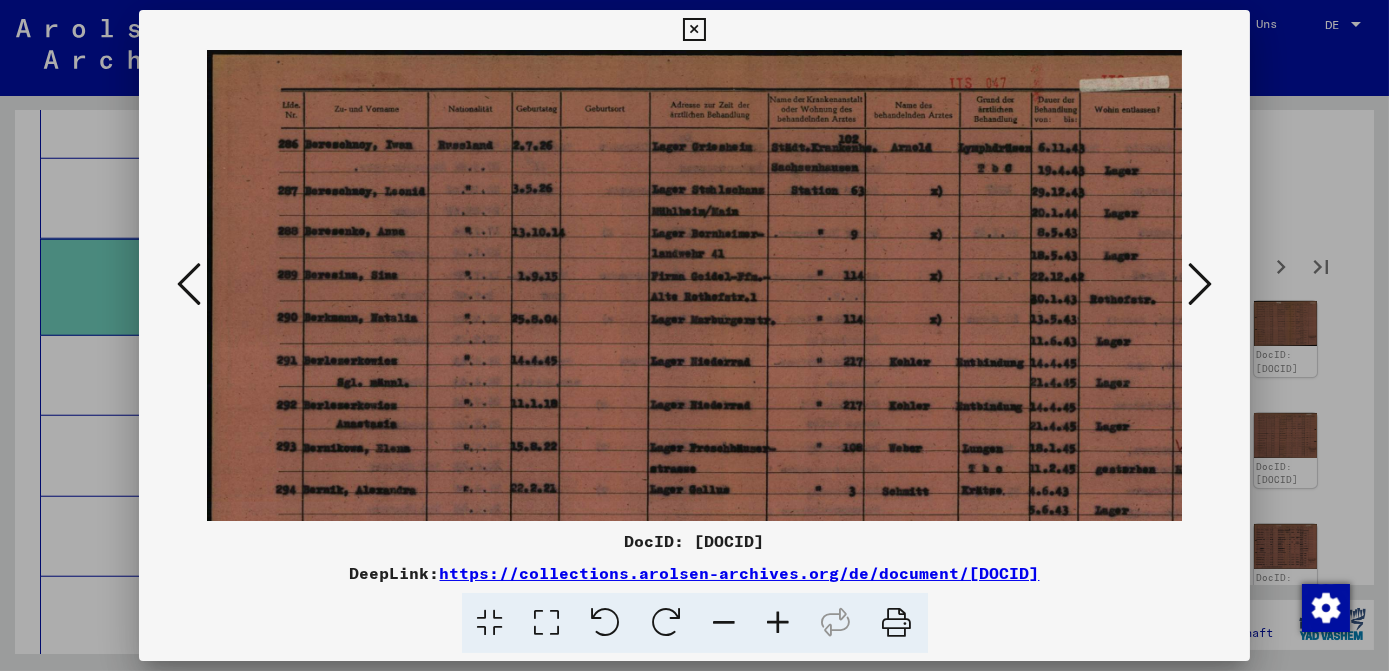 click at bounding box center [779, 623] 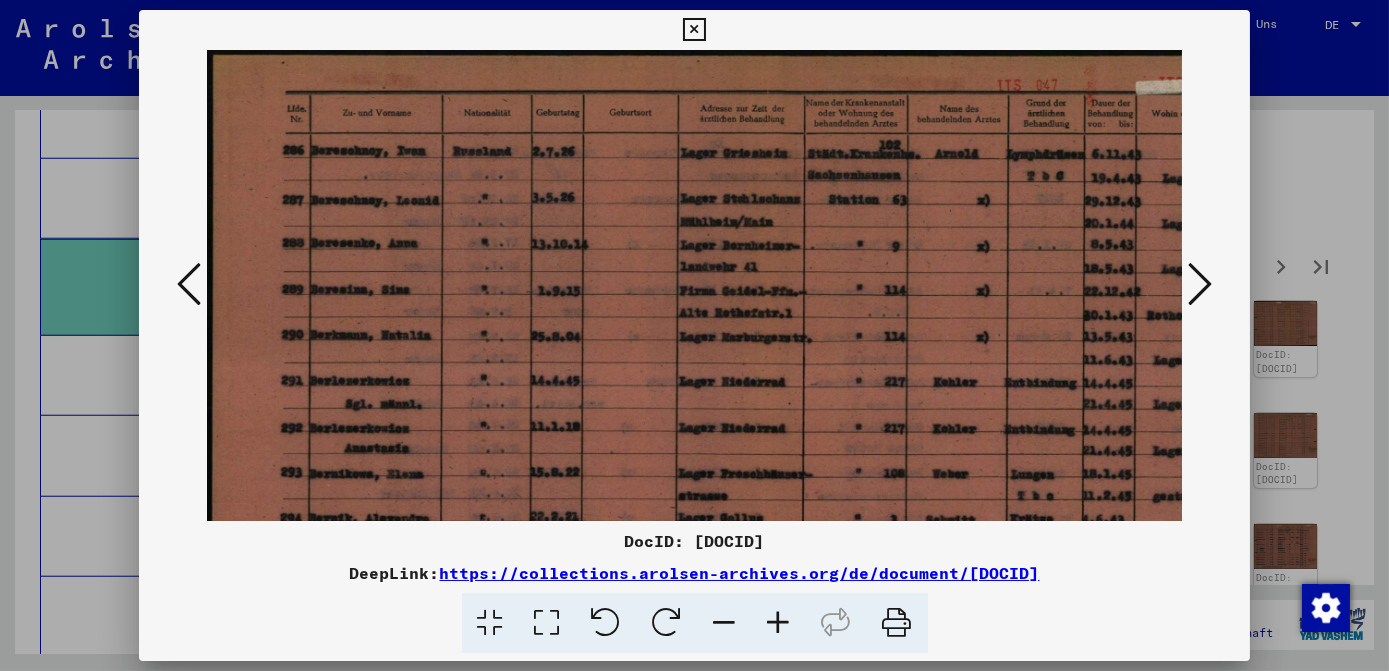 click at bounding box center [779, 623] 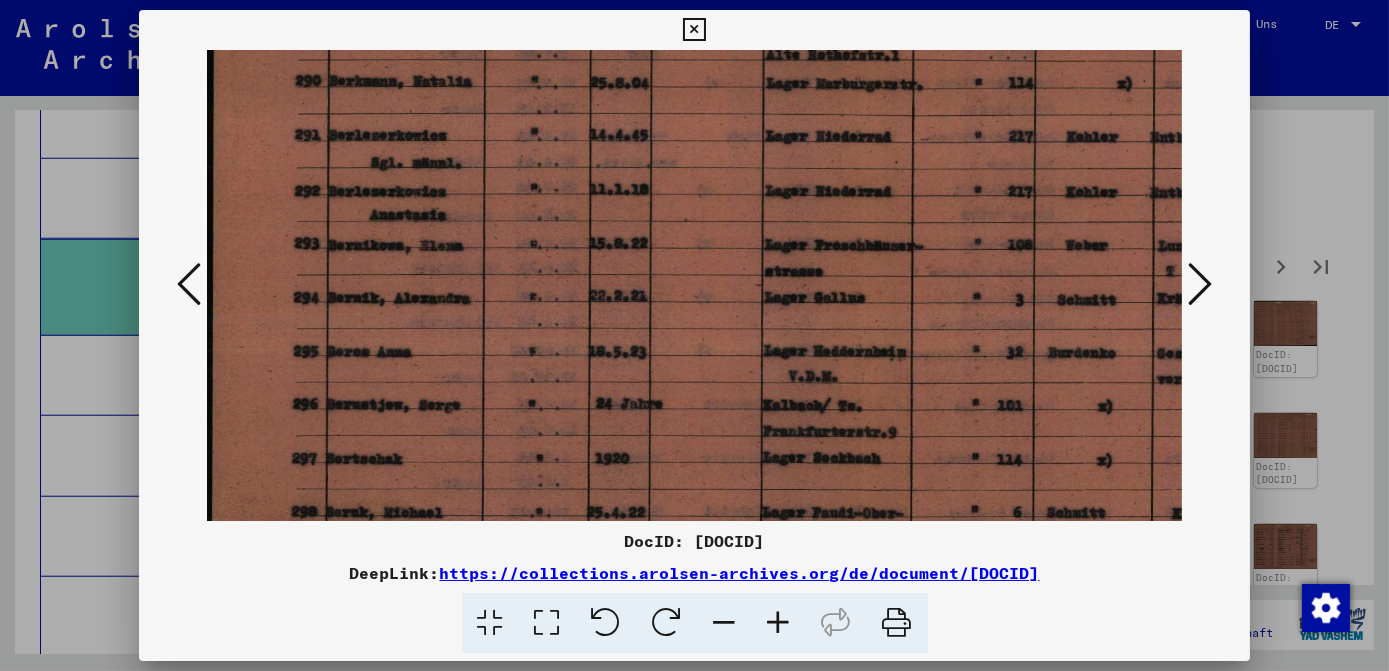 scroll, scrollTop: 320, scrollLeft: 0, axis: vertical 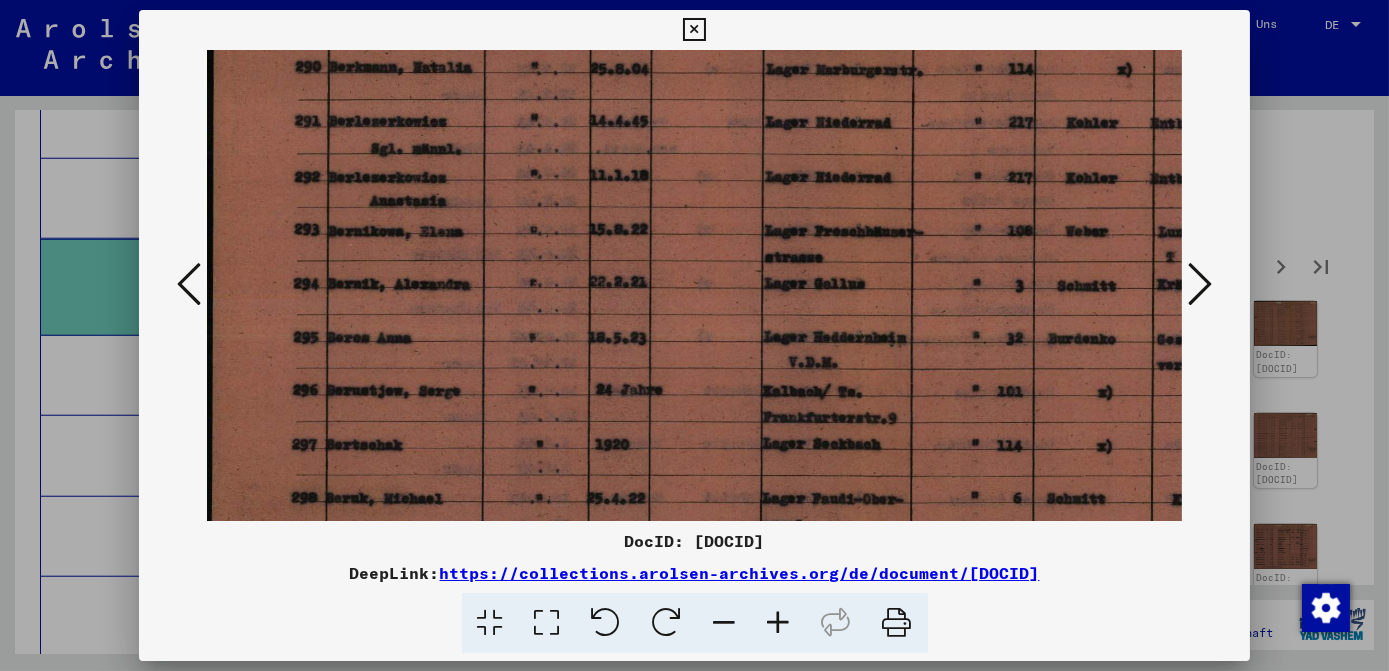 drag, startPoint x: 993, startPoint y: 448, endPoint x: 1008, endPoint y: 130, distance: 318.35358 